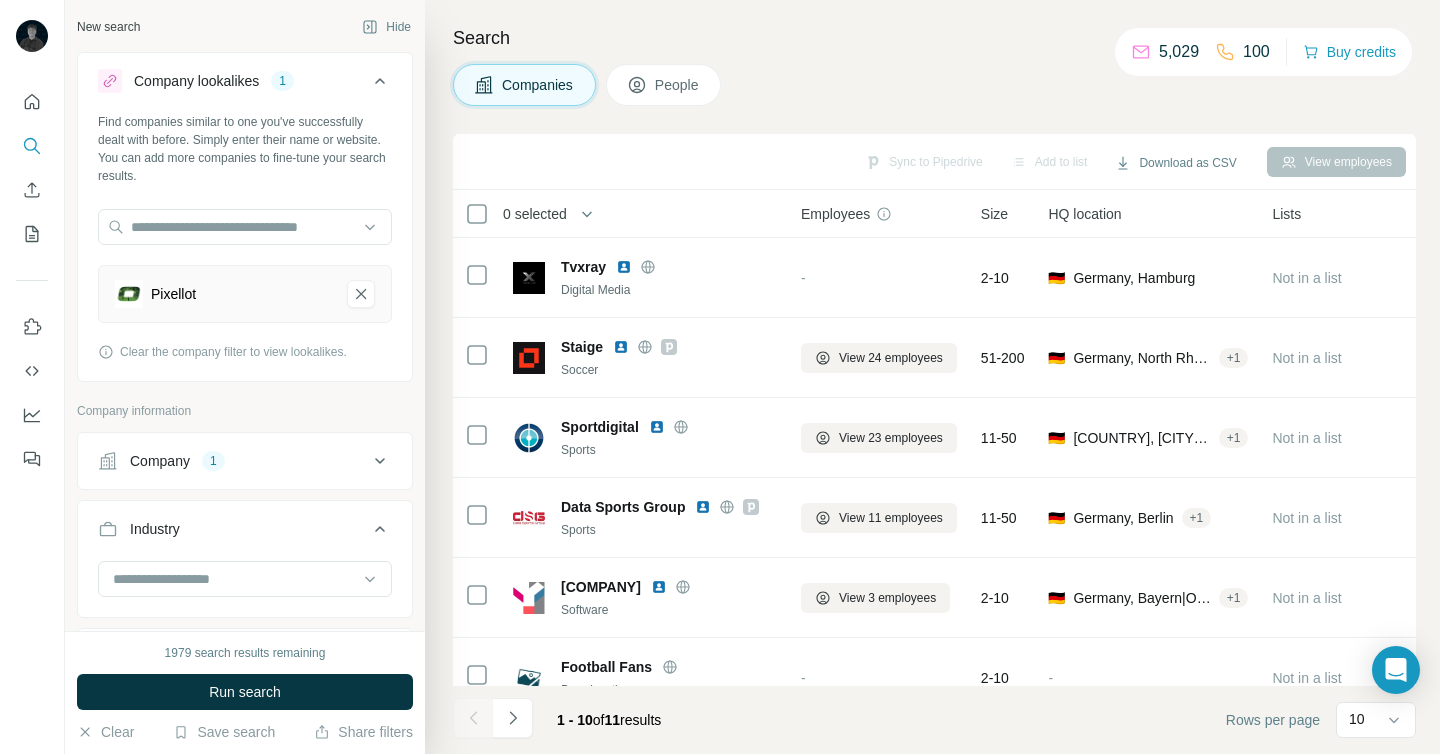 scroll, scrollTop: 0, scrollLeft: 0, axis: both 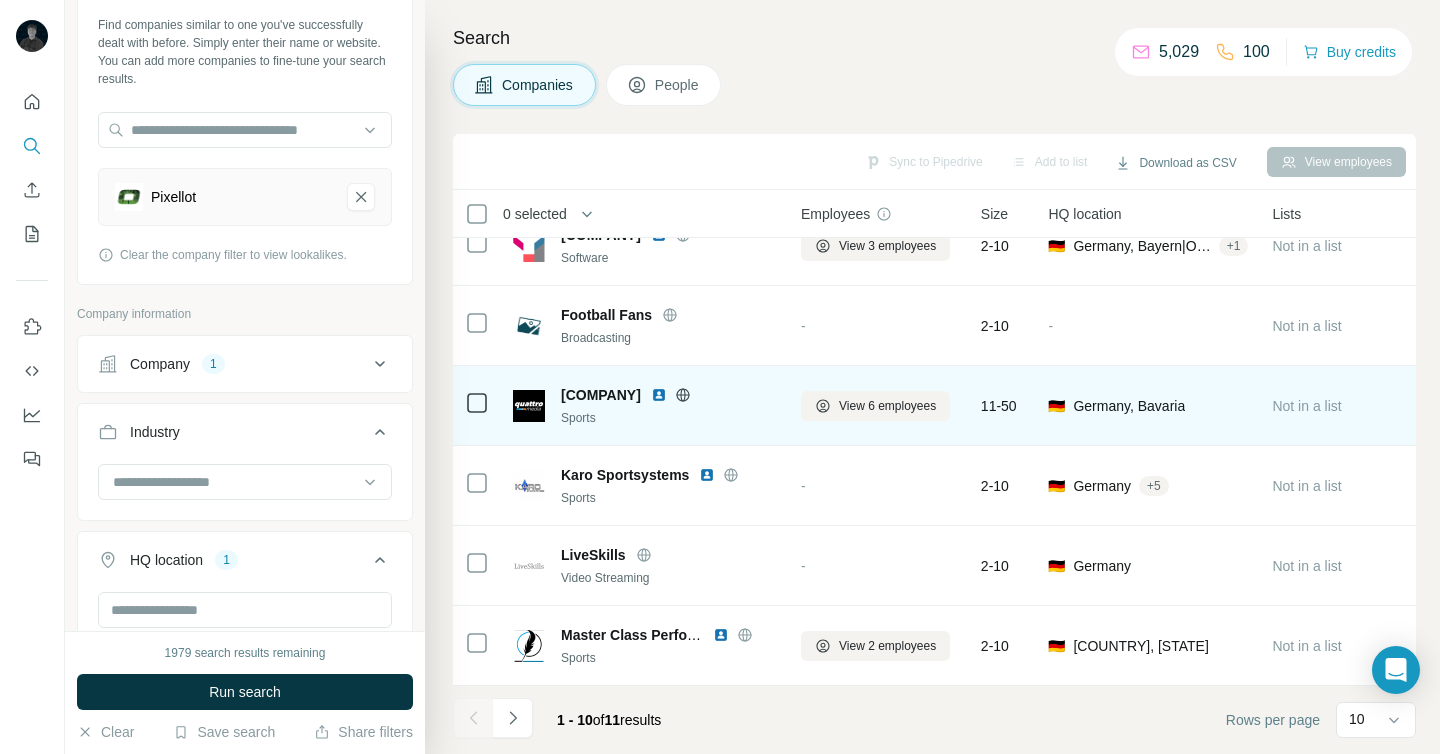 click 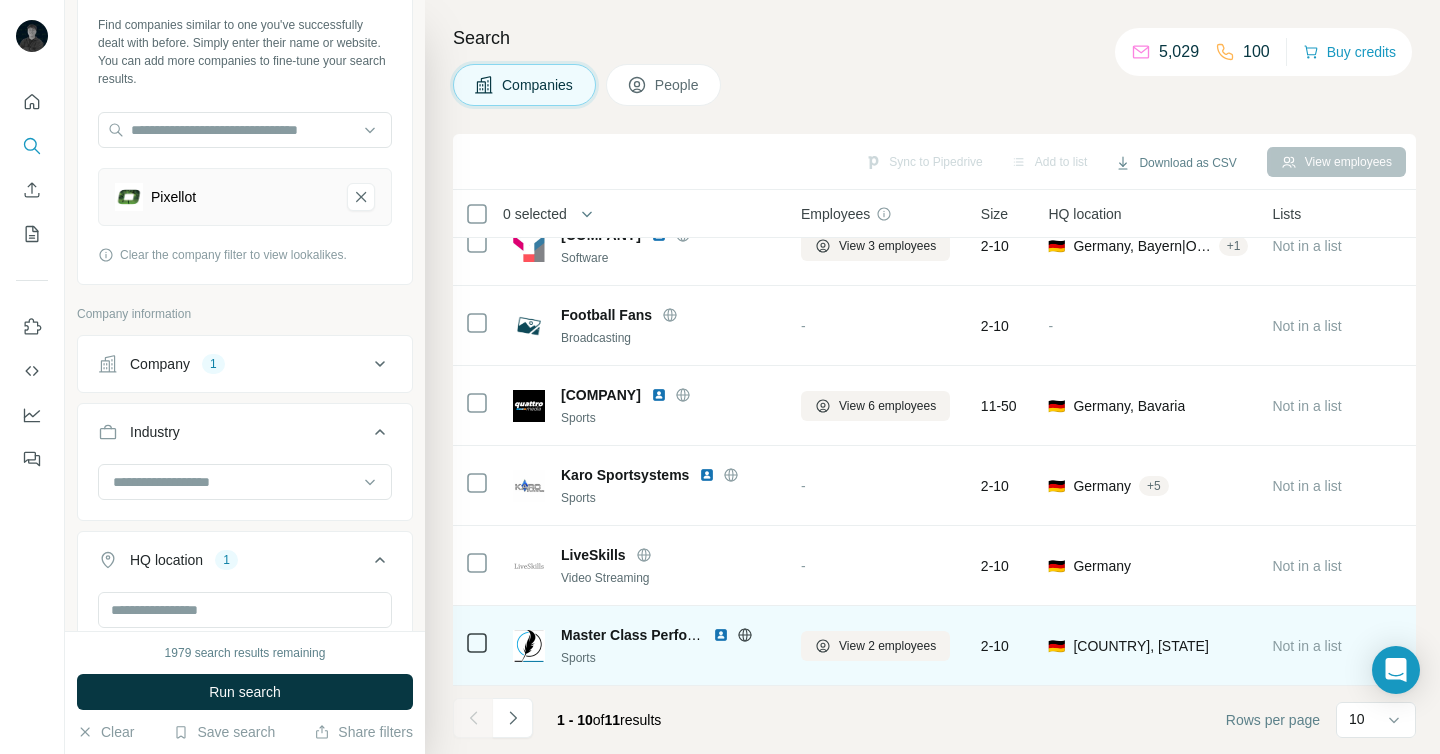 click 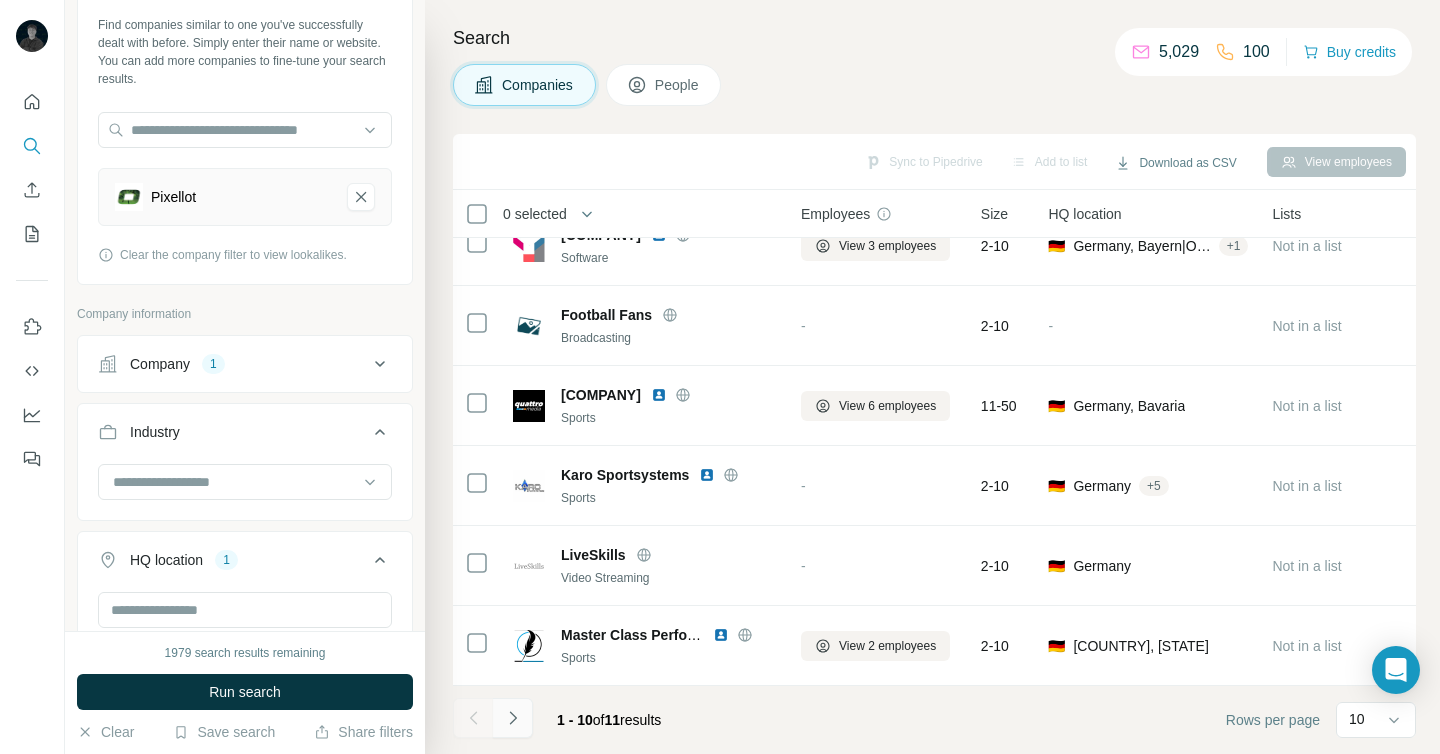 click at bounding box center (513, 718) 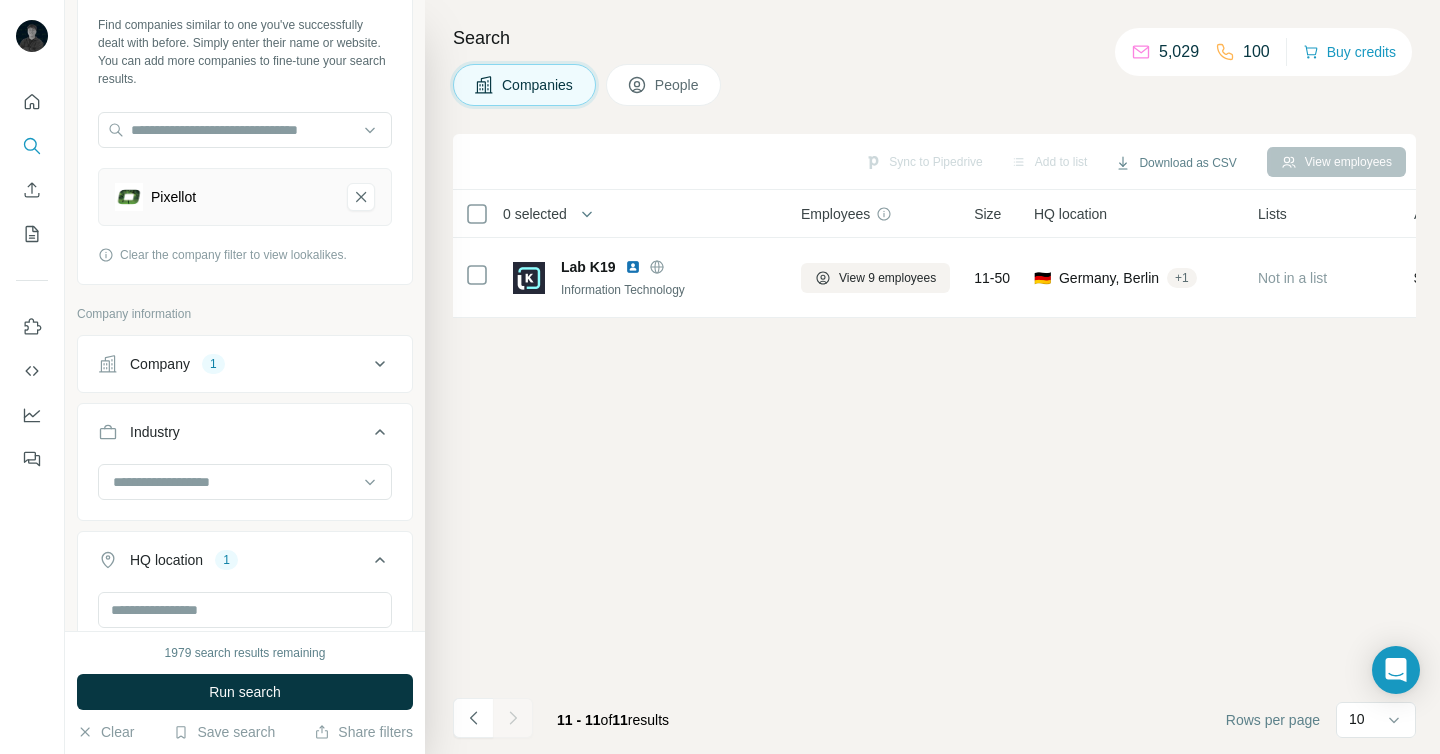 scroll, scrollTop: 0, scrollLeft: 0, axis: both 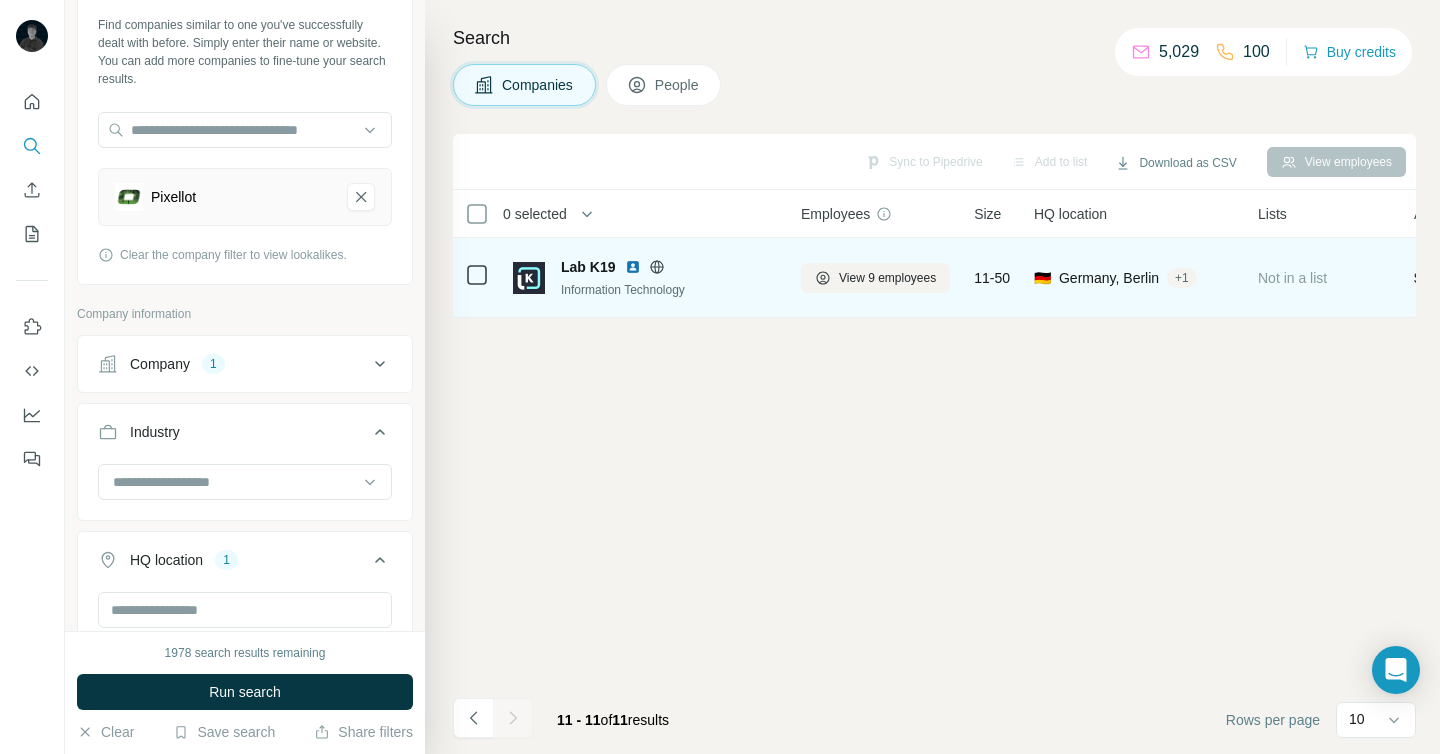 click 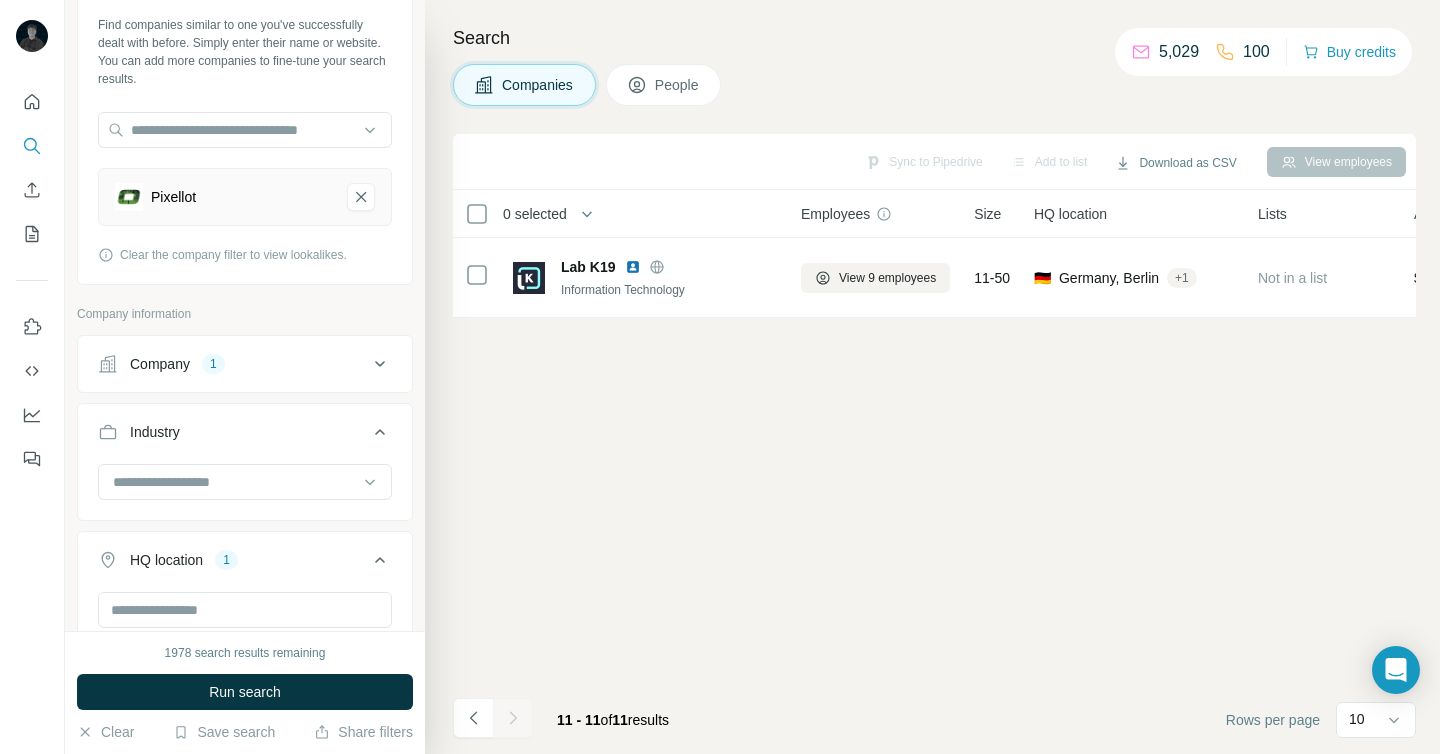 scroll, scrollTop: 0, scrollLeft: 0, axis: both 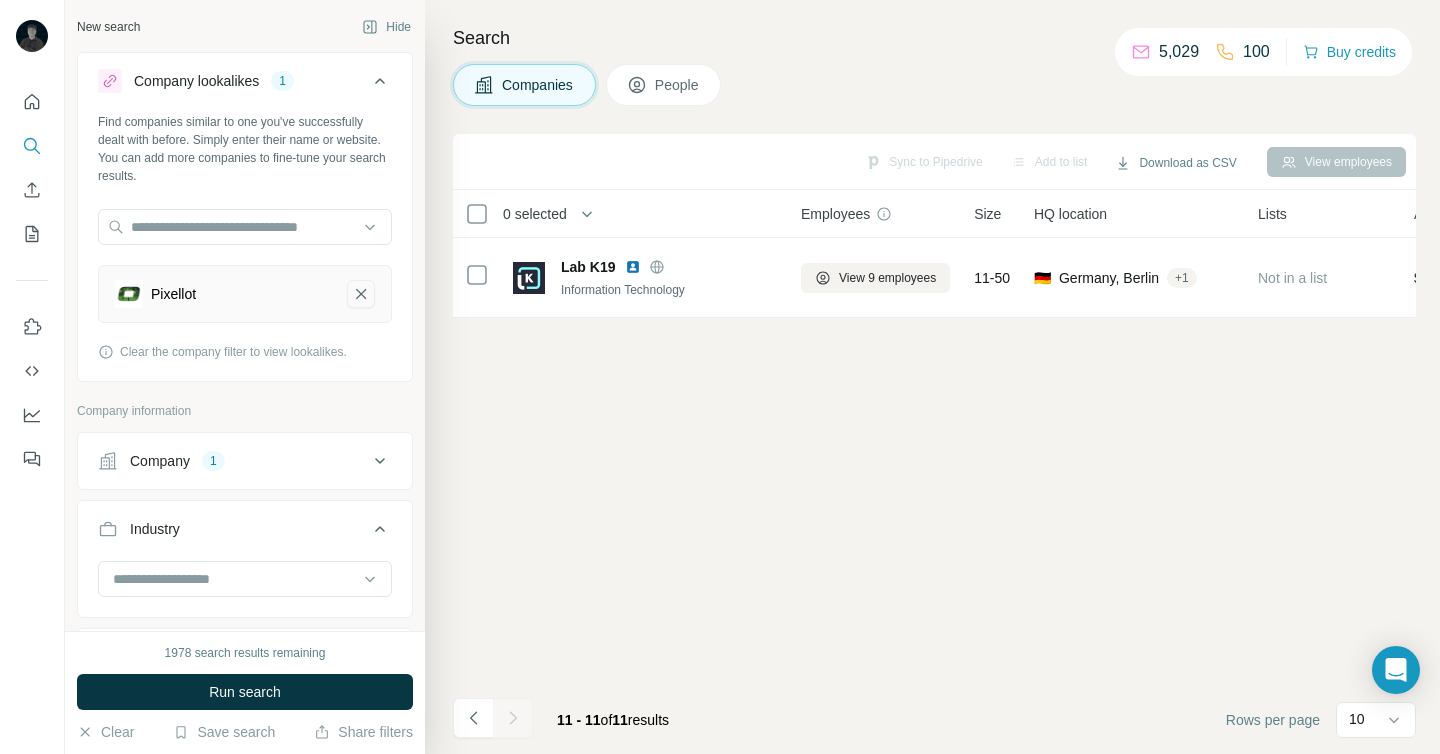 click 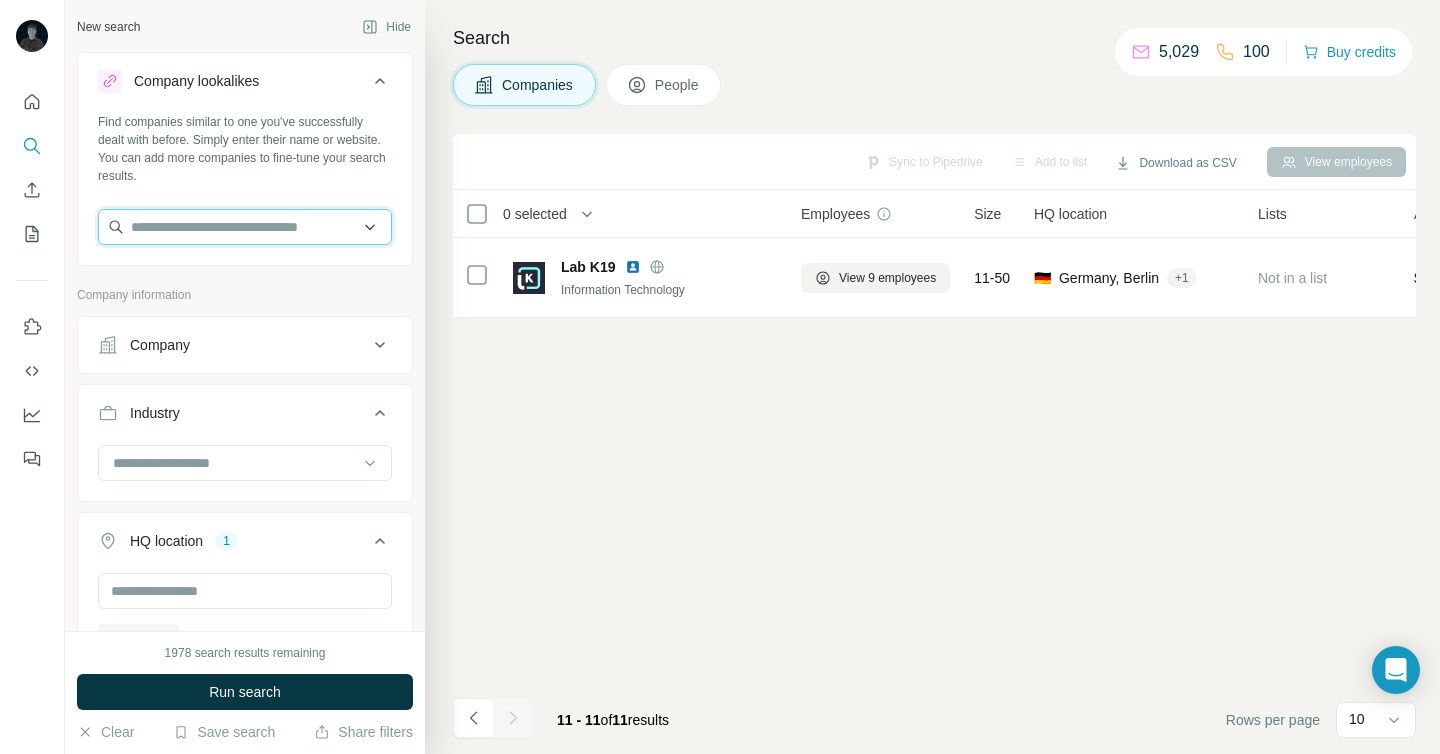 click at bounding box center (245, 227) 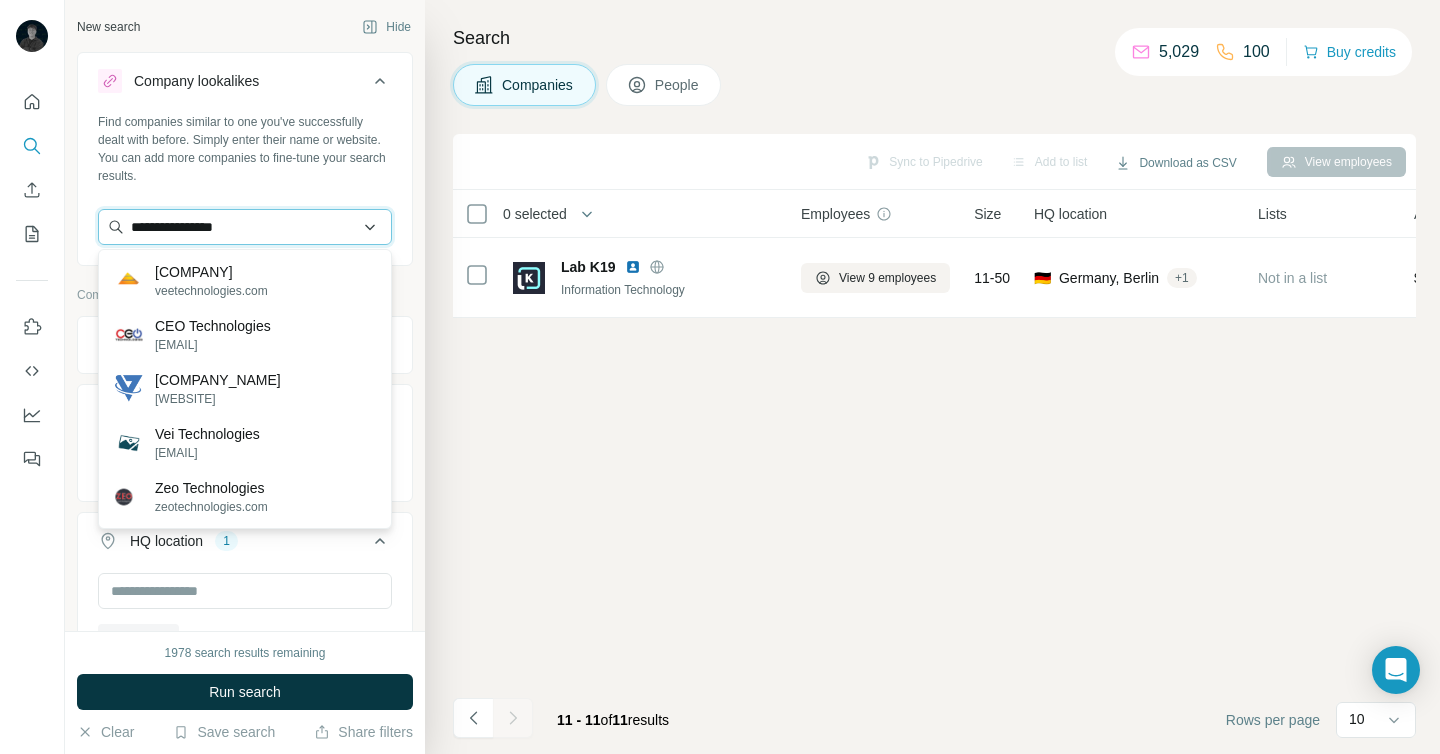 click on "**********" at bounding box center (245, 227) 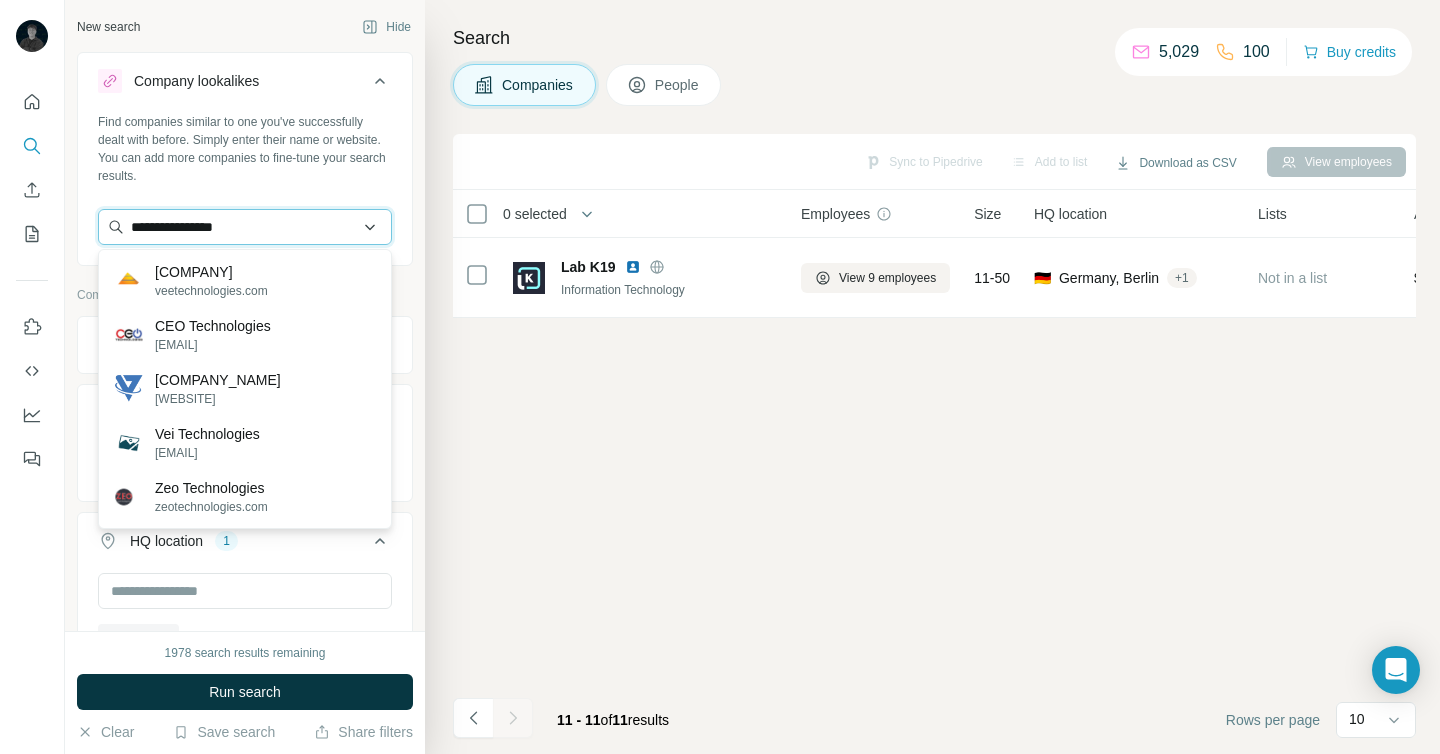 click on "**********" at bounding box center (245, 227) 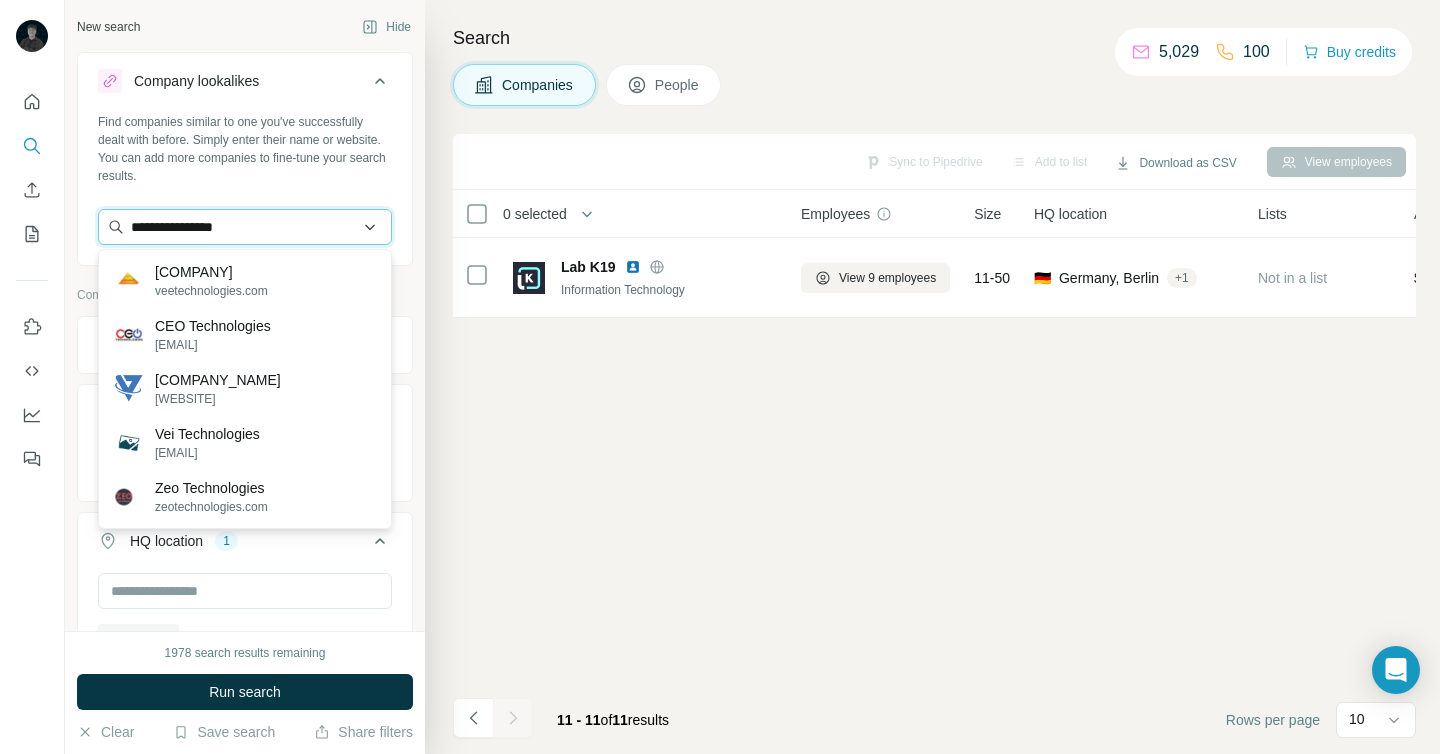 click on "**********" at bounding box center [245, 227] 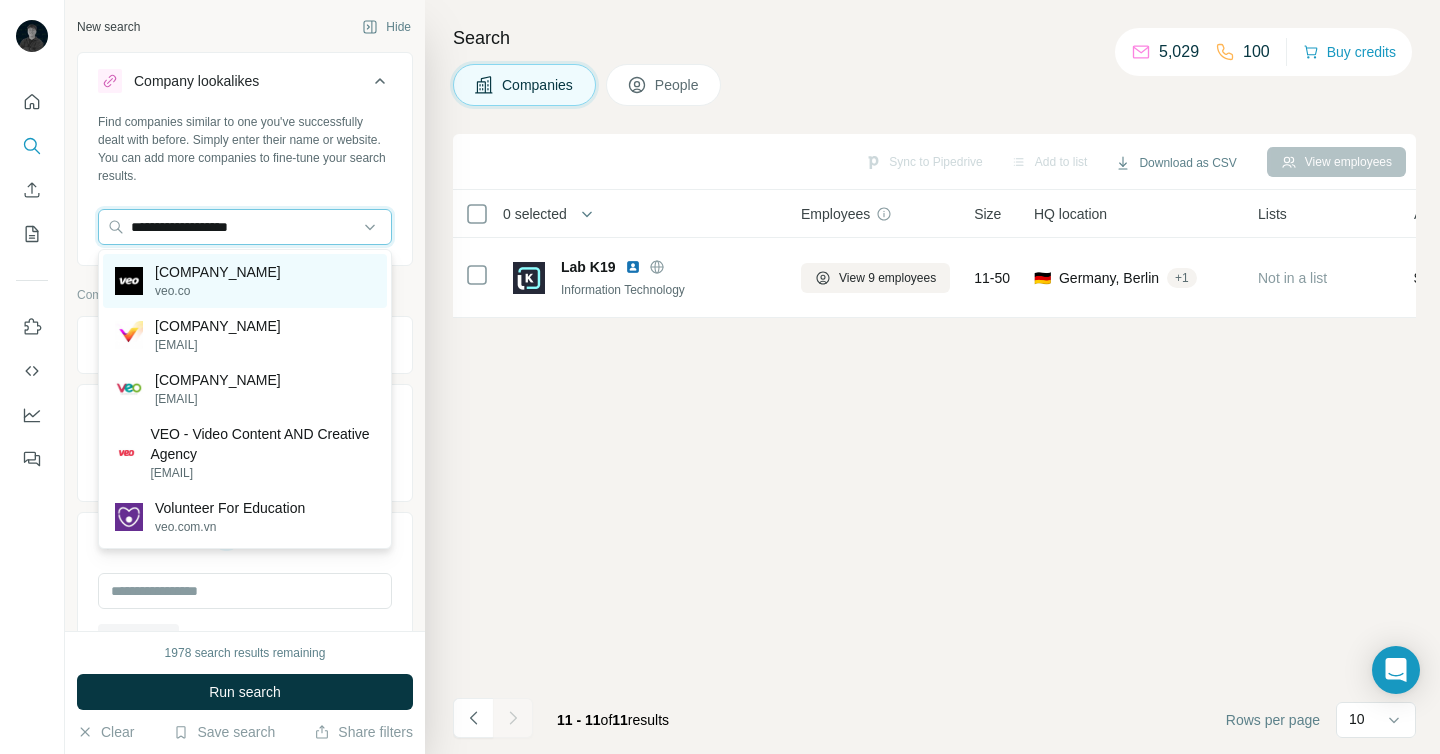 type on "**********" 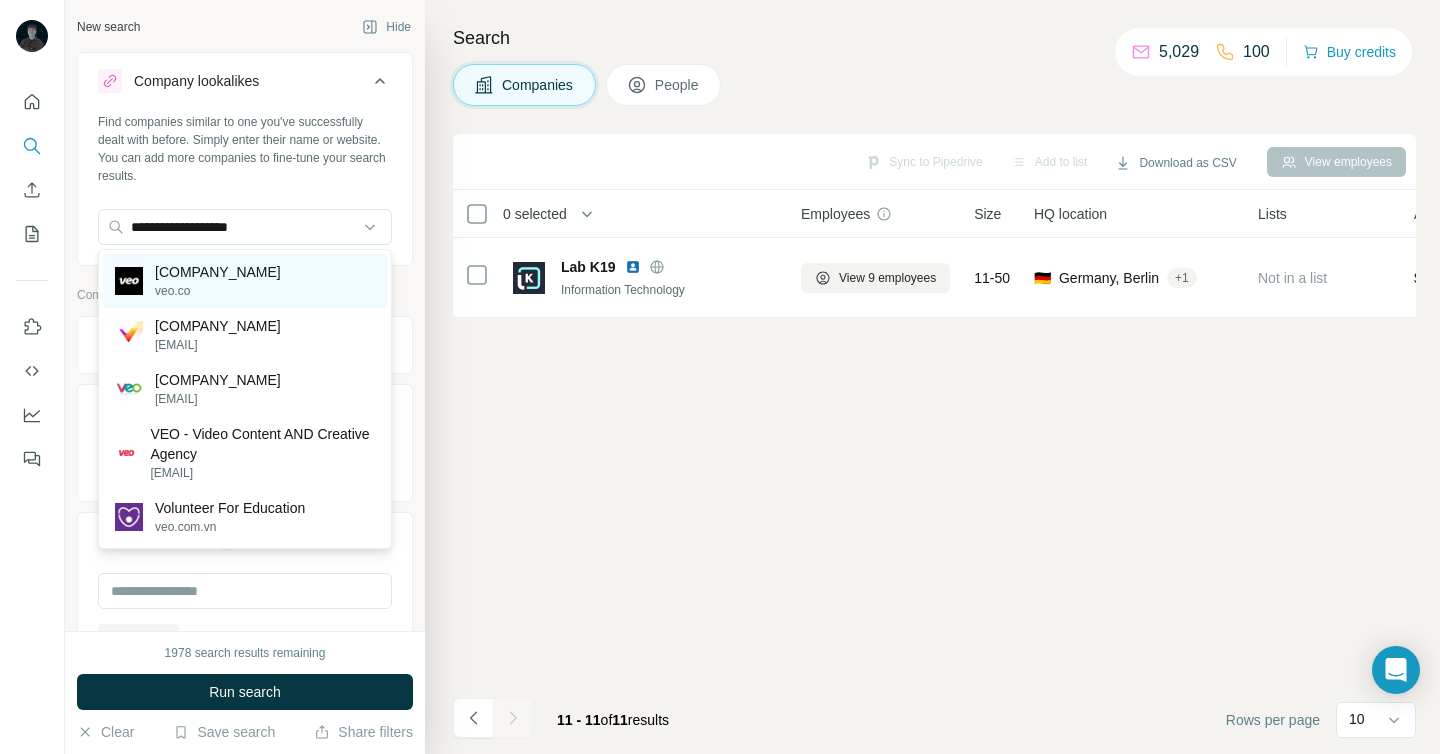 click on "Veo veo.co" at bounding box center [245, 281] 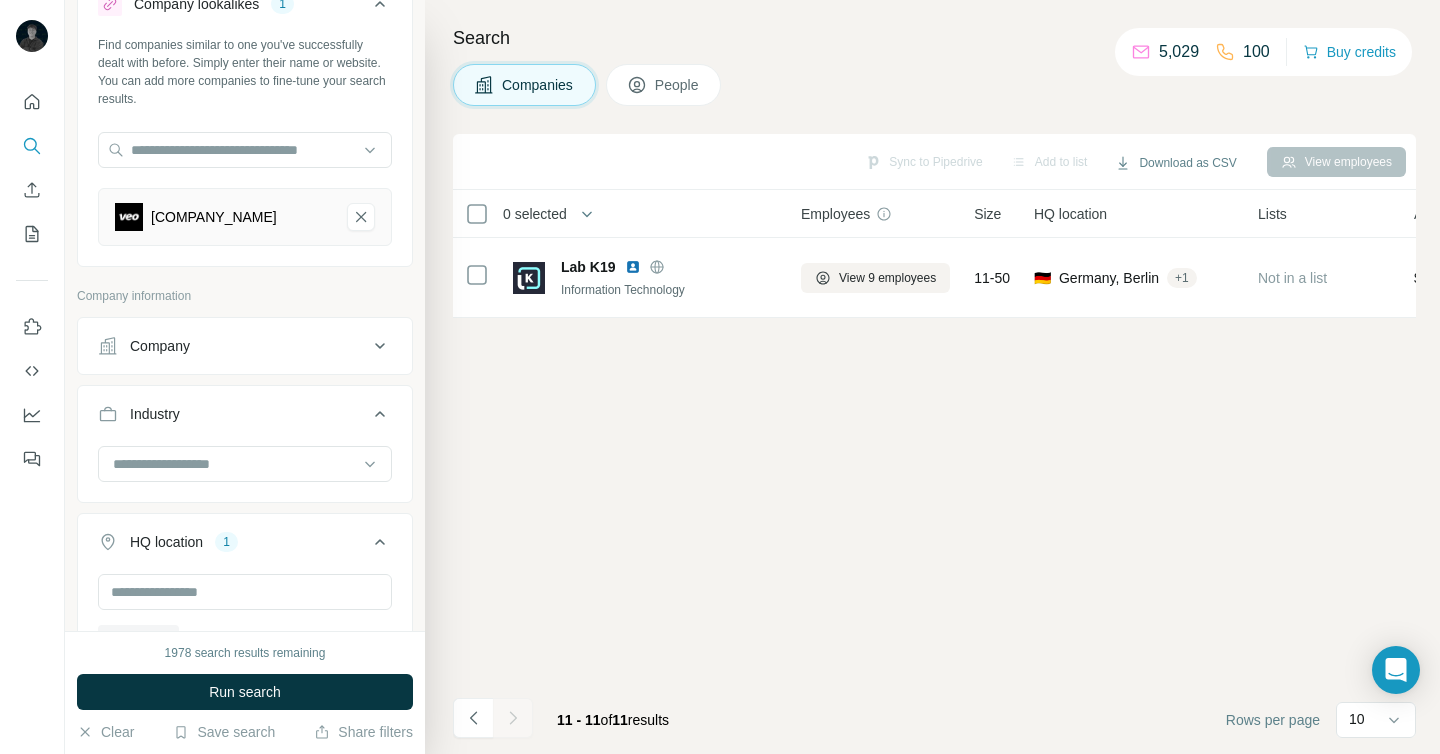 scroll, scrollTop: 81, scrollLeft: 0, axis: vertical 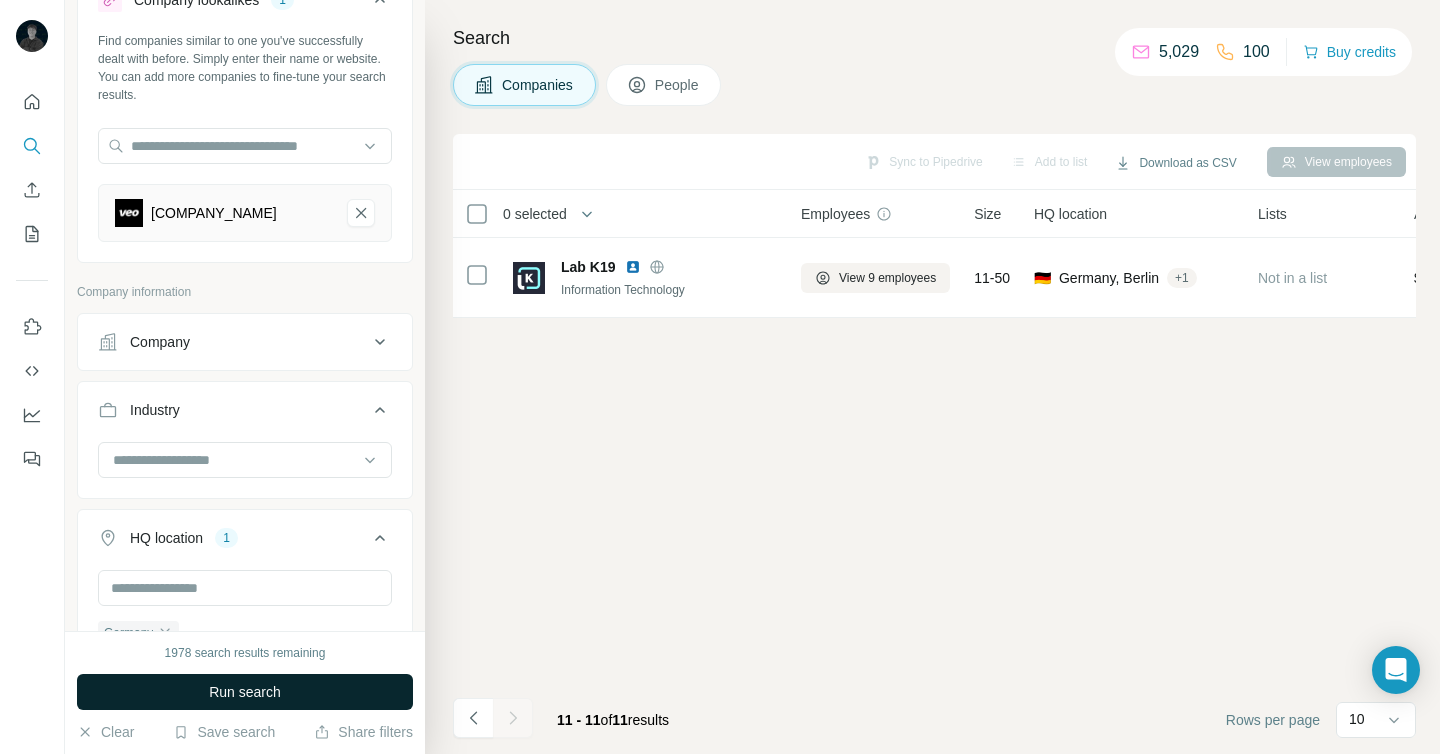 click on "Run search" at bounding box center [245, 692] 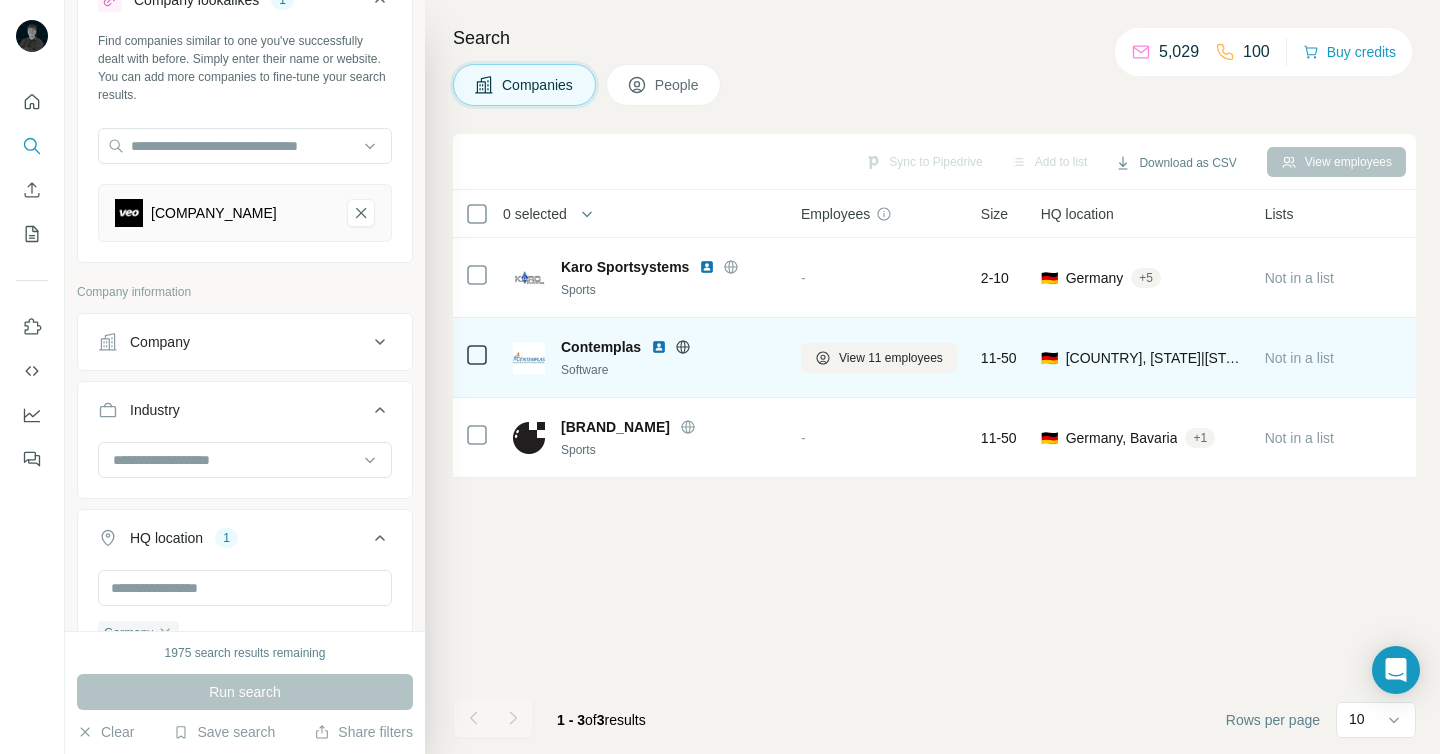 click 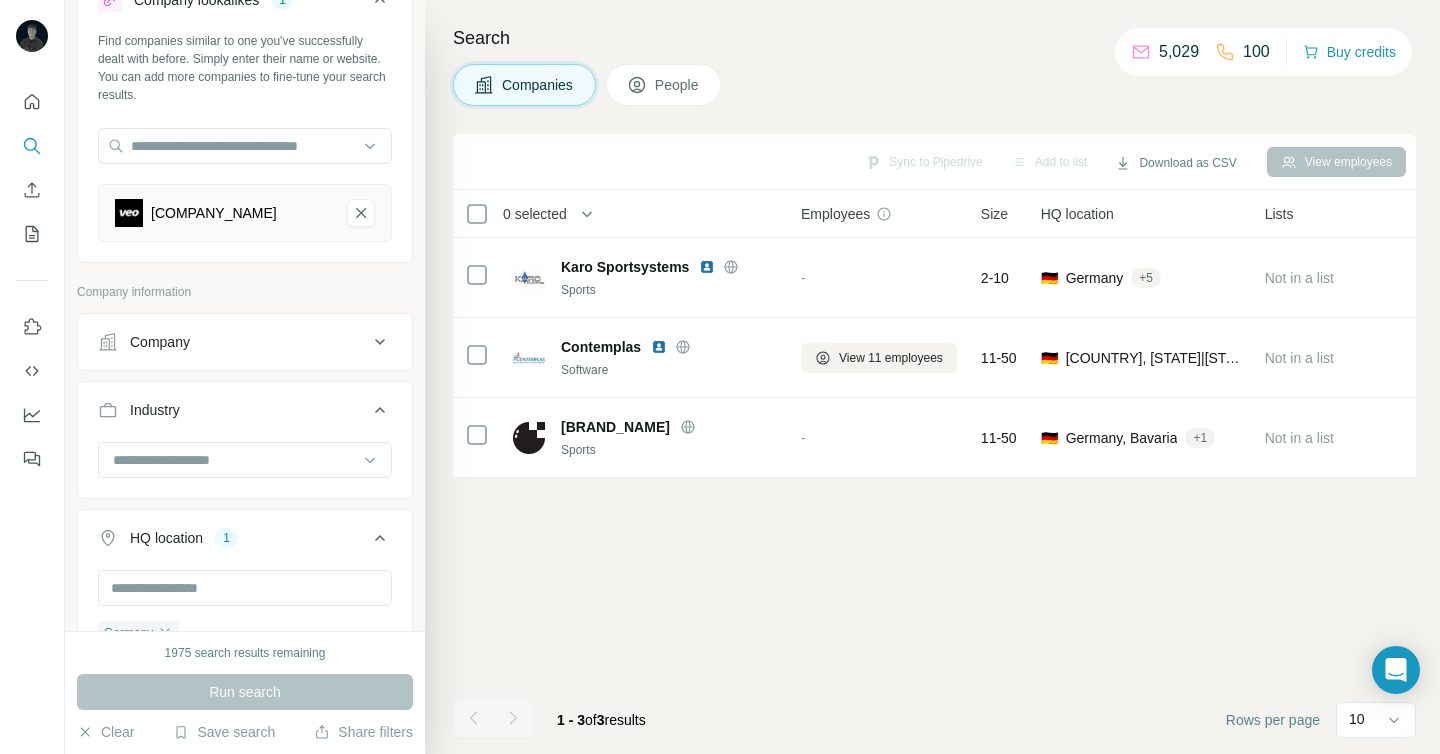 drag, startPoint x: 356, startPoint y: 208, endPoint x: 288, endPoint y: 165, distance: 80.454956 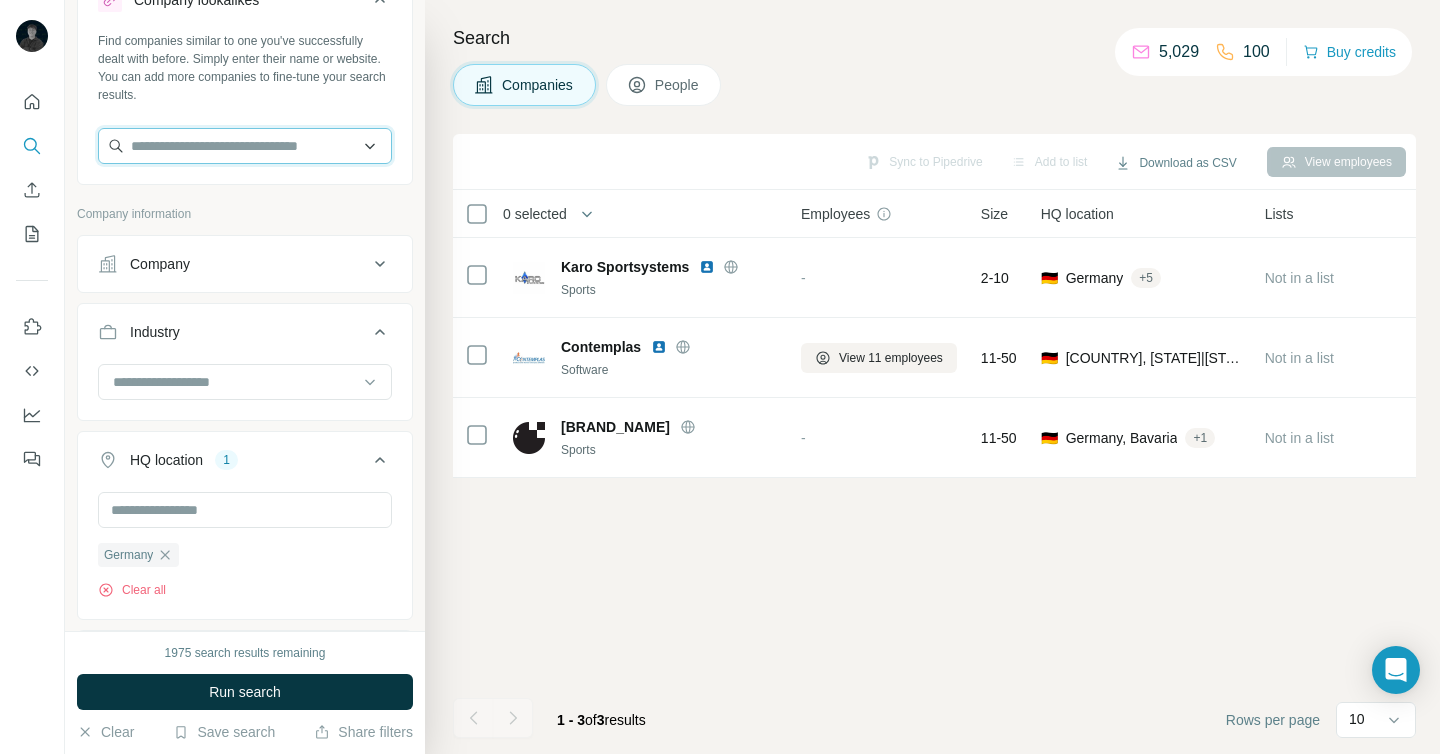 click at bounding box center (245, 146) 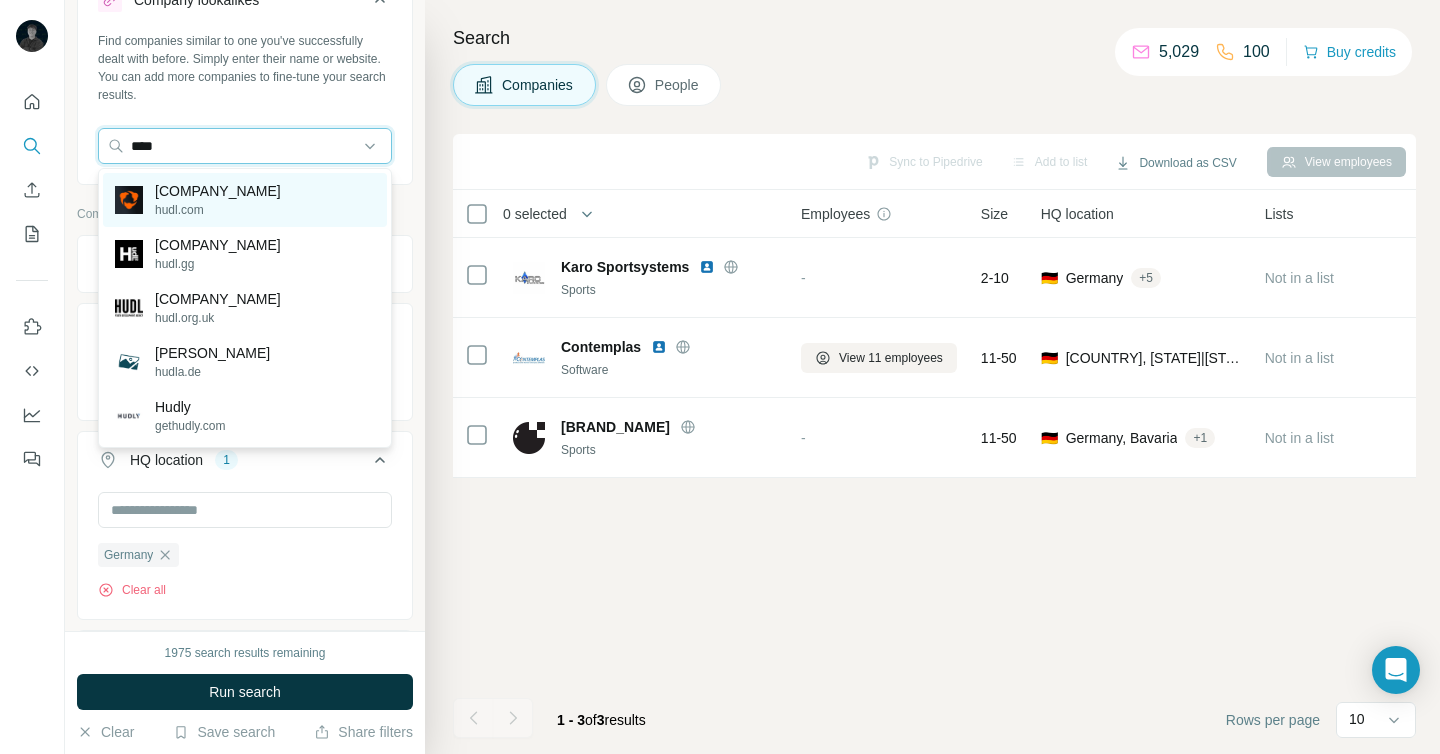 type on "****" 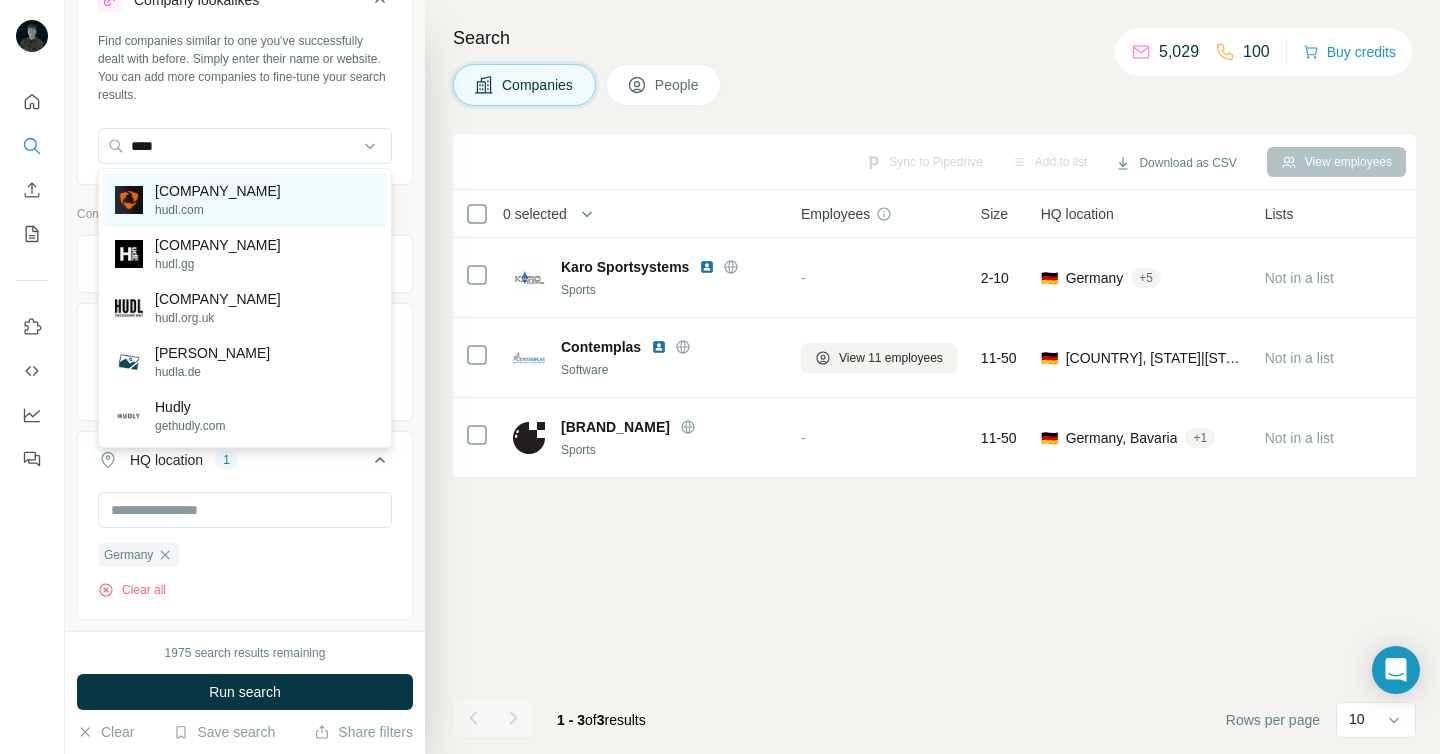 click on "Hudl hudl.com" at bounding box center [245, 200] 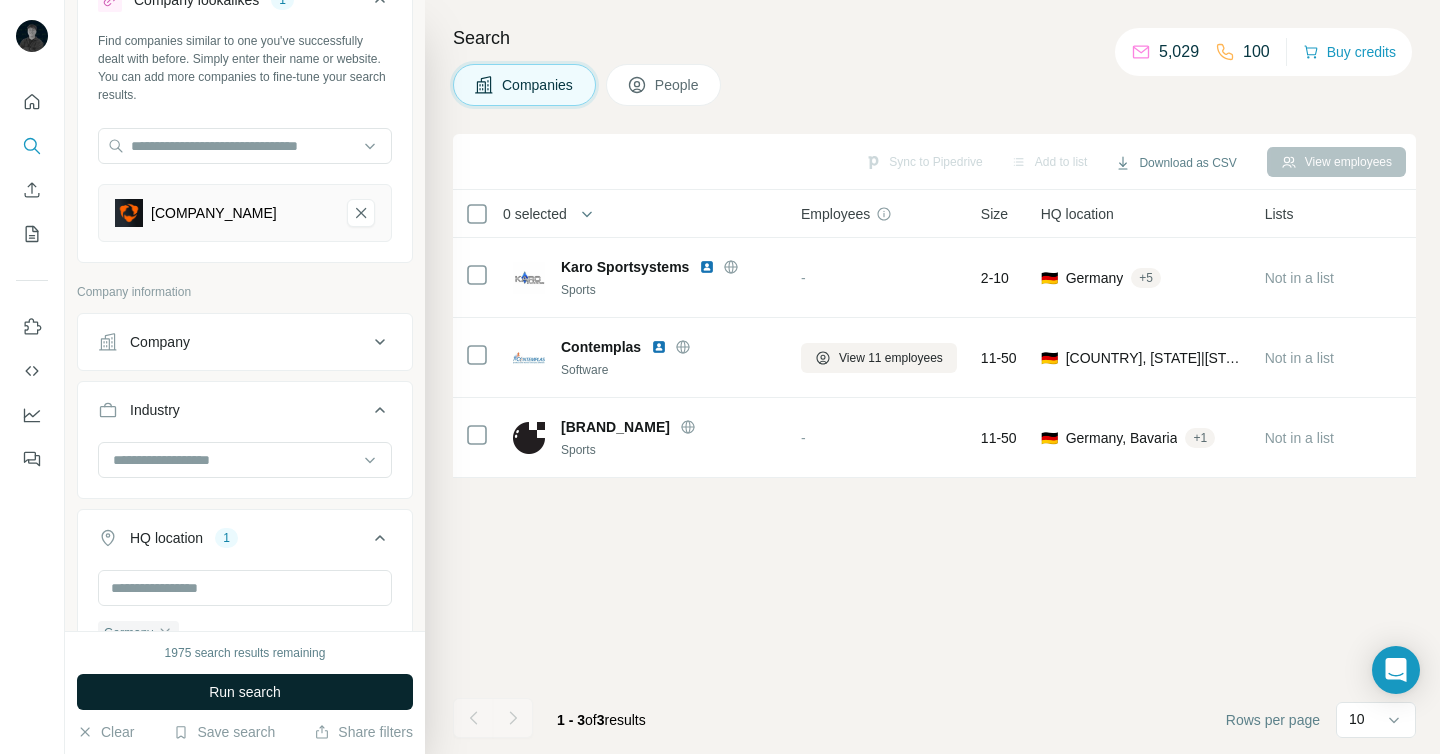 click on "Run search" at bounding box center [245, 692] 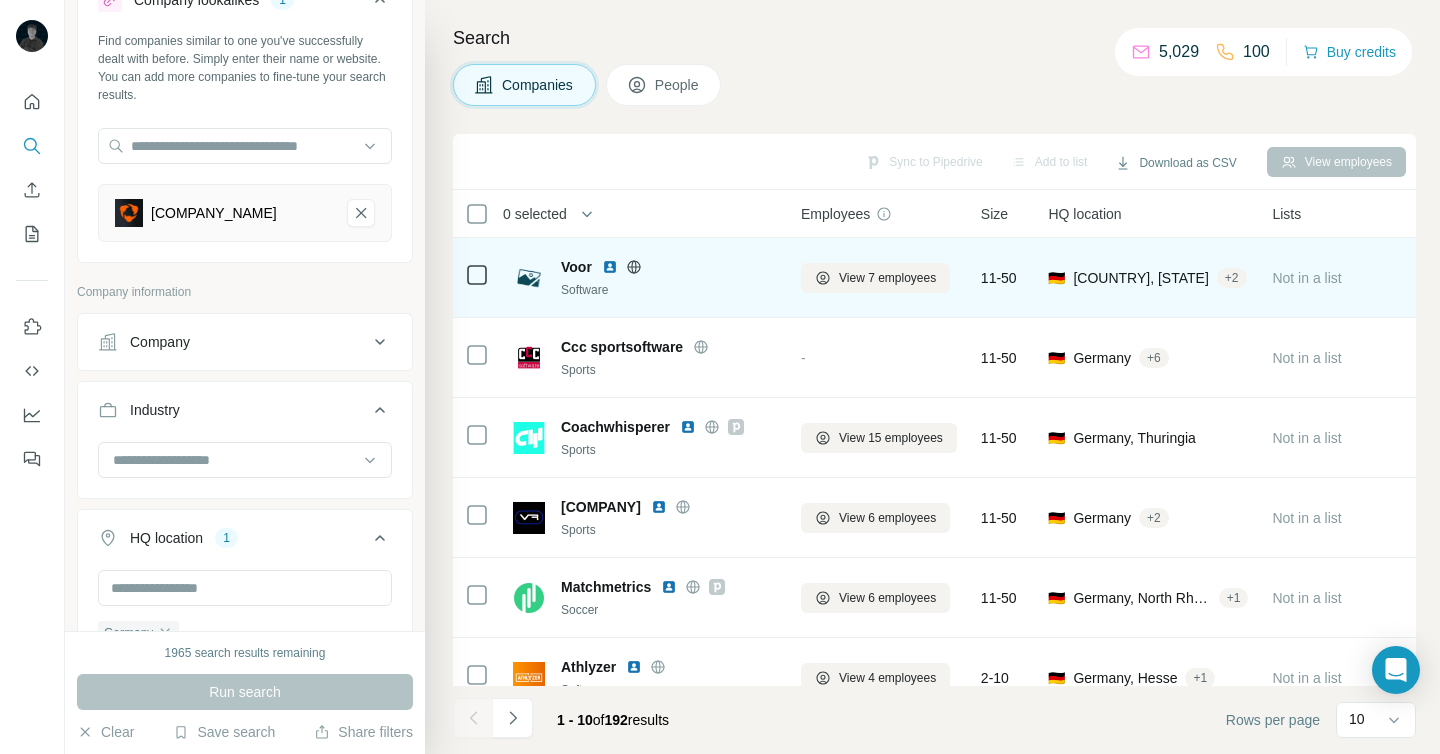 click 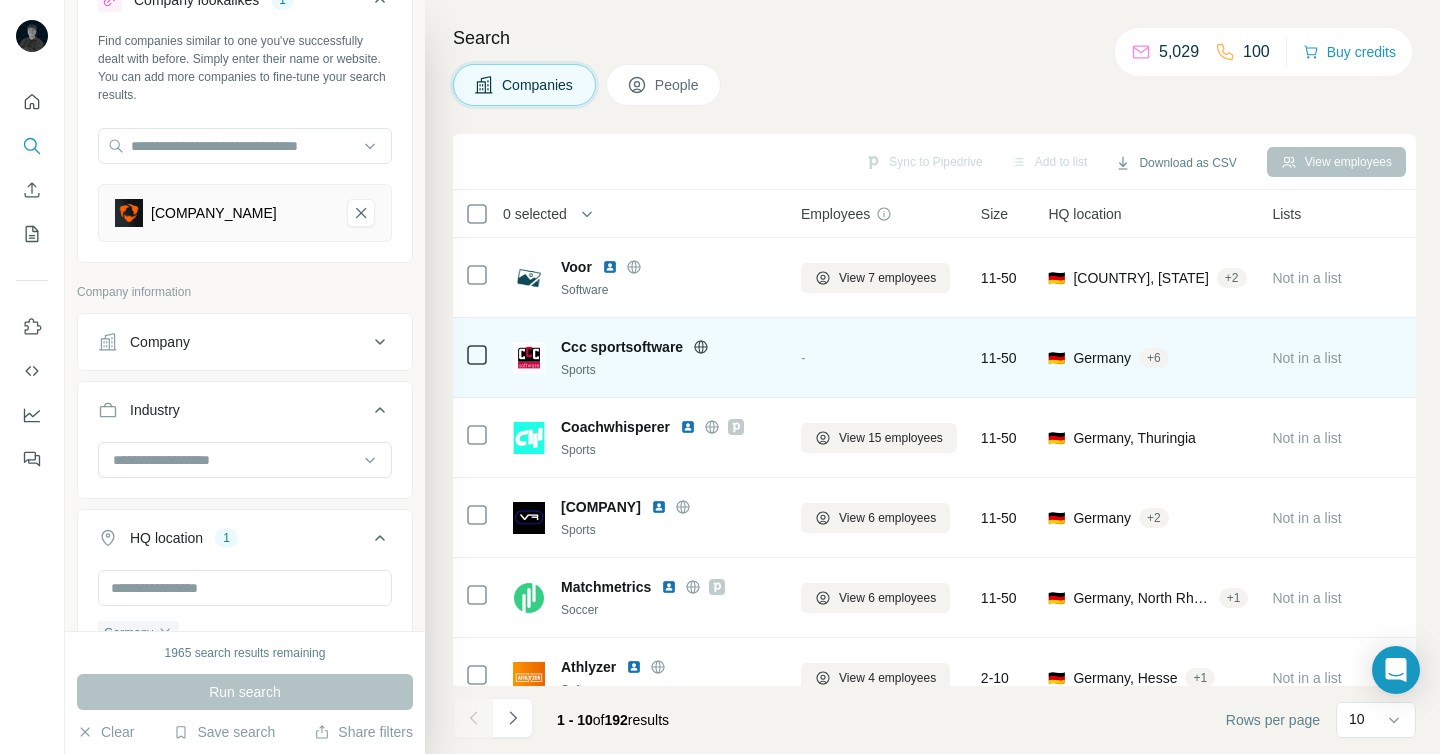 click 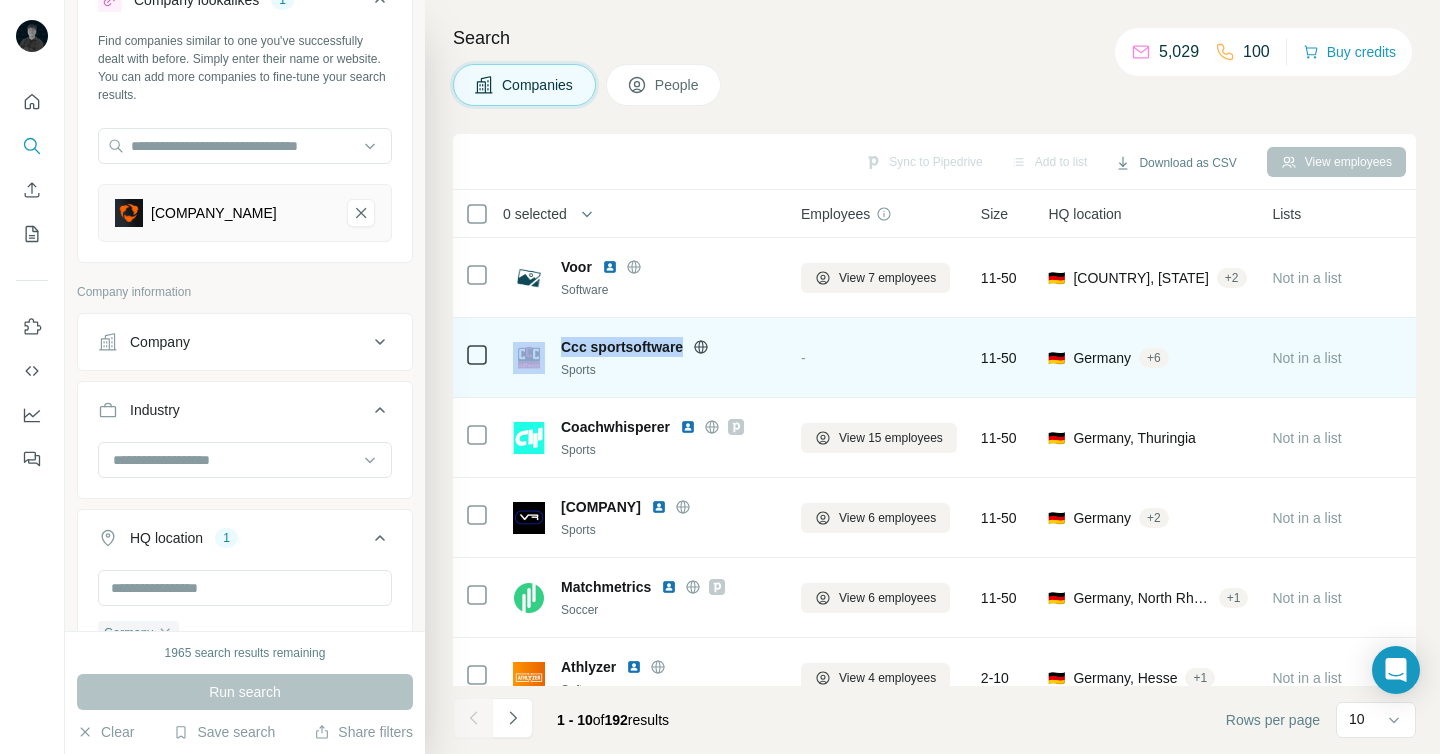 drag, startPoint x: 686, startPoint y: 349, endPoint x: 529, endPoint y: 349, distance: 157 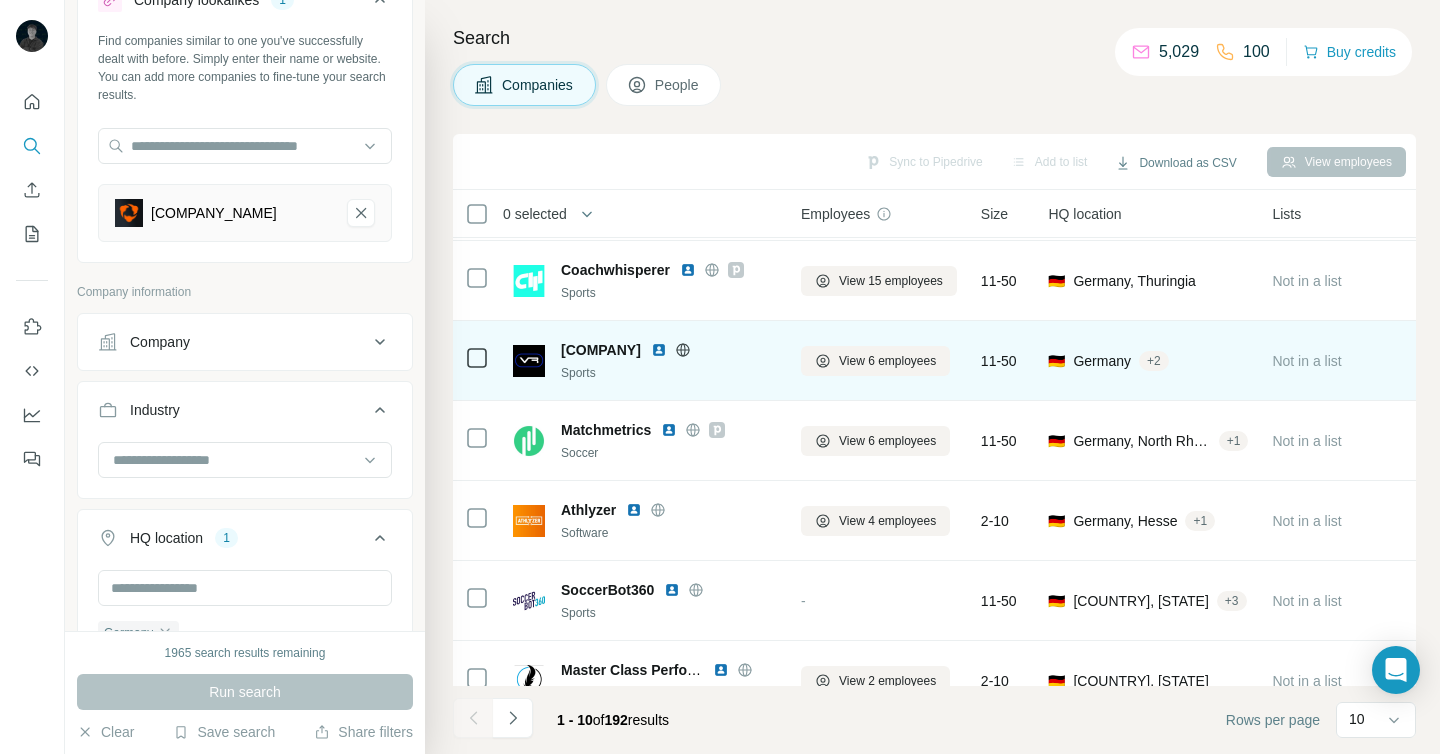 scroll, scrollTop: 168, scrollLeft: 0, axis: vertical 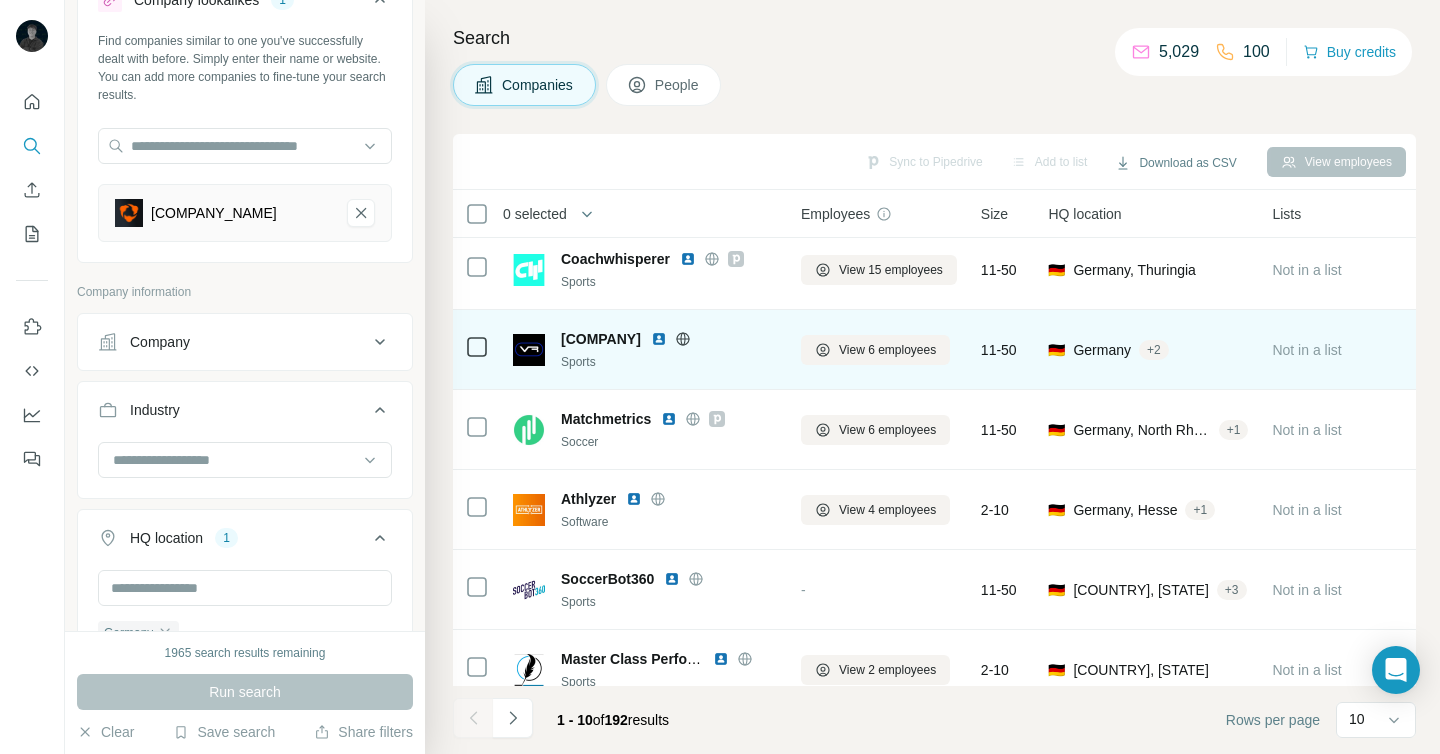 click 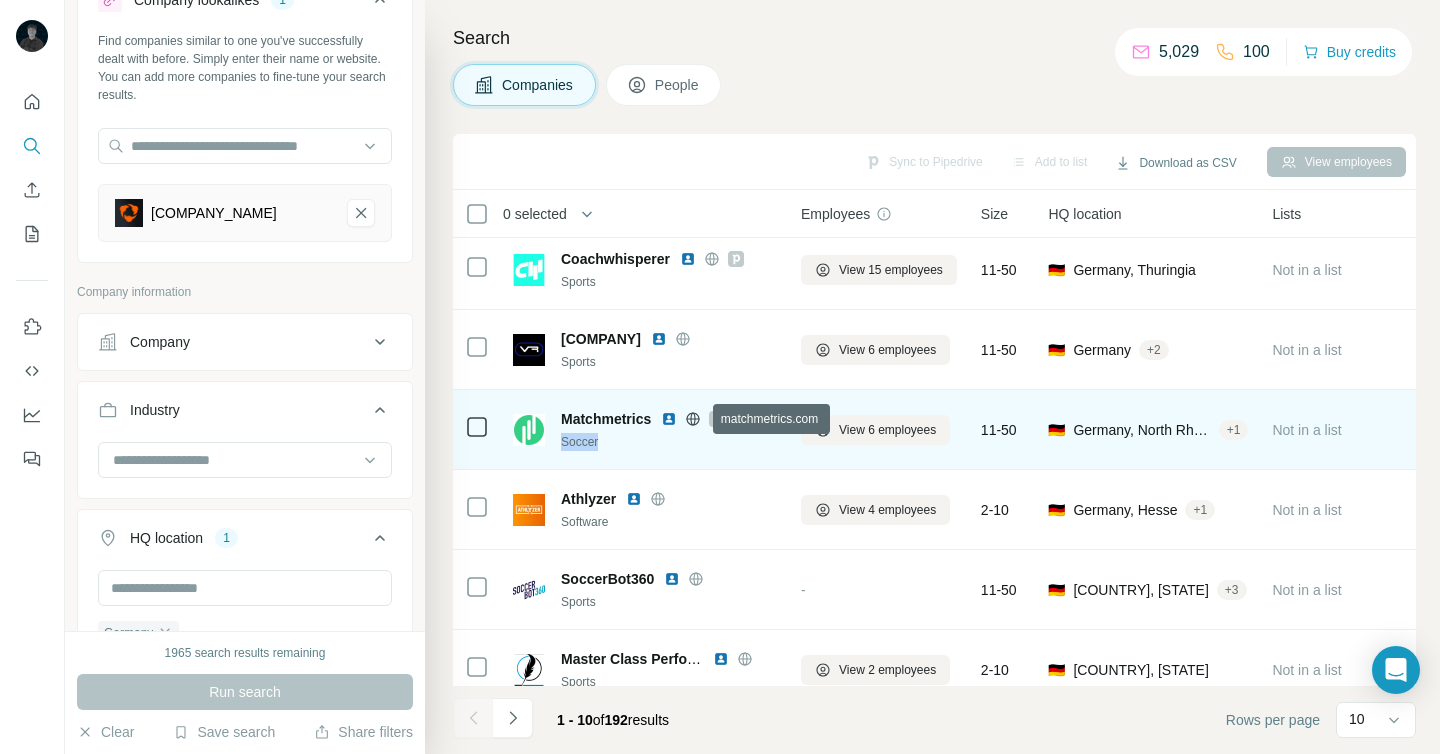 drag, startPoint x: 698, startPoint y: 420, endPoint x: 695, endPoint y: 433, distance: 13.341664 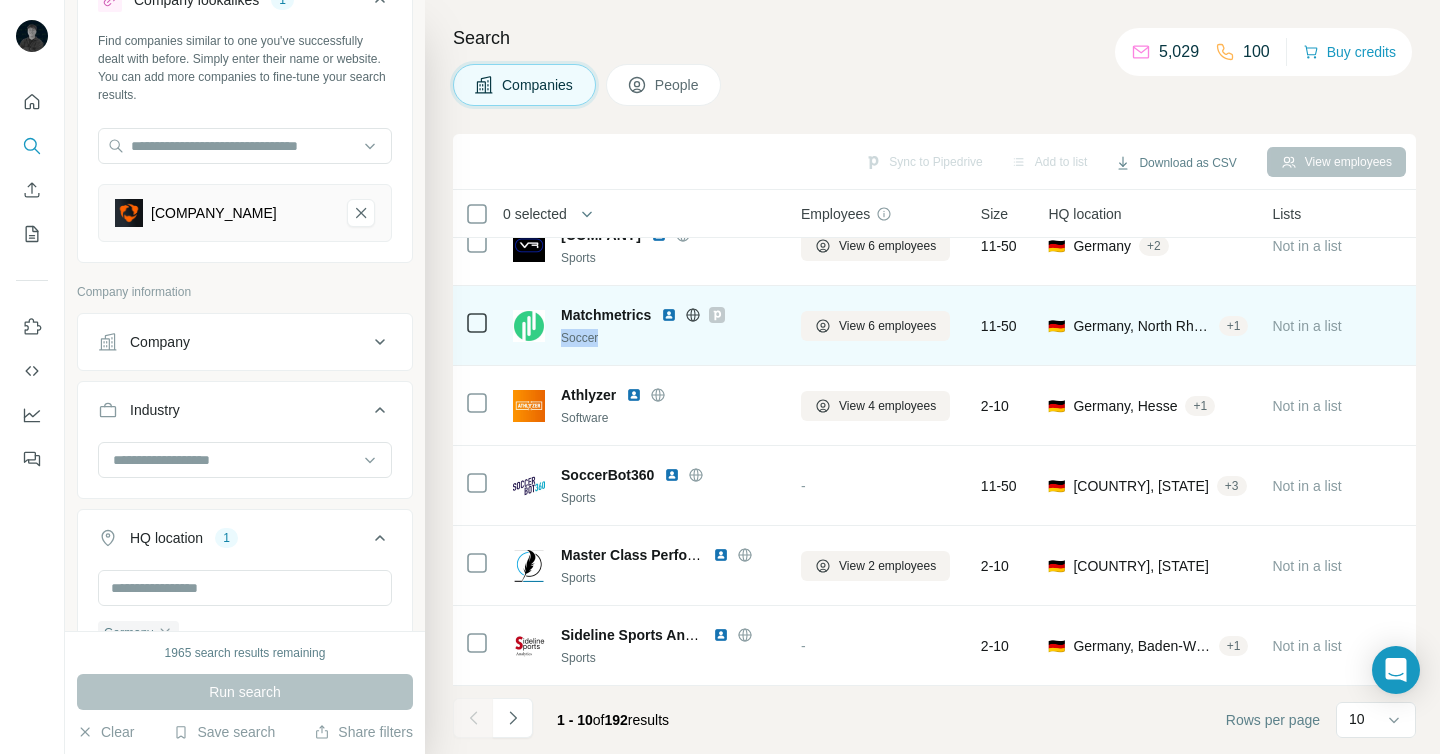 scroll, scrollTop: 285, scrollLeft: 0, axis: vertical 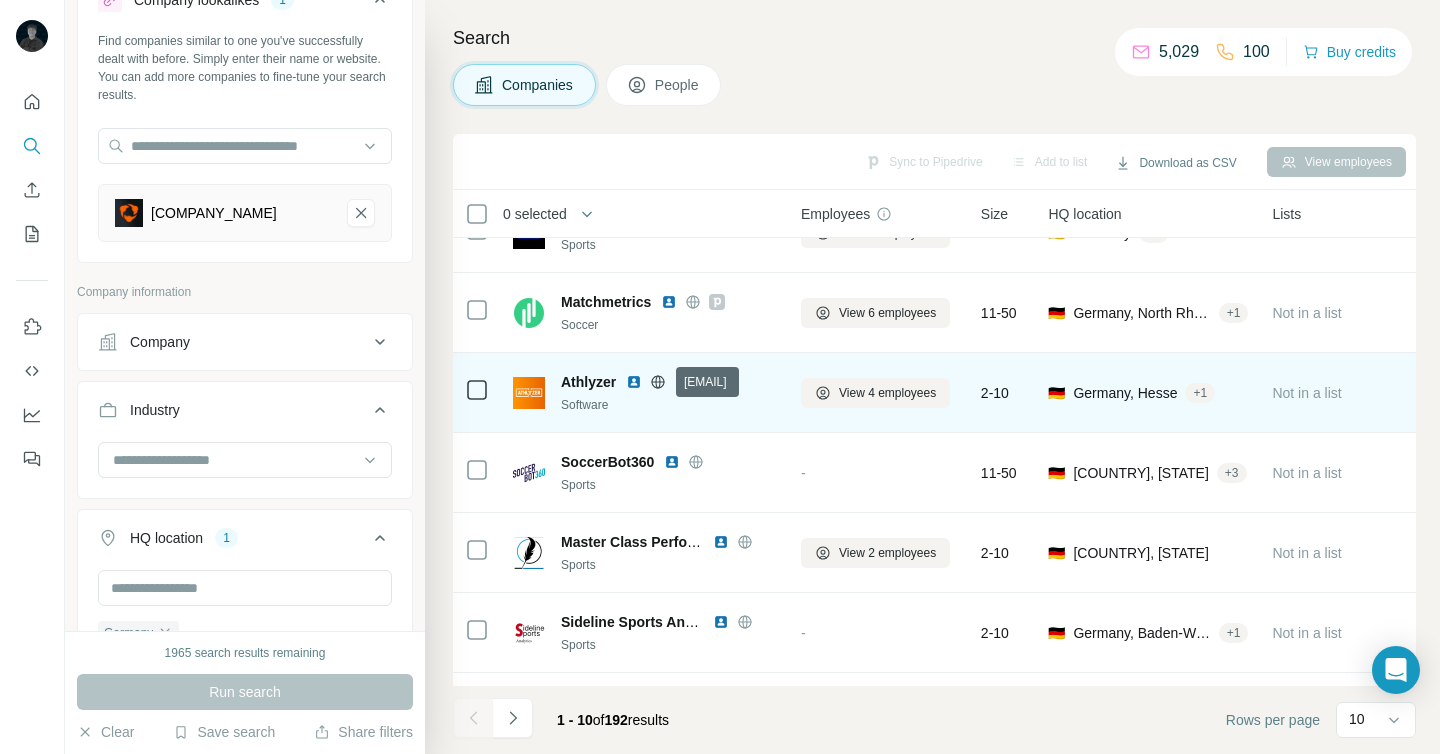 click 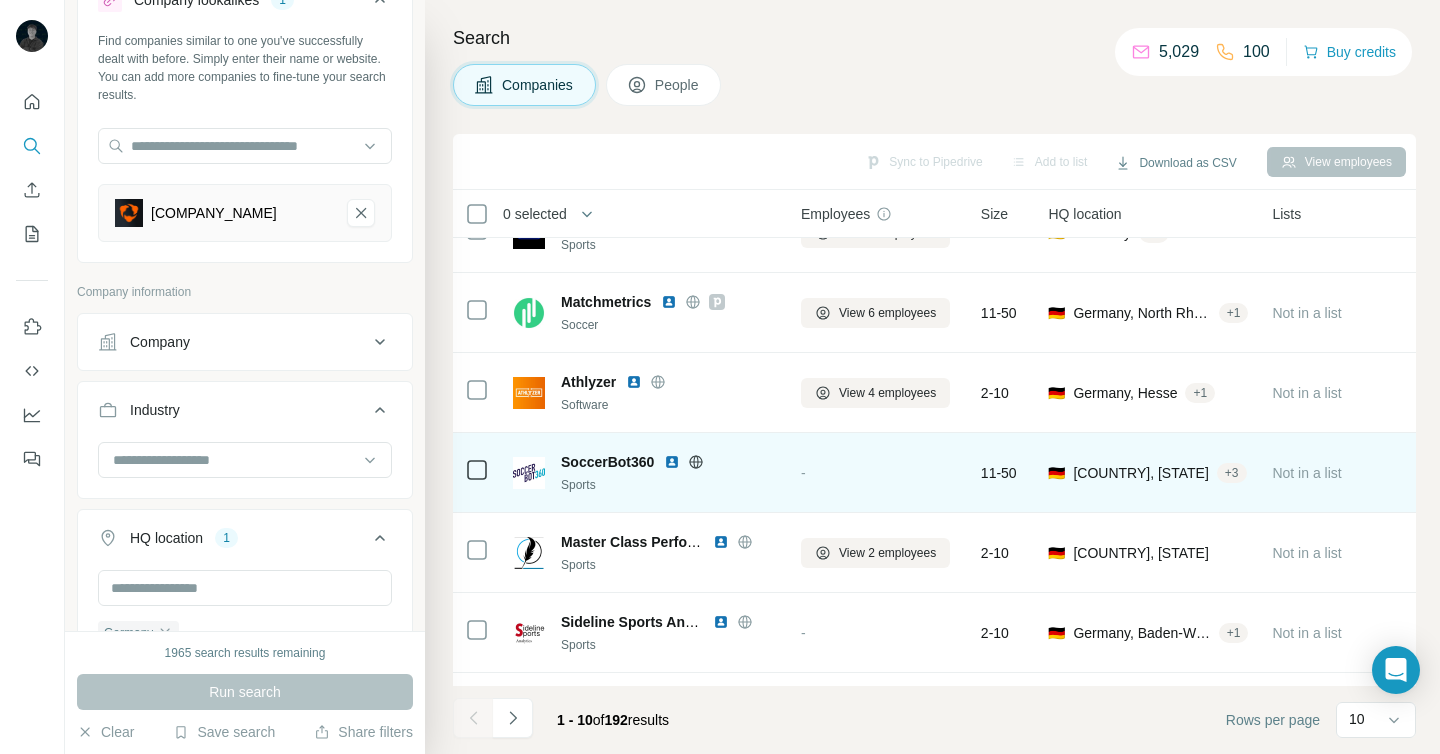 scroll, scrollTop: 352, scrollLeft: 0, axis: vertical 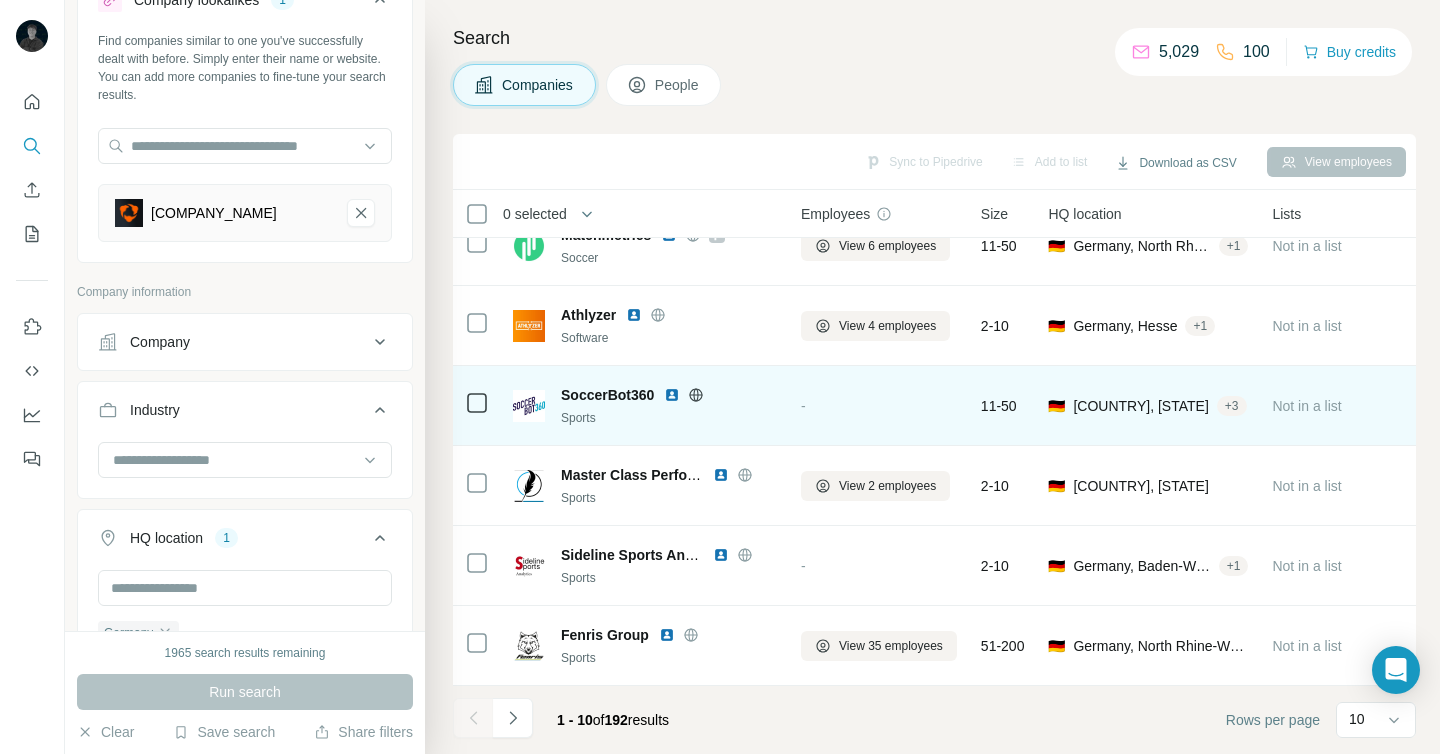 click 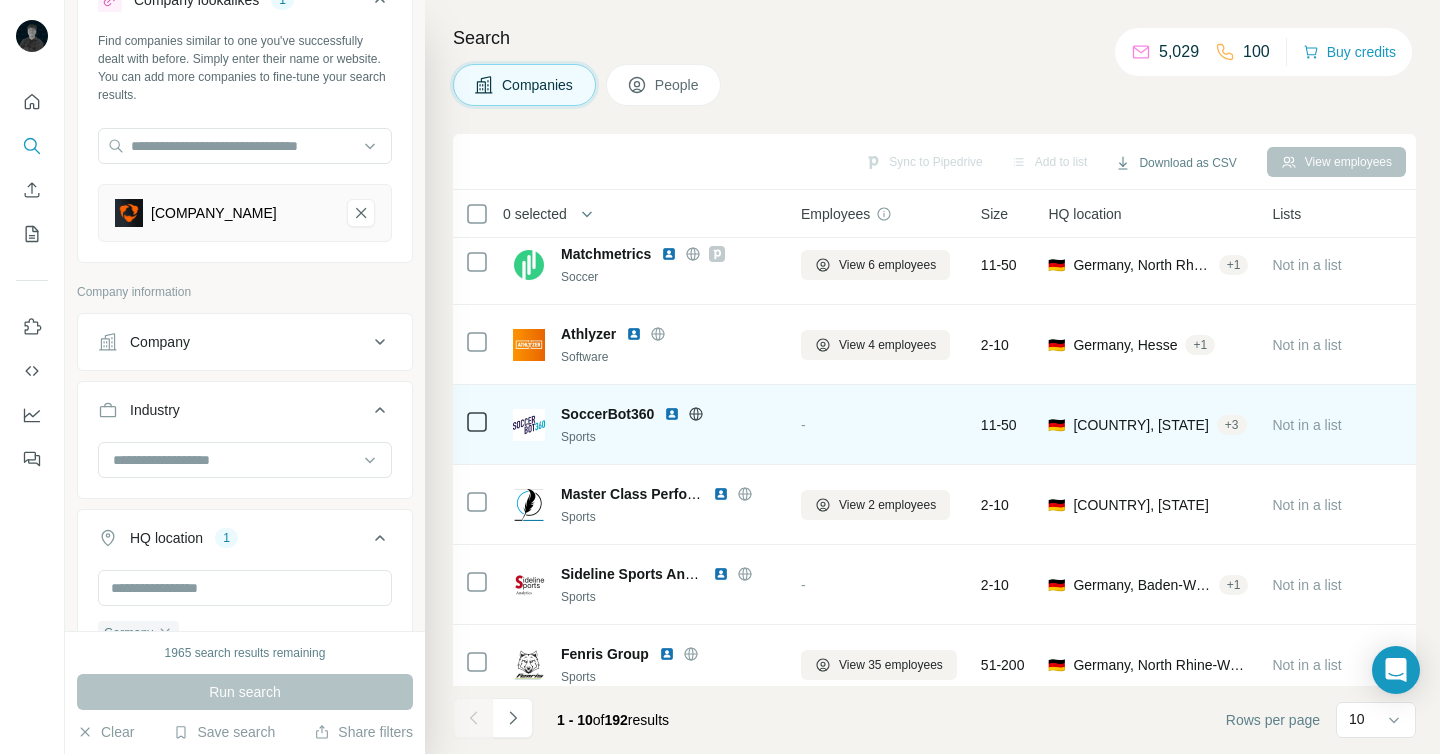 scroll, scrollTop: 352, scrollLeft: 0, axis: vertical 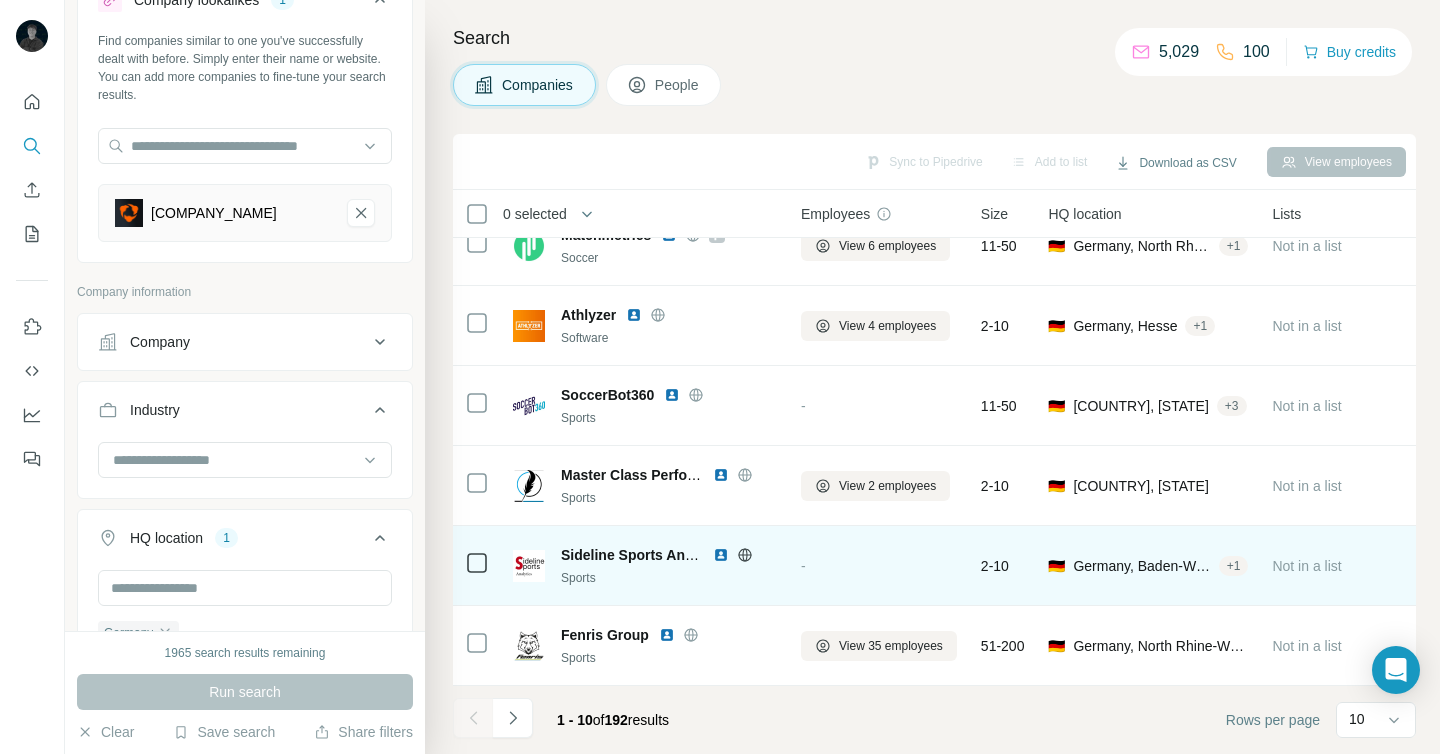 click 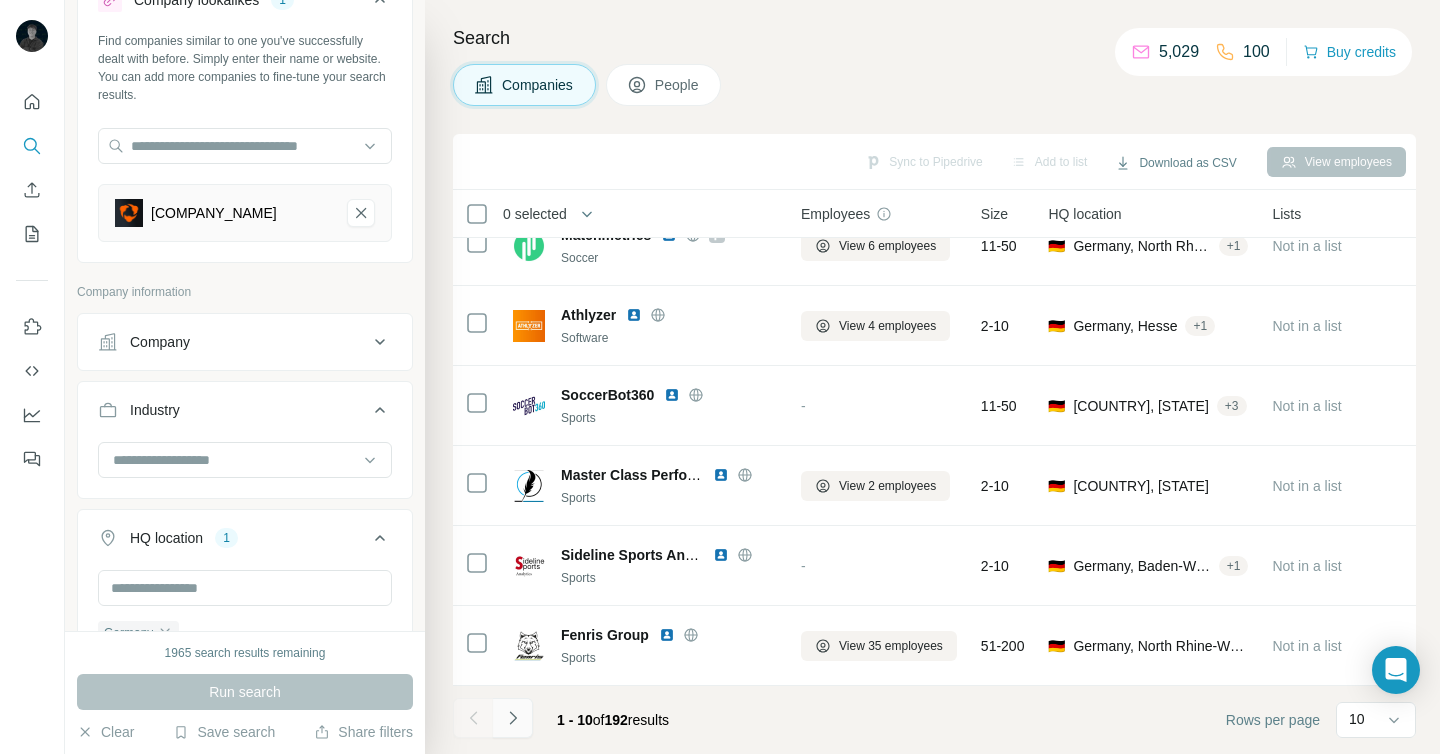 click 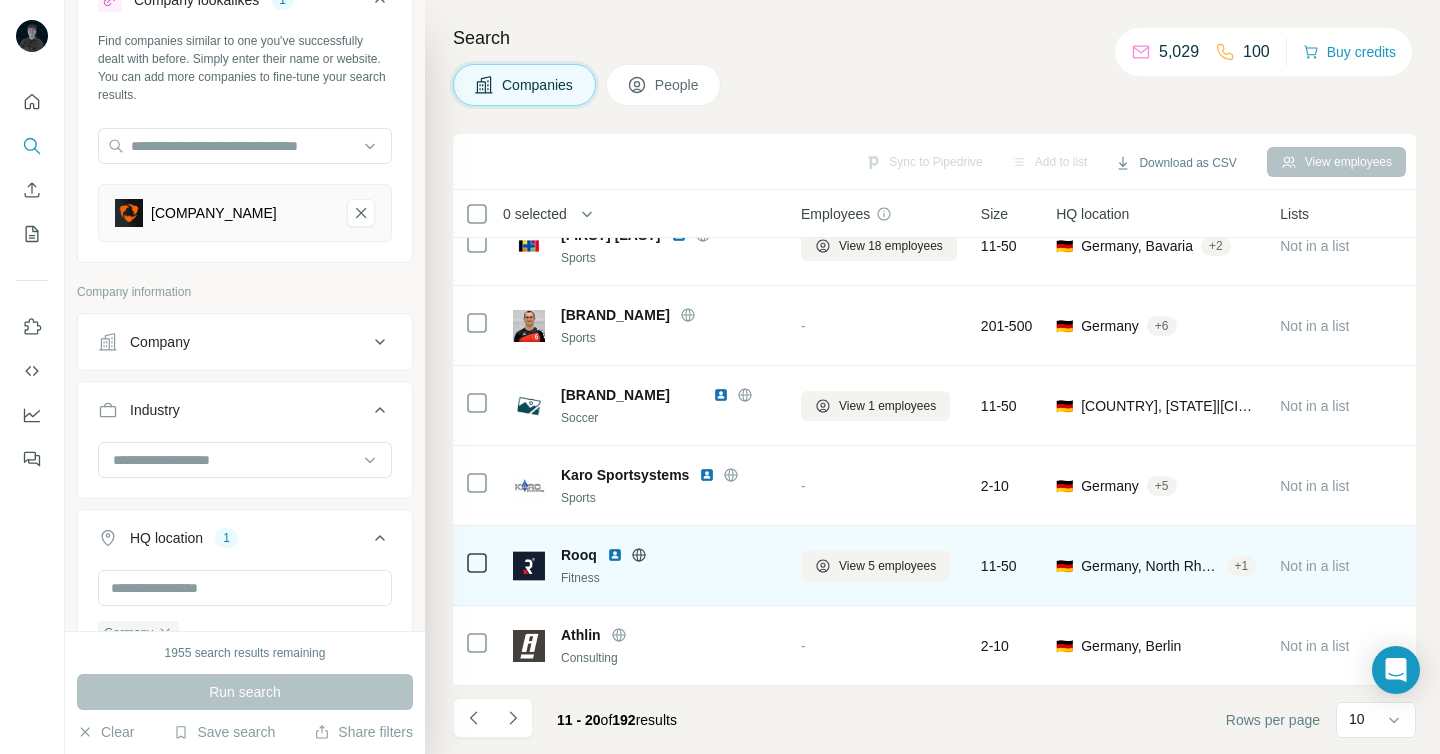 scroll, scrollTop: 0, scrollLeft: 0, axis: both 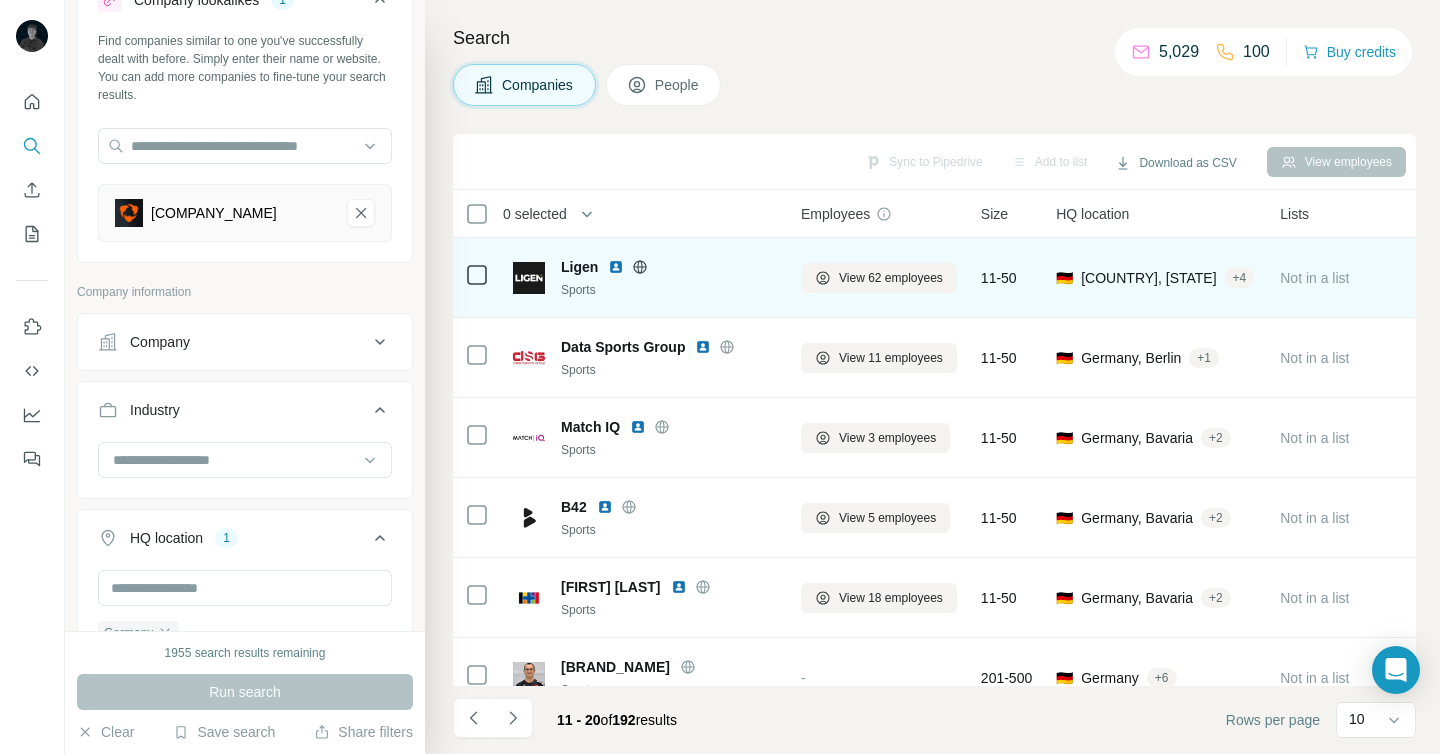 click at bounding box center (640, 267) 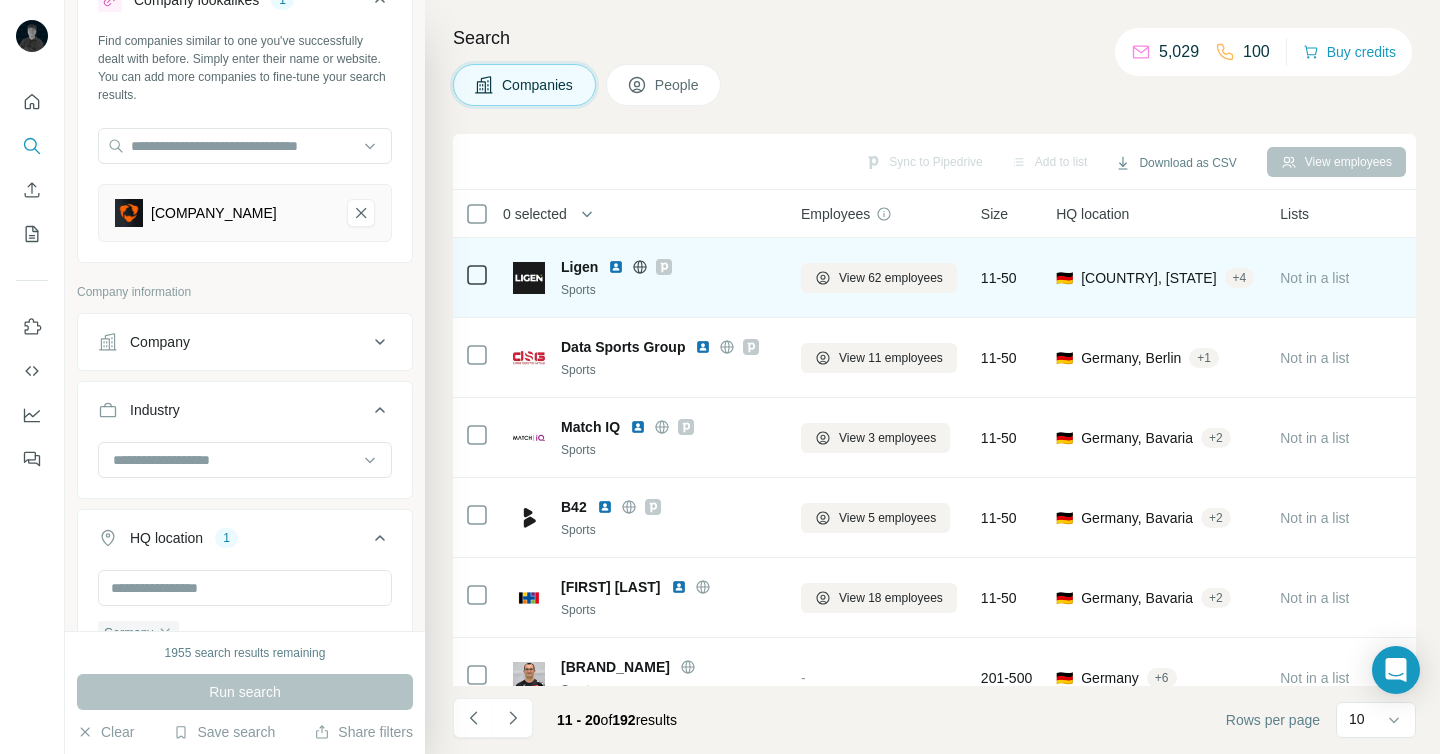 click 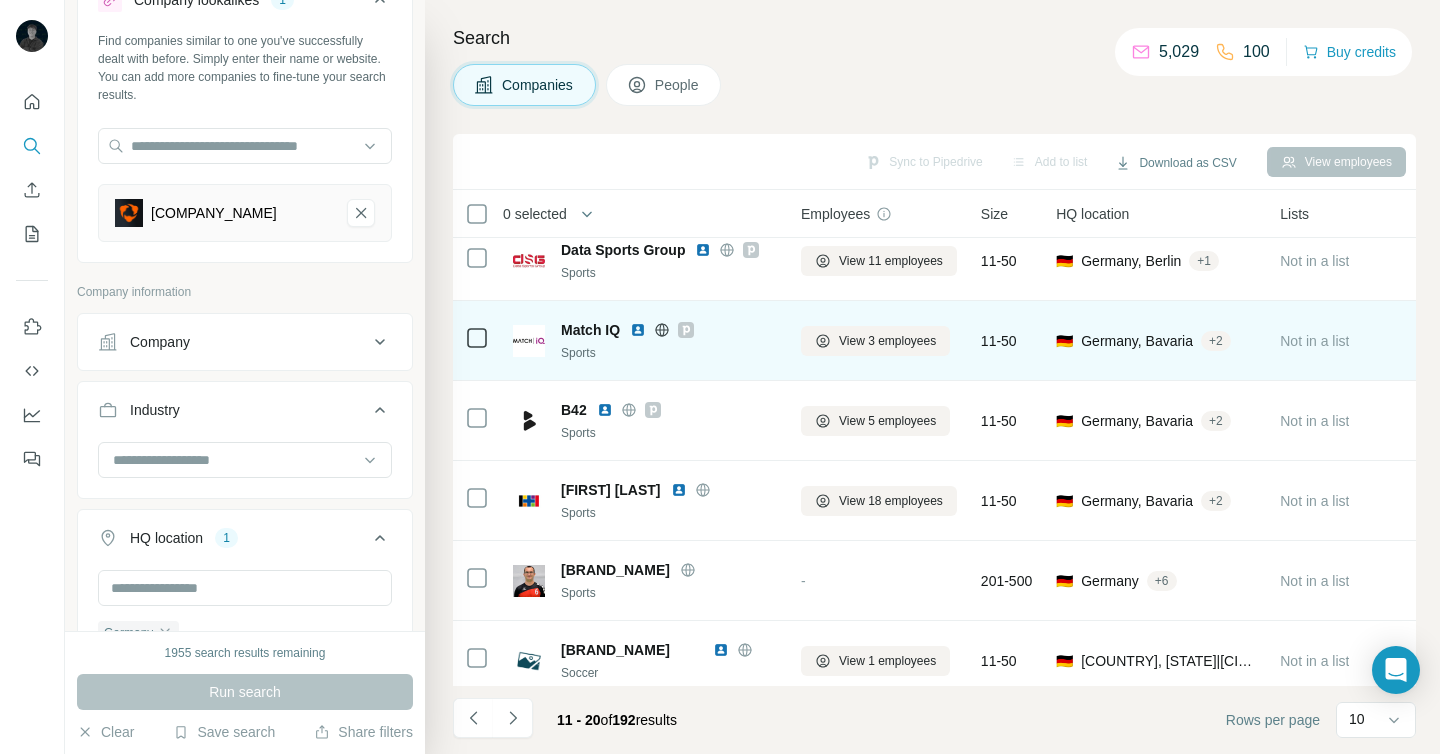 scroll, scrollTop: 91, scrollLeft: 0, axis: vertical 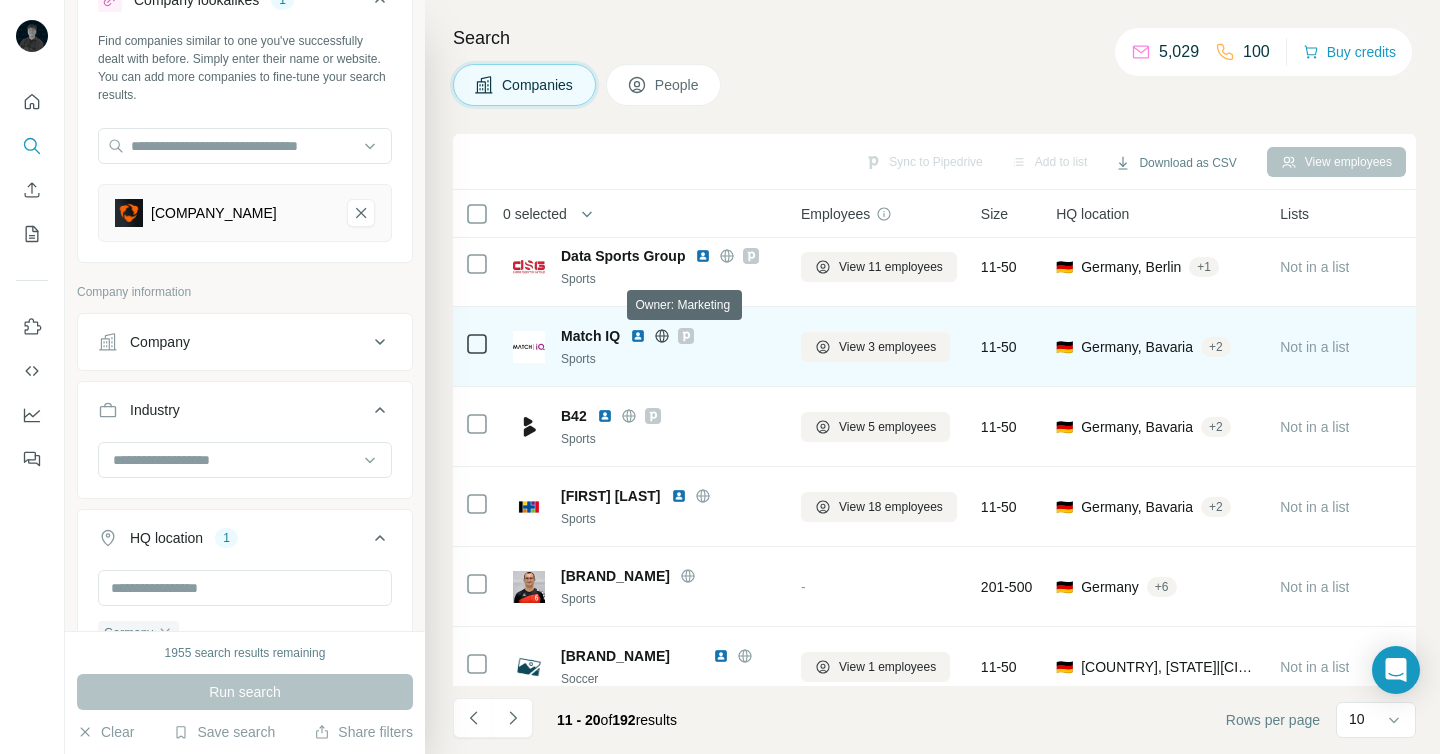 click 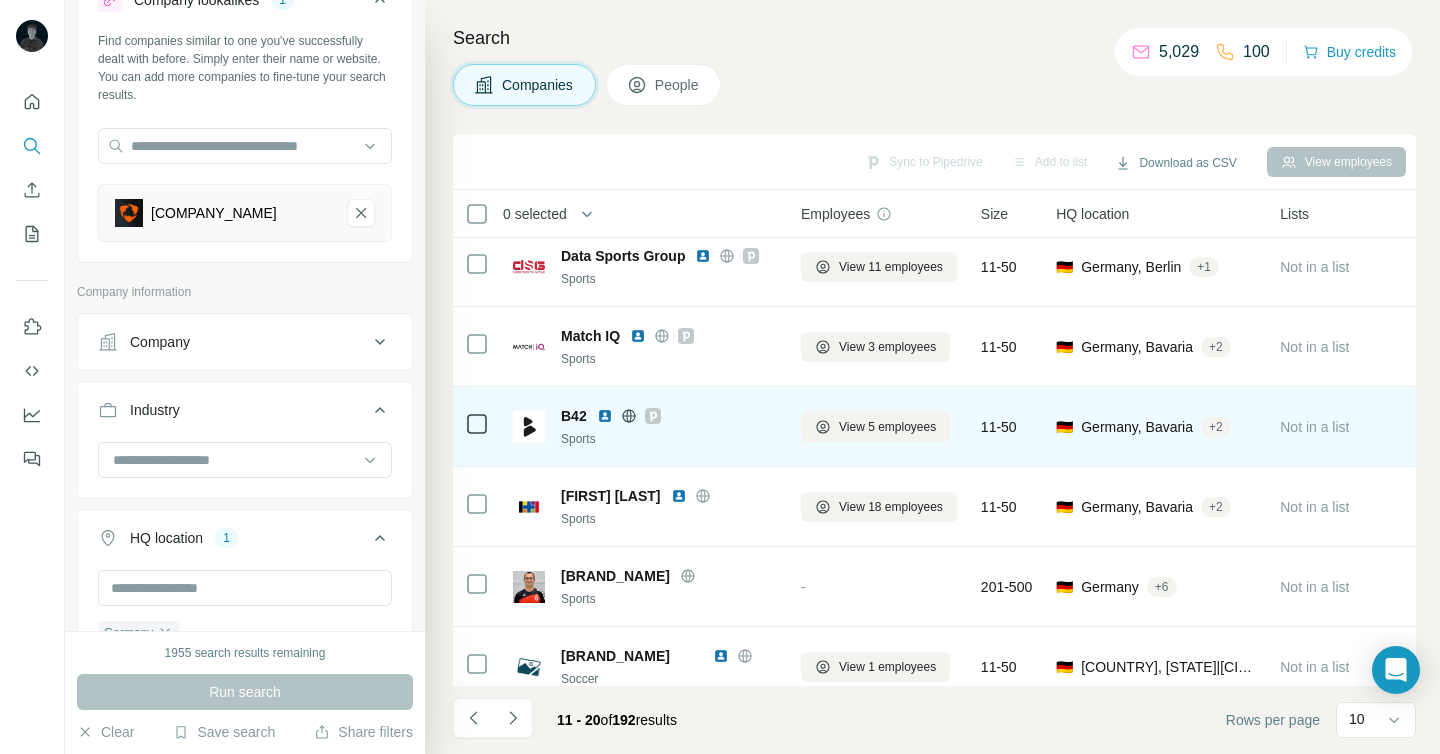 click 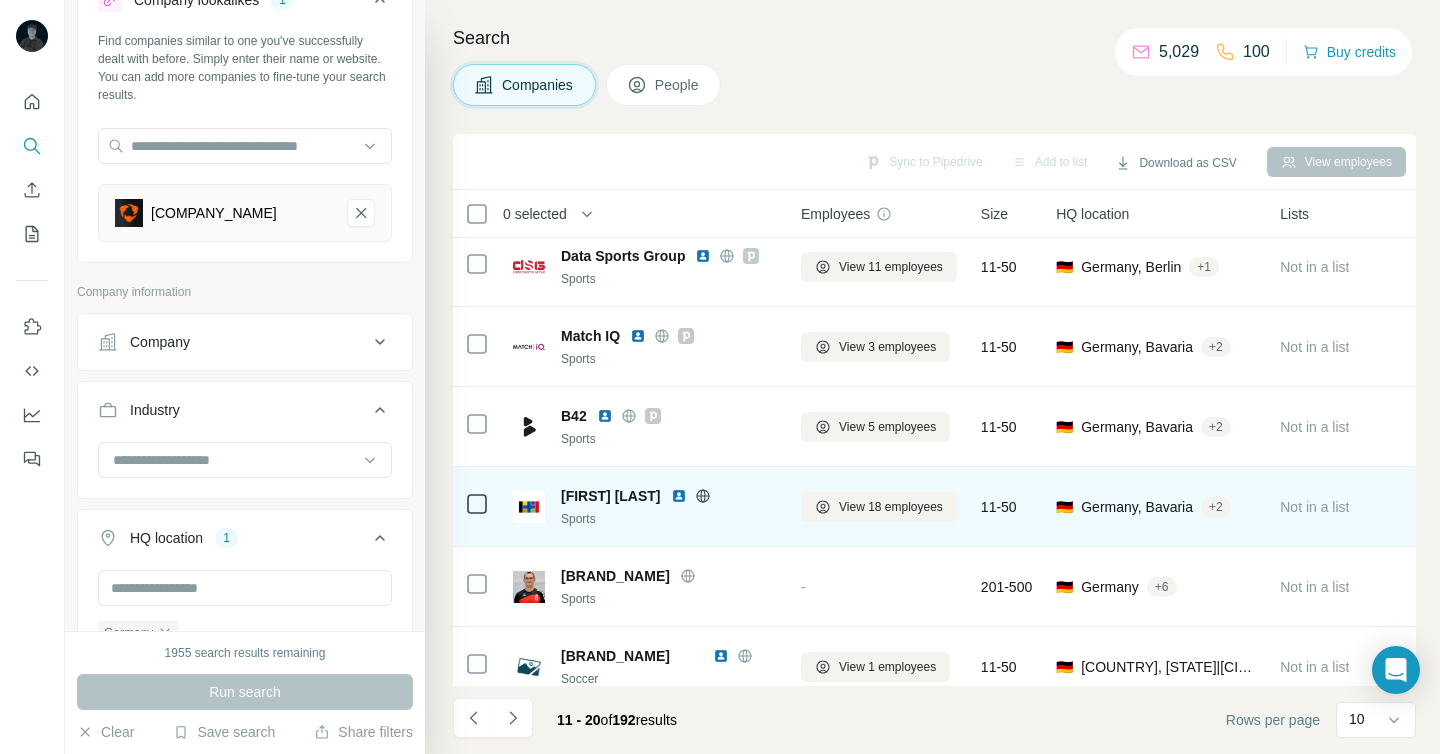 click 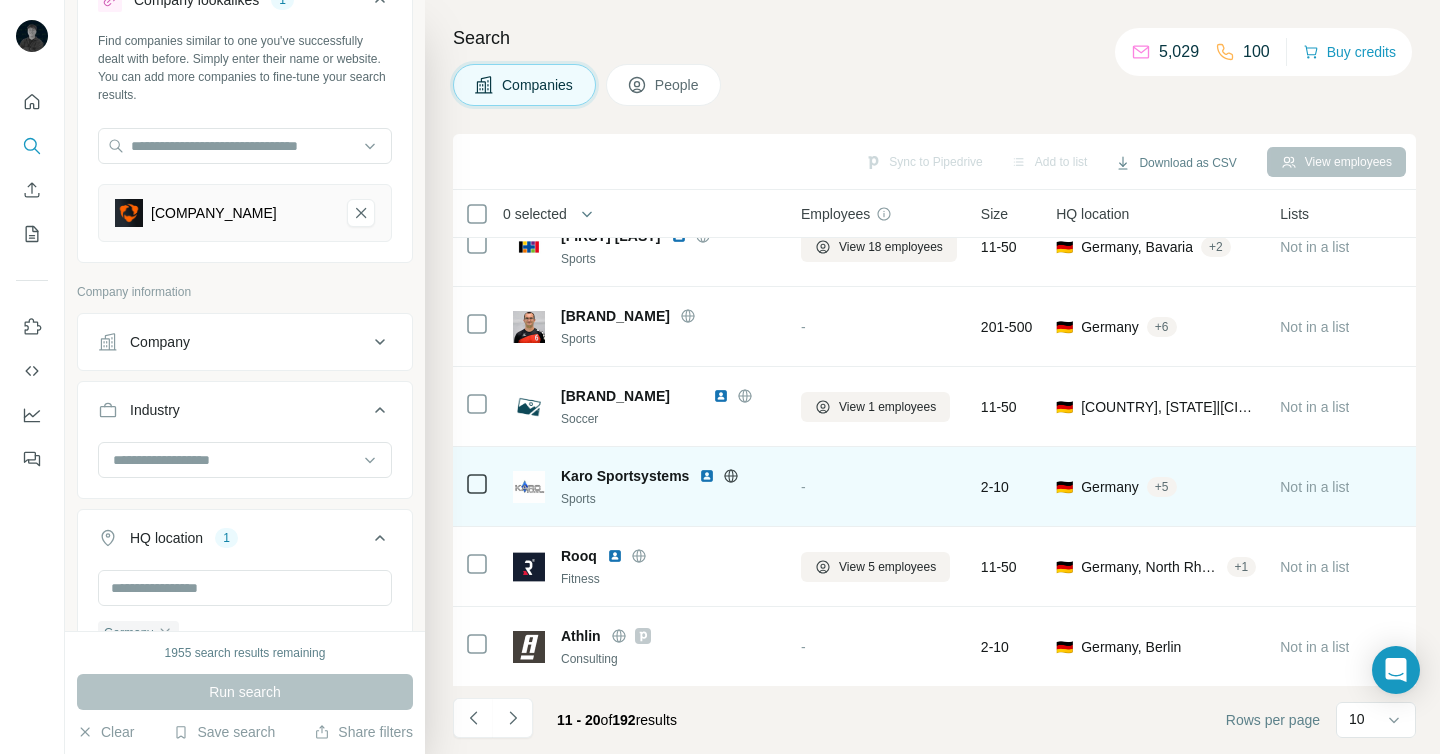 scroll, scrollTop: 352, scrollLeft: 0, axis: vertical 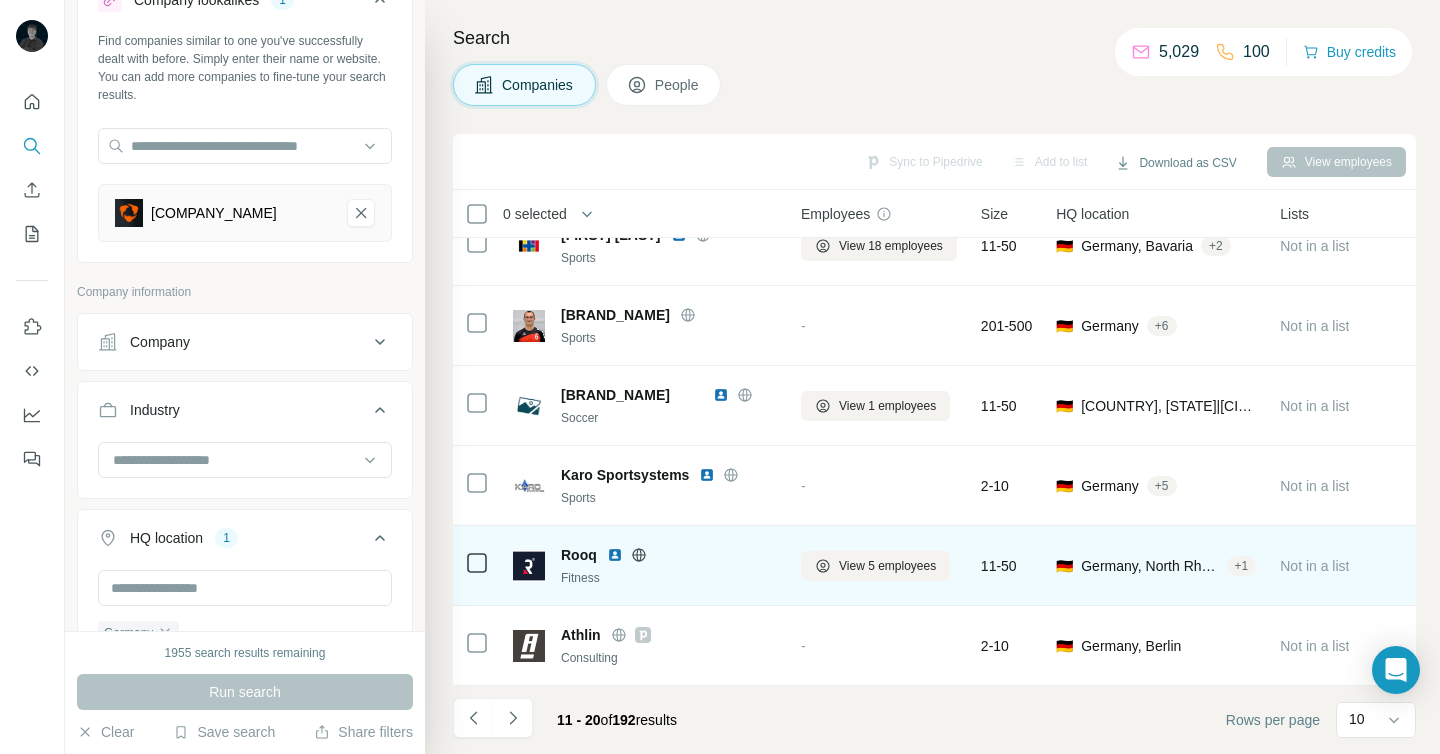 click 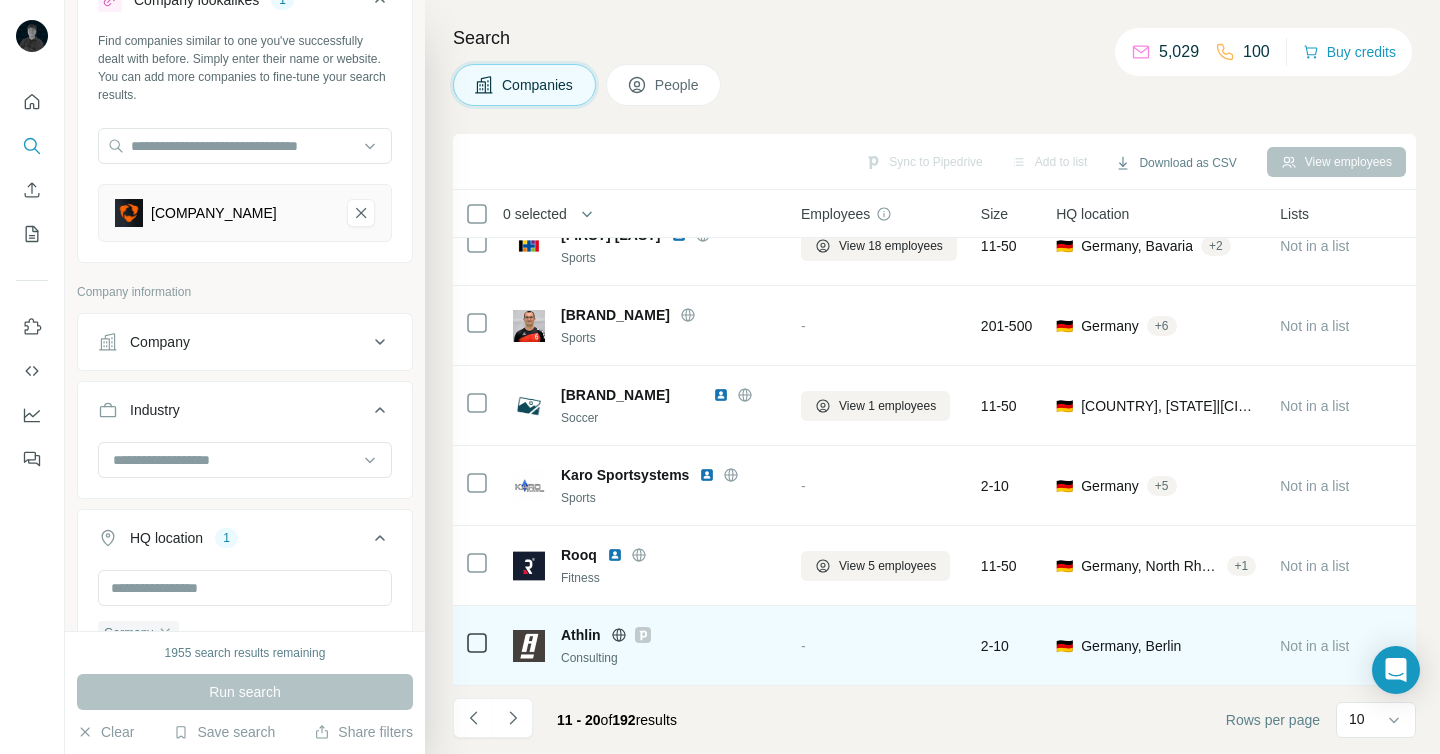 click 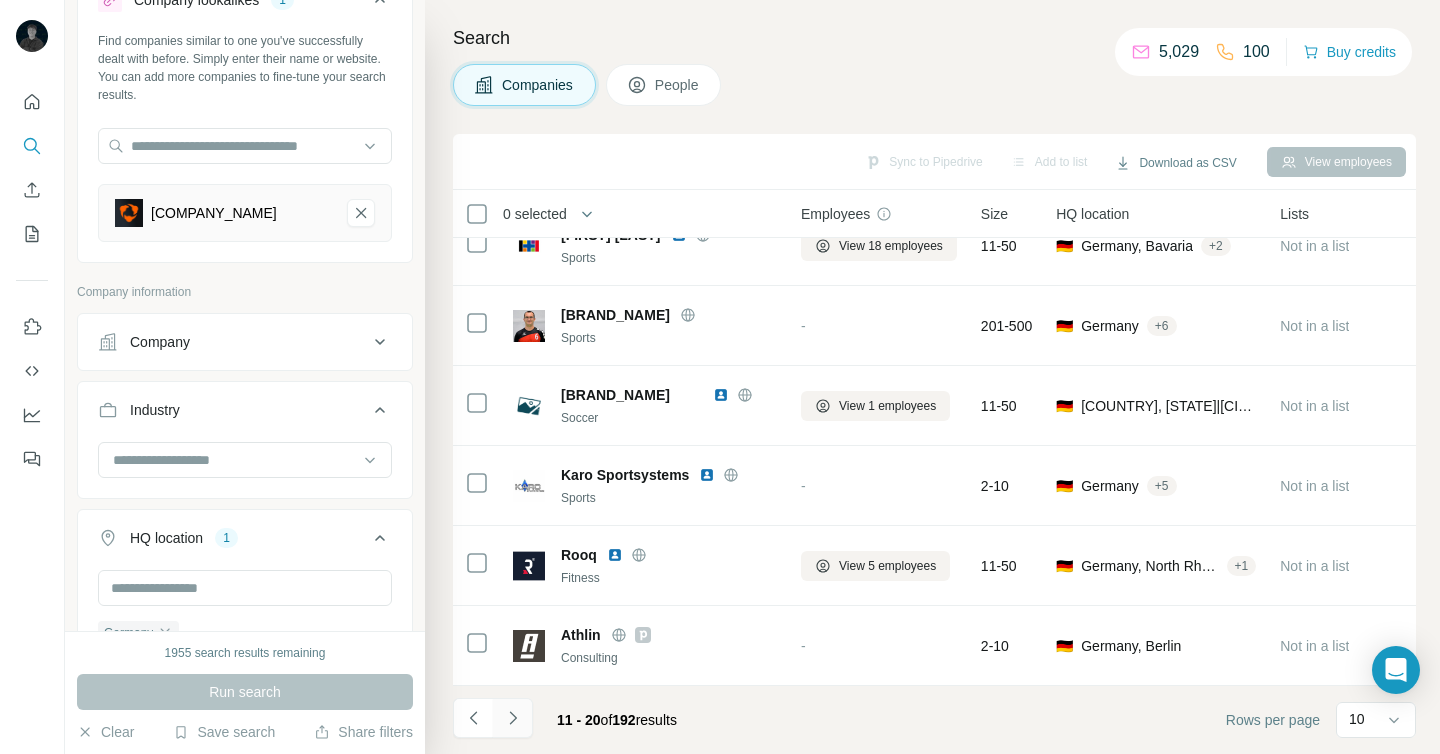 click 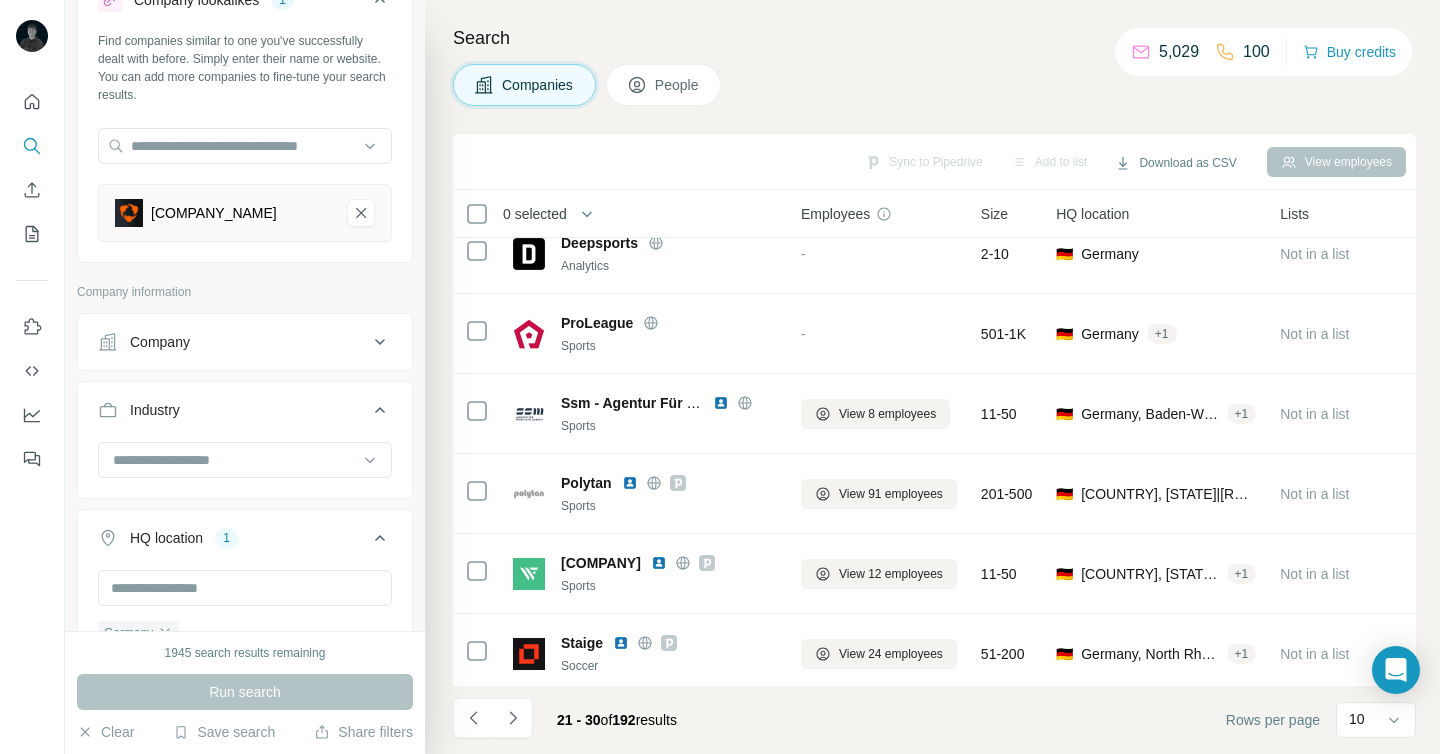 scroll, scrollTop: 352, scrollLeft: 0, axis: vertical 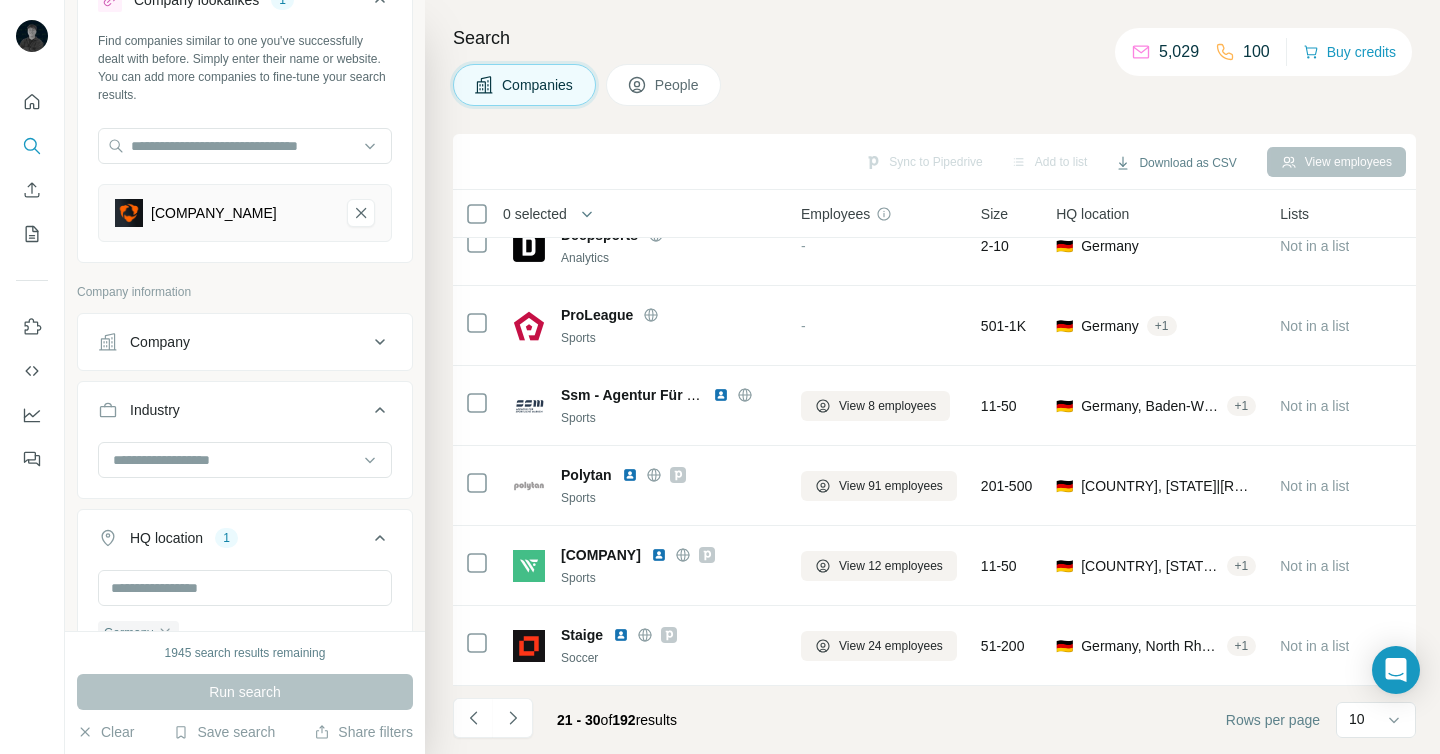 click on "21 - 30  of  192  results" at bounding box center (573, 720) 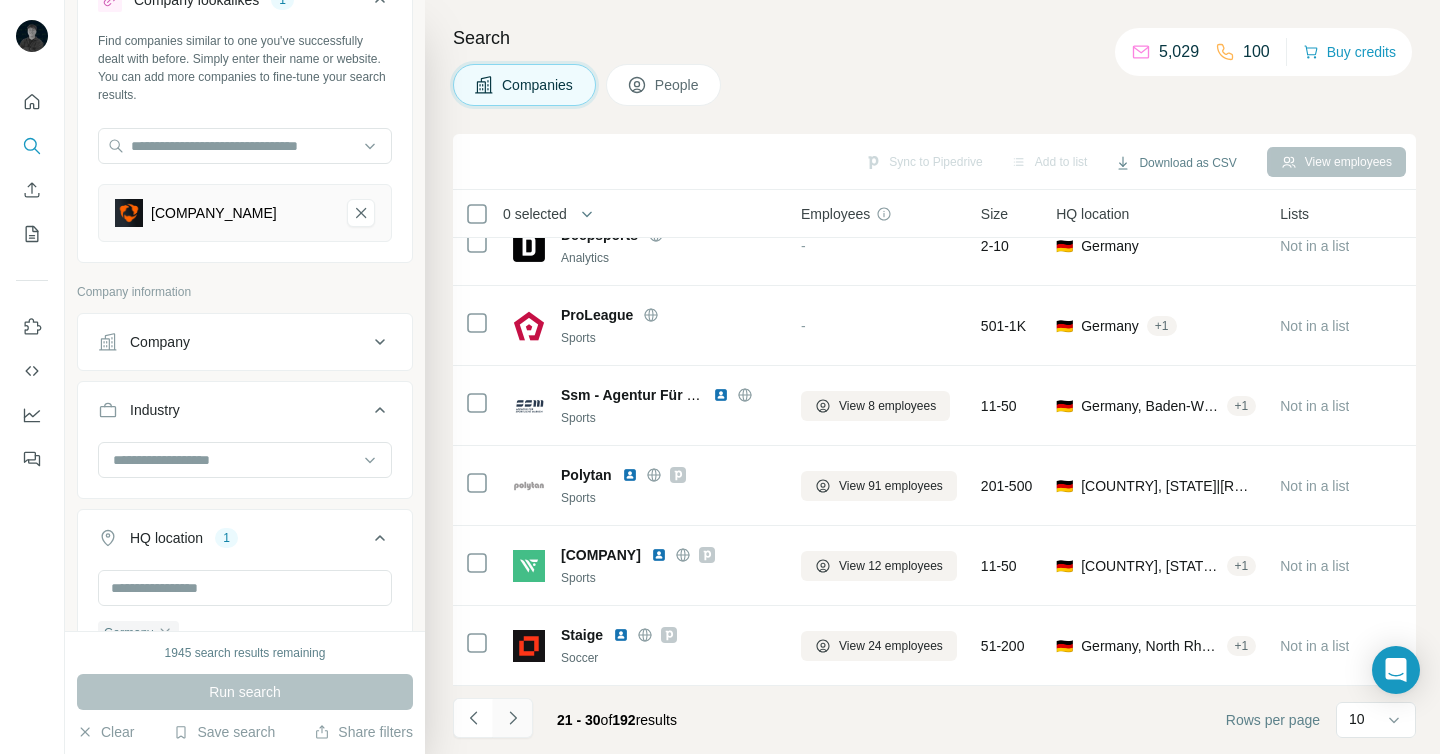 click 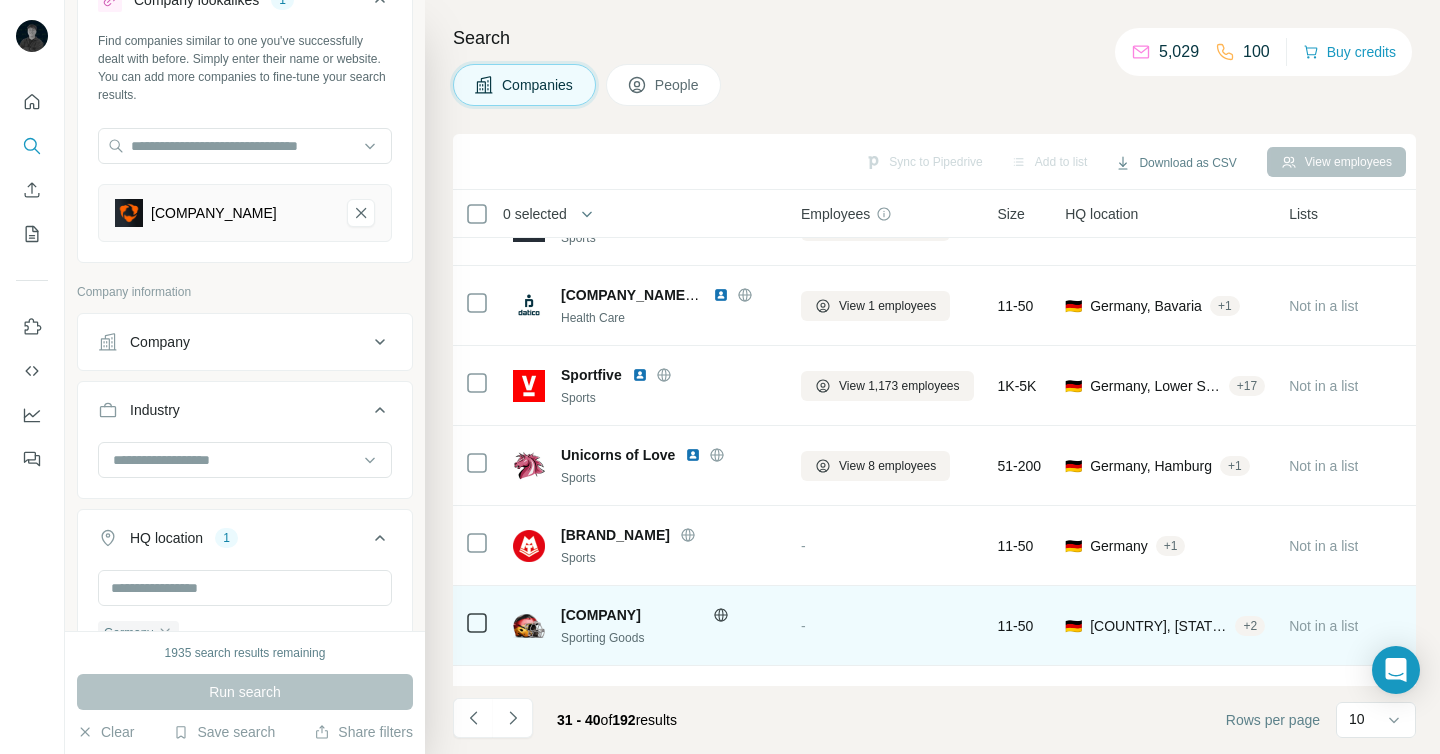 scroll, scrollTop: 352, scrollLeft: 0, axis: vertical 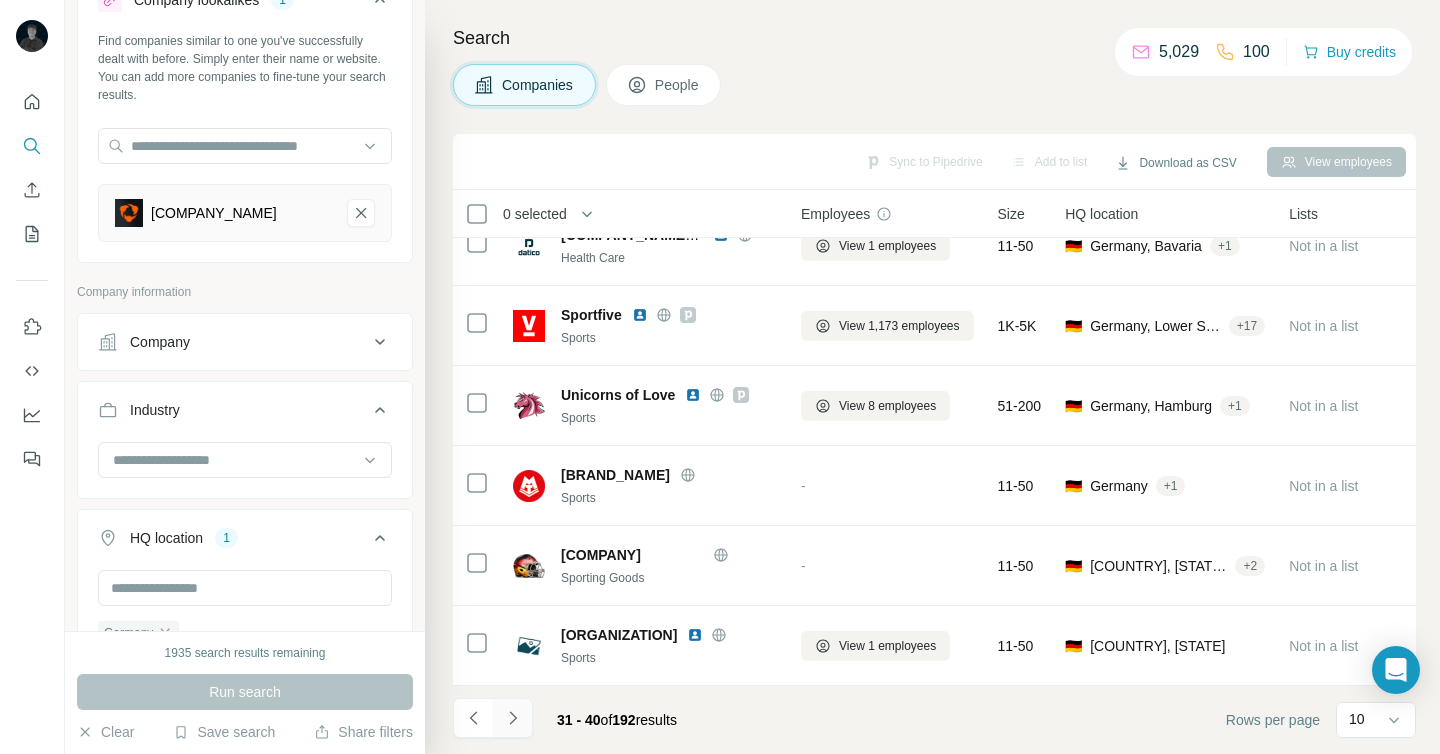click 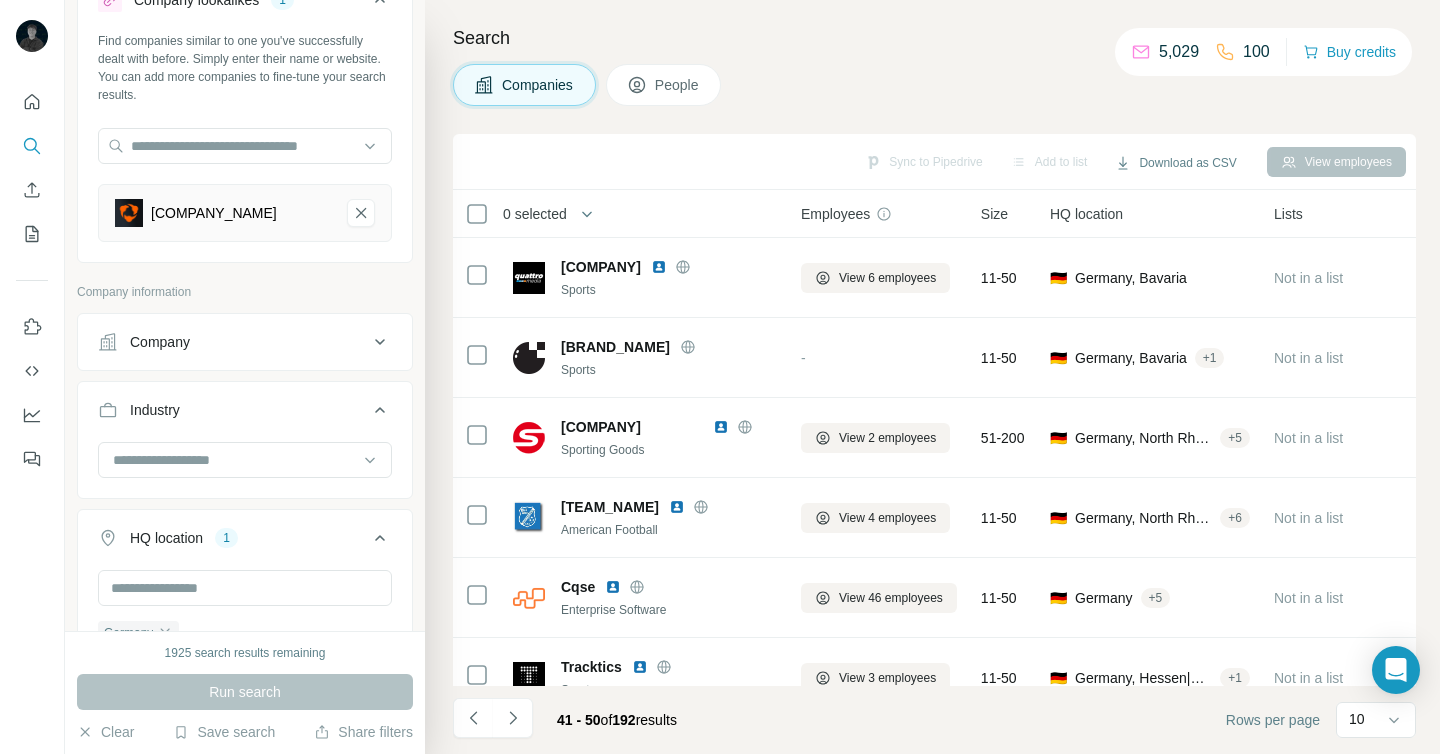 scroll, scrollTop: 352, scrollLeft: 0, axis: vertical 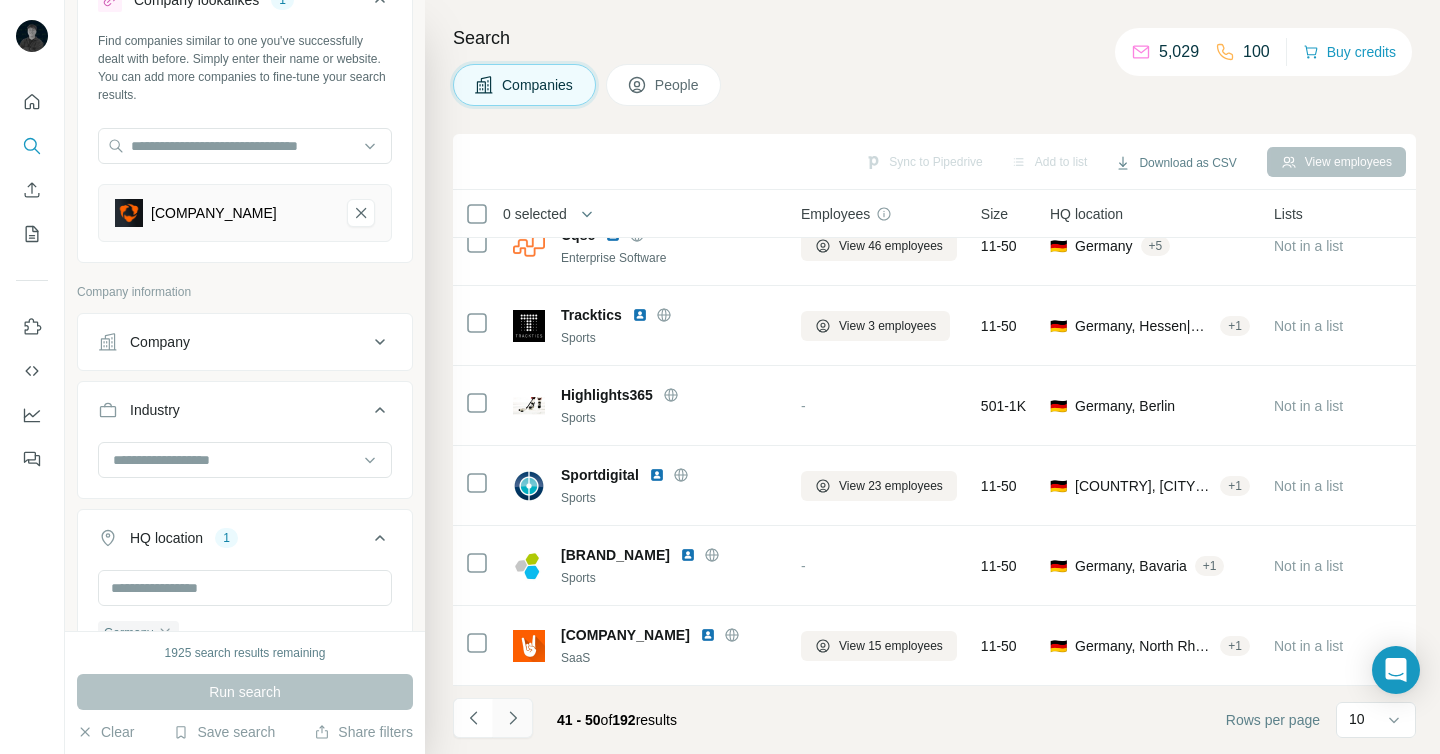 click 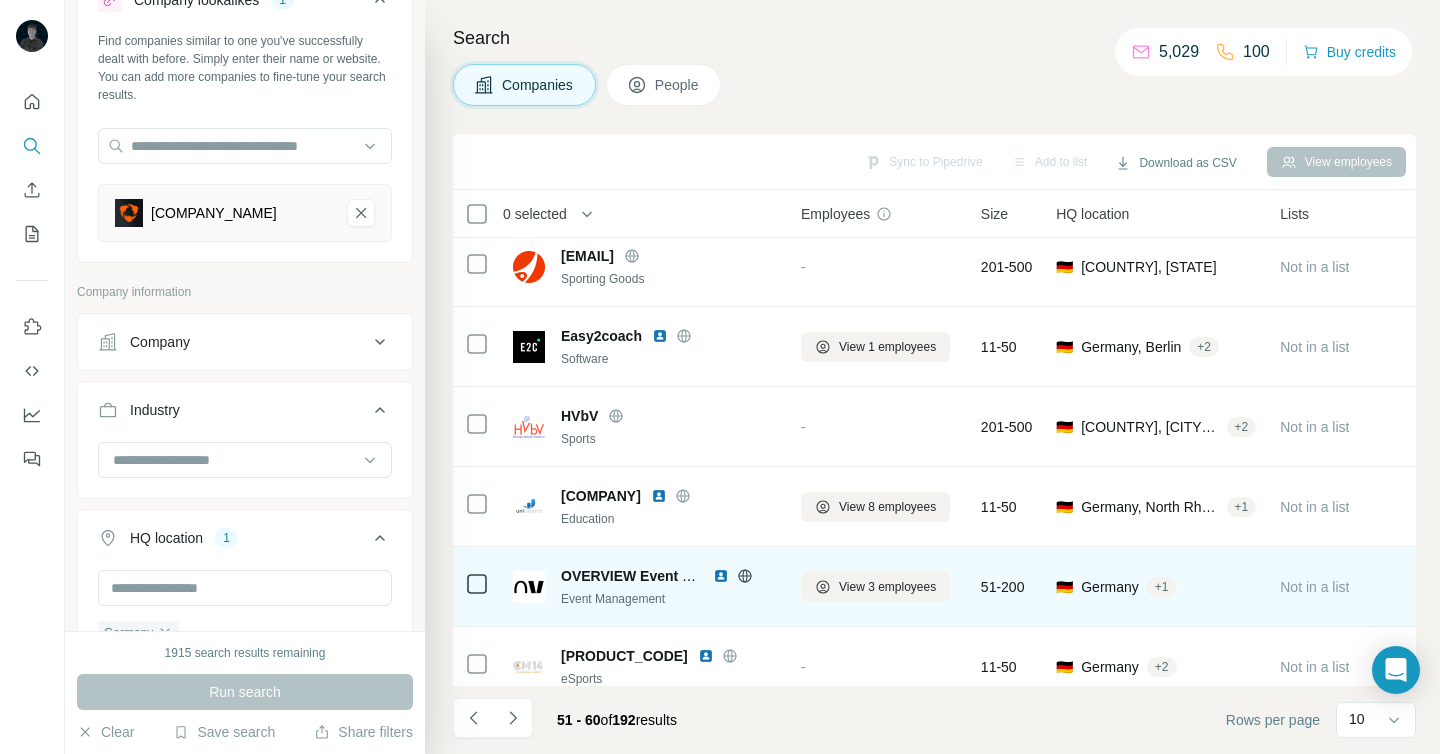 scroll, scrollTop: 352, scrollLeft: 0, axis: vertical 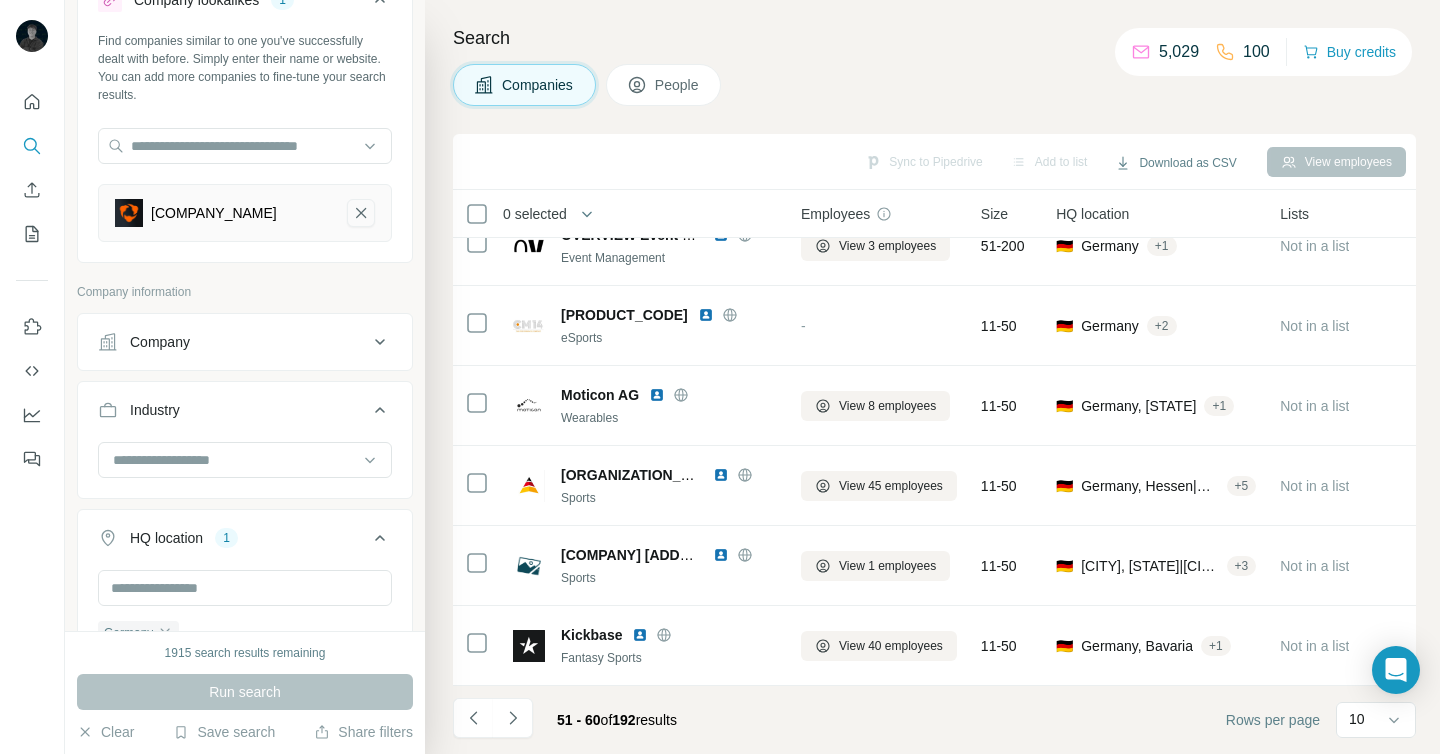 click 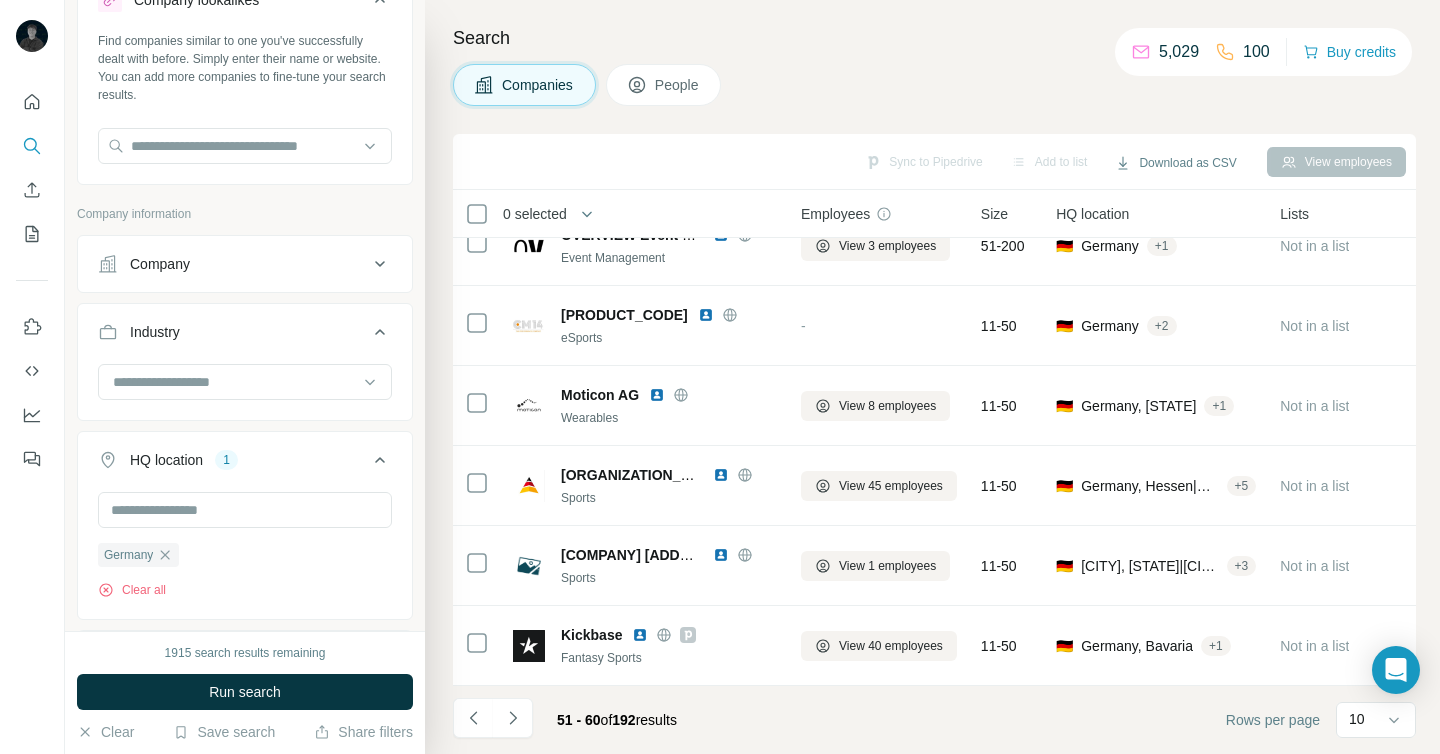 scroll, scrollTop: 0, scrollLeft: 0, axis: both 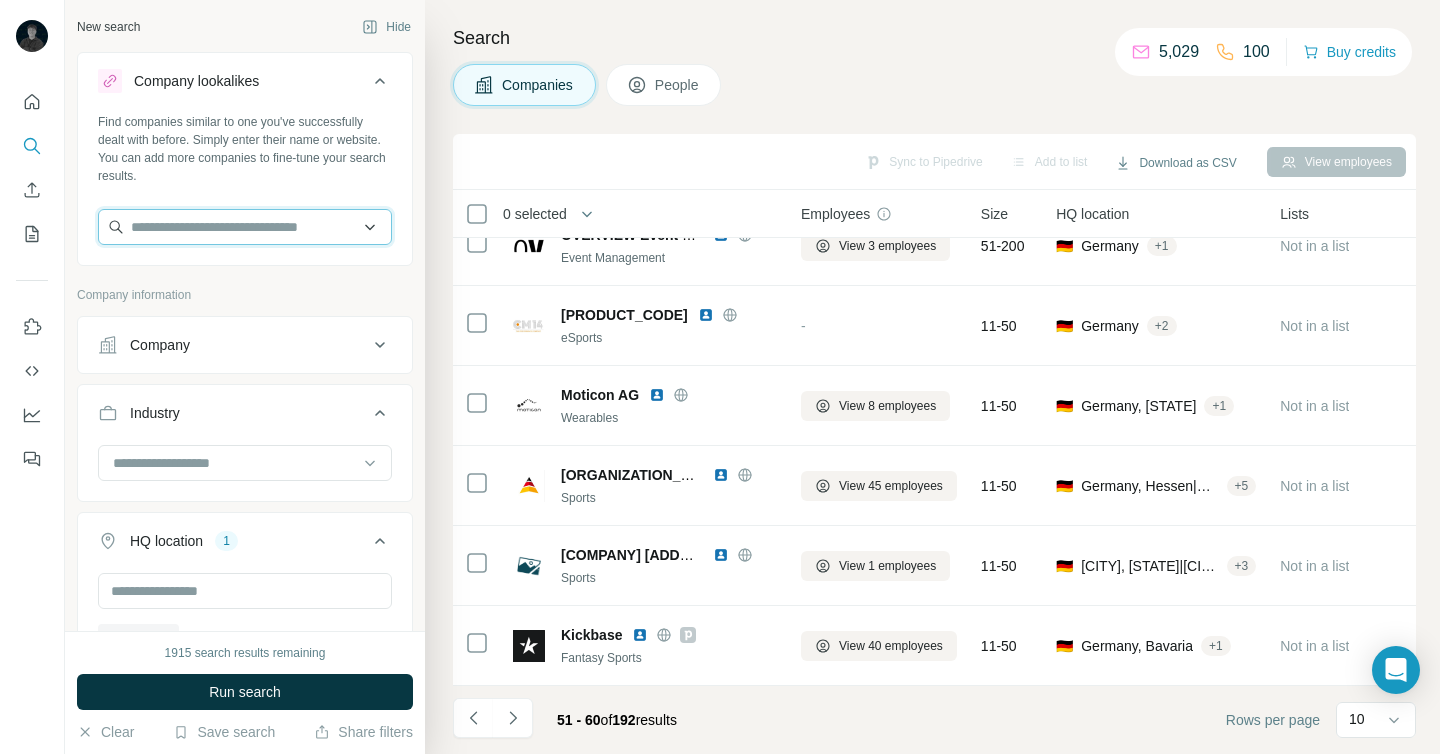 click at bounding box center (245, 227) 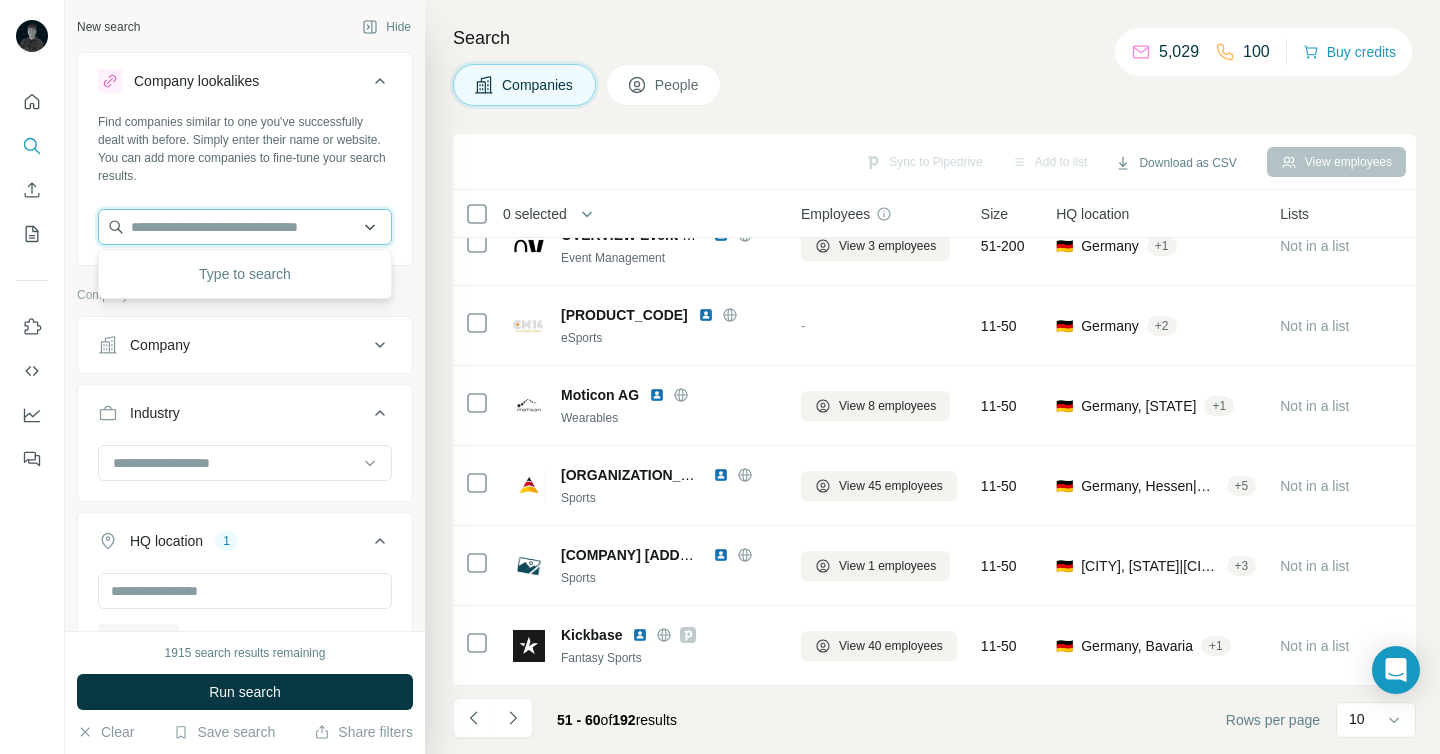paste on "**********" 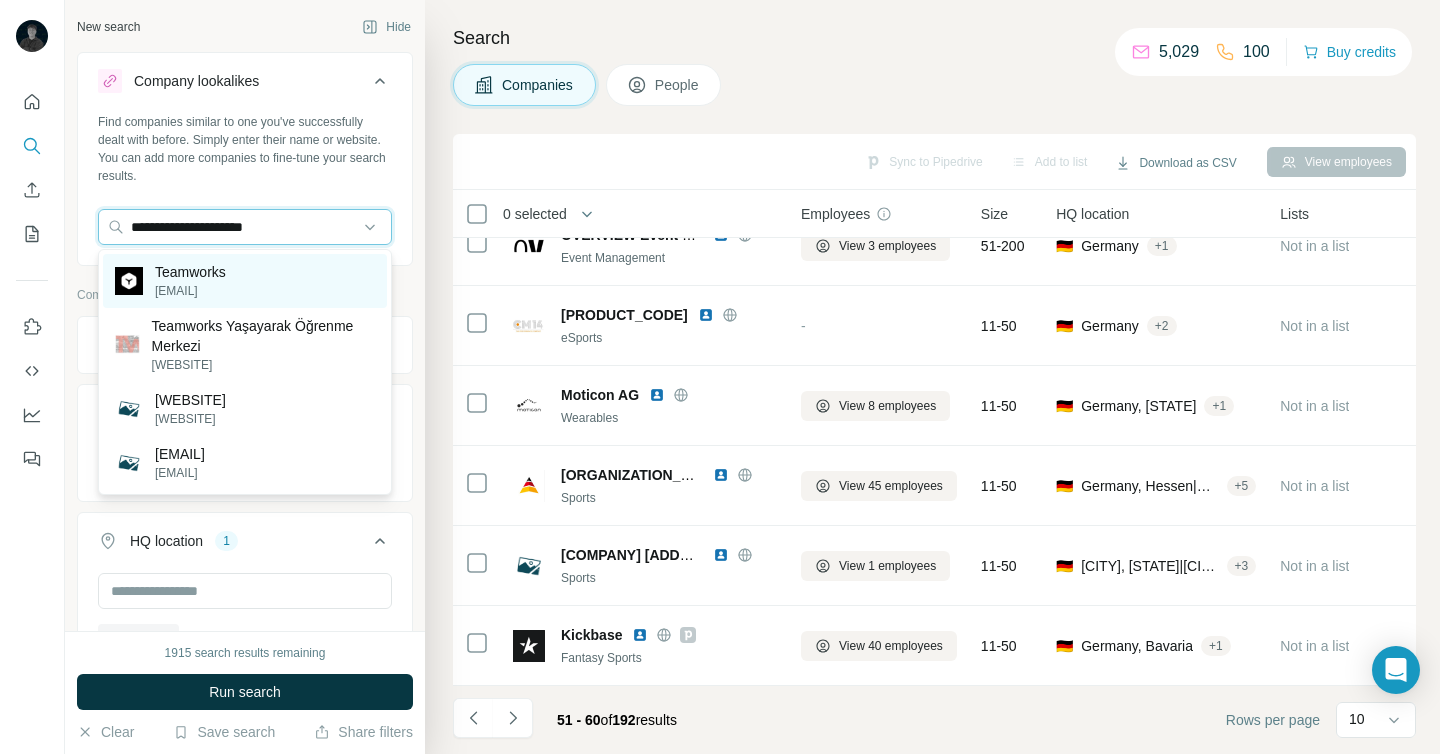 type on "**********" 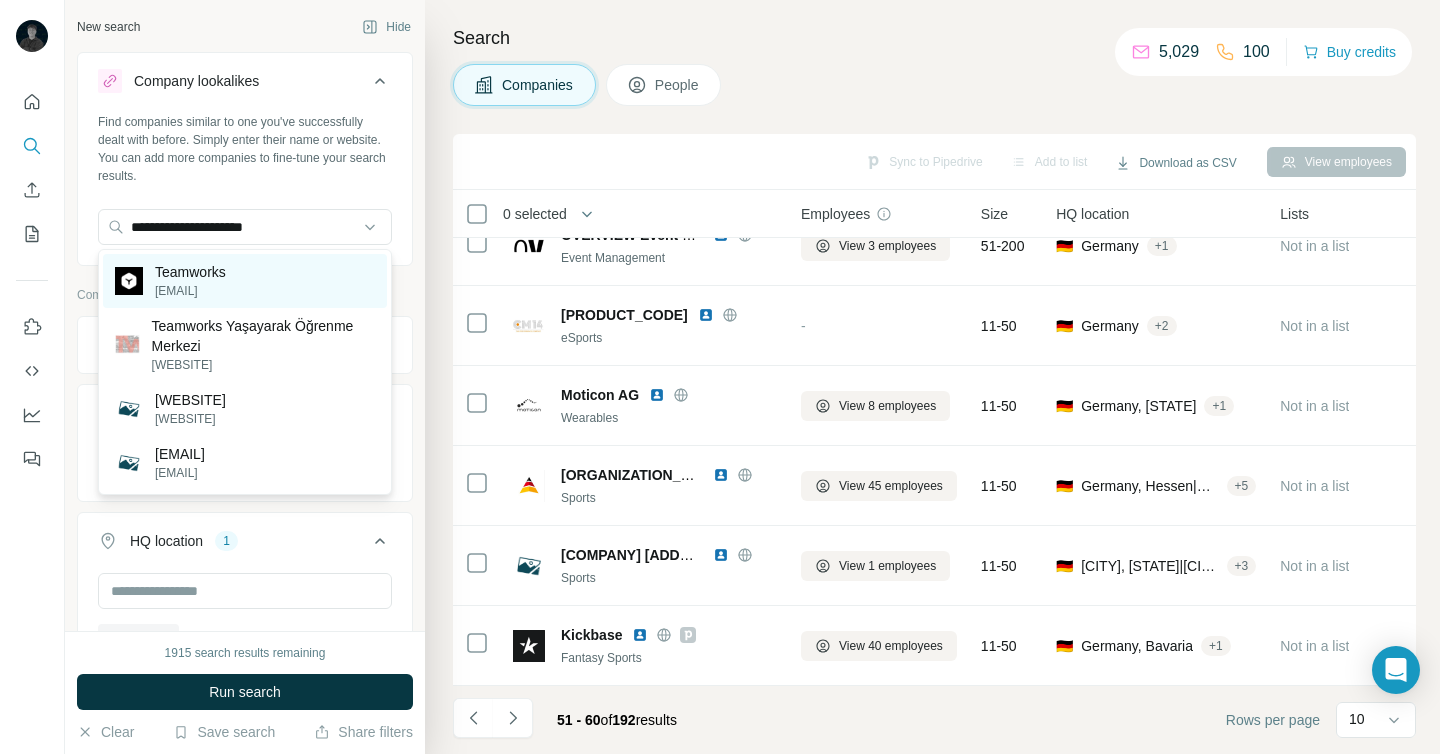 click on "Teamworks teamworks.com" at bounding box center (245, 281) 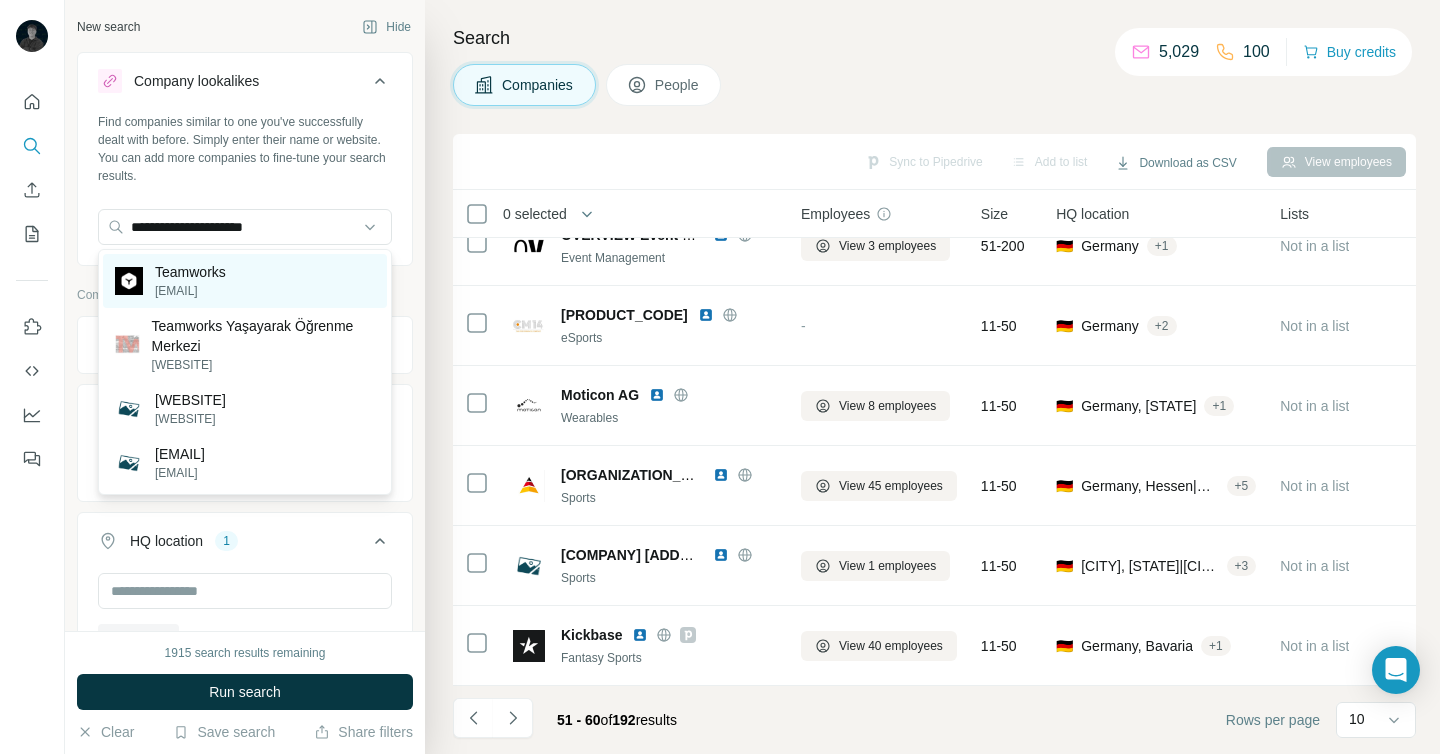 type 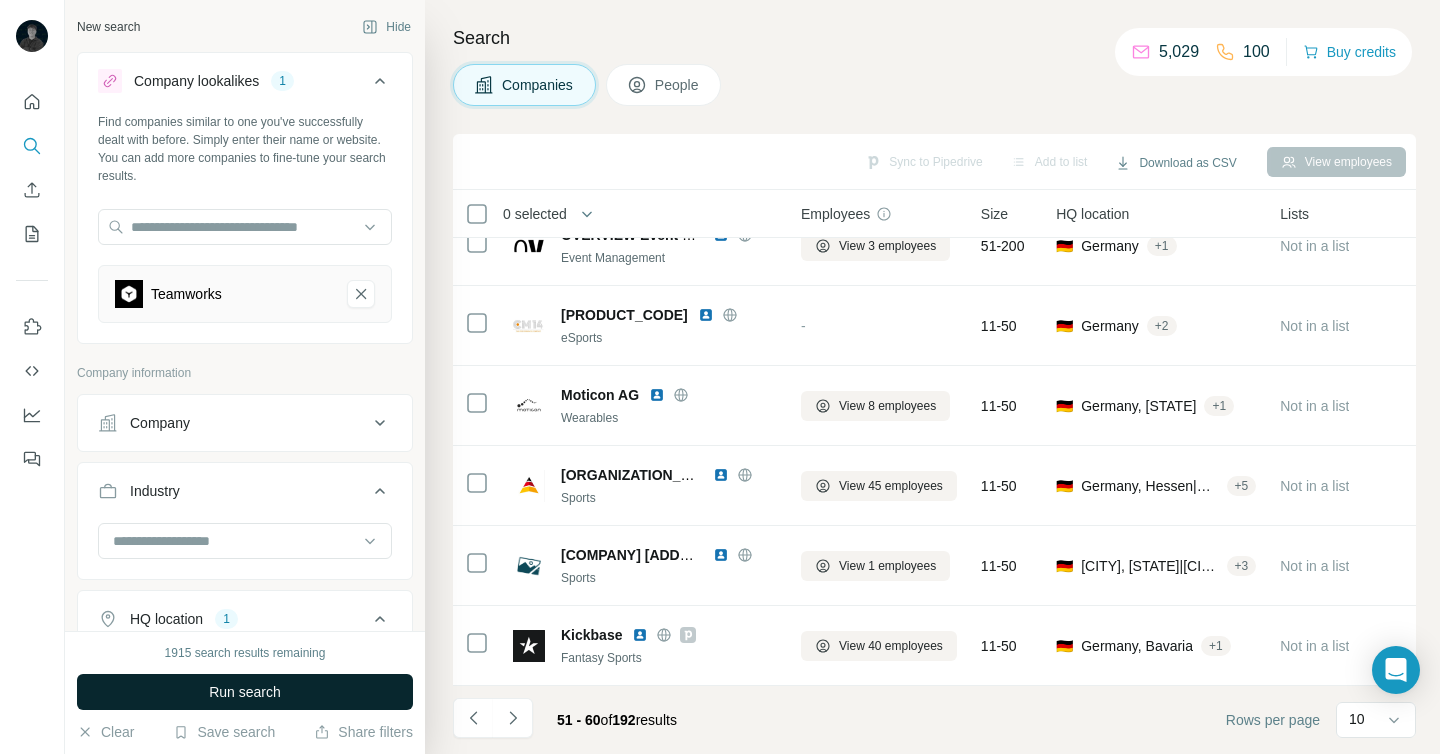 click on "Run search" at bounding box center [245, 692] 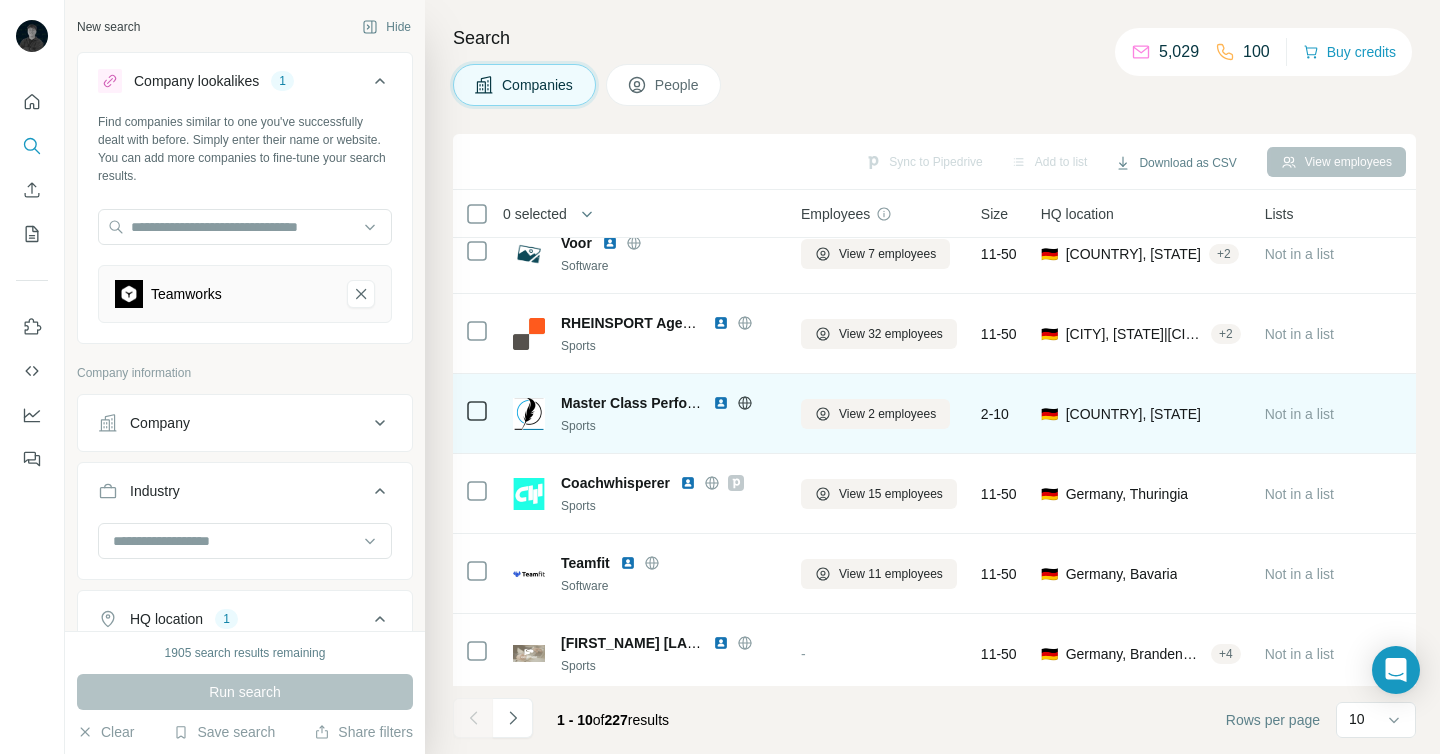 scroll, scrollTop: 107, scrollLeft: 0, axis: vertical 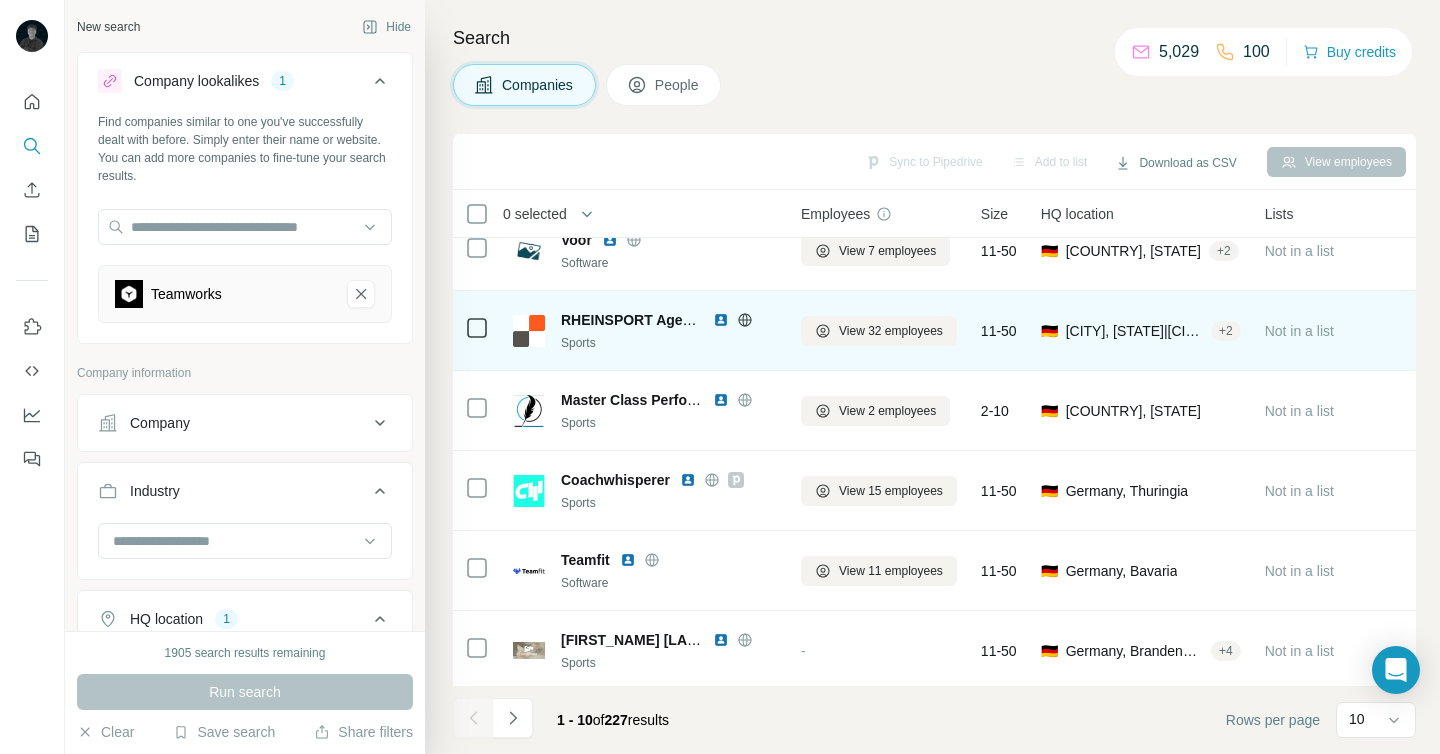 click 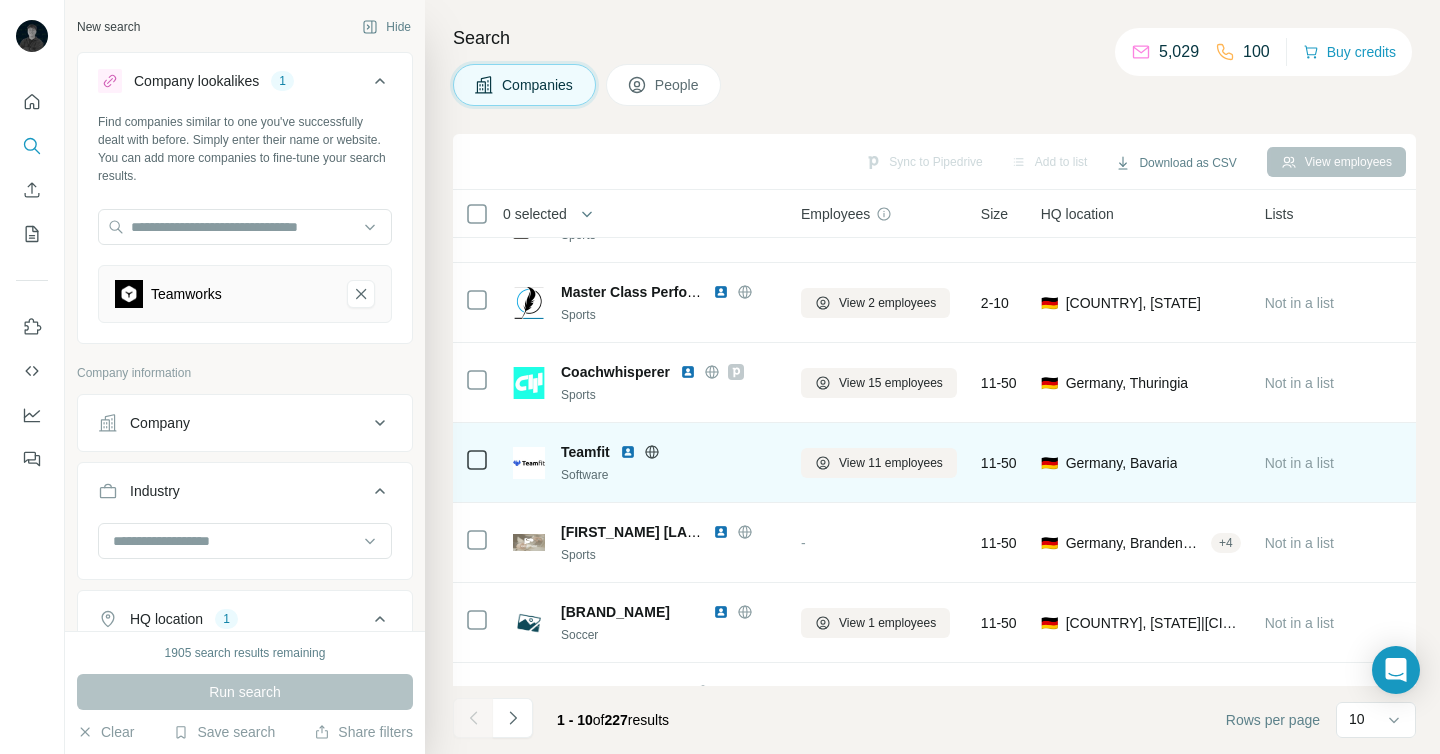 scroll, scrollTop: 352, scrollLeft: 0, axis: vertical 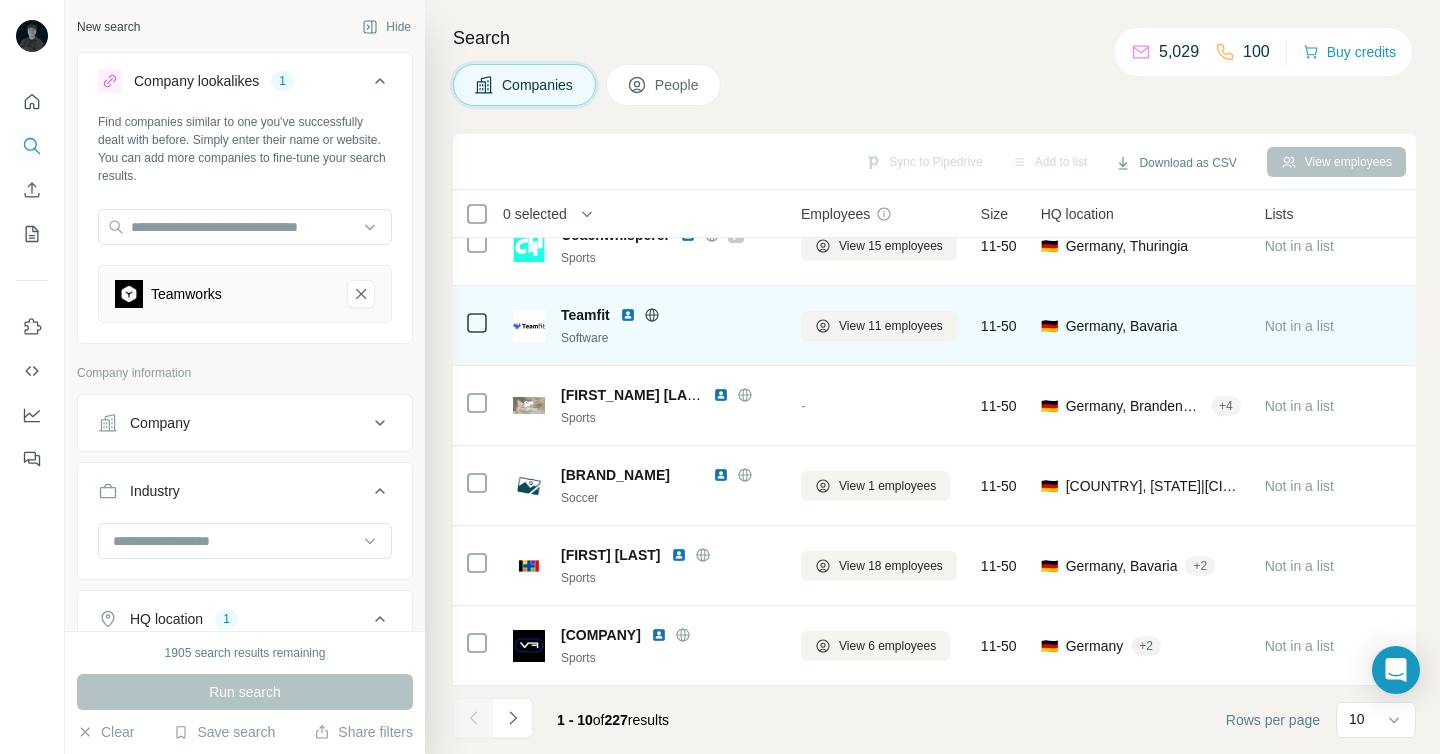 click 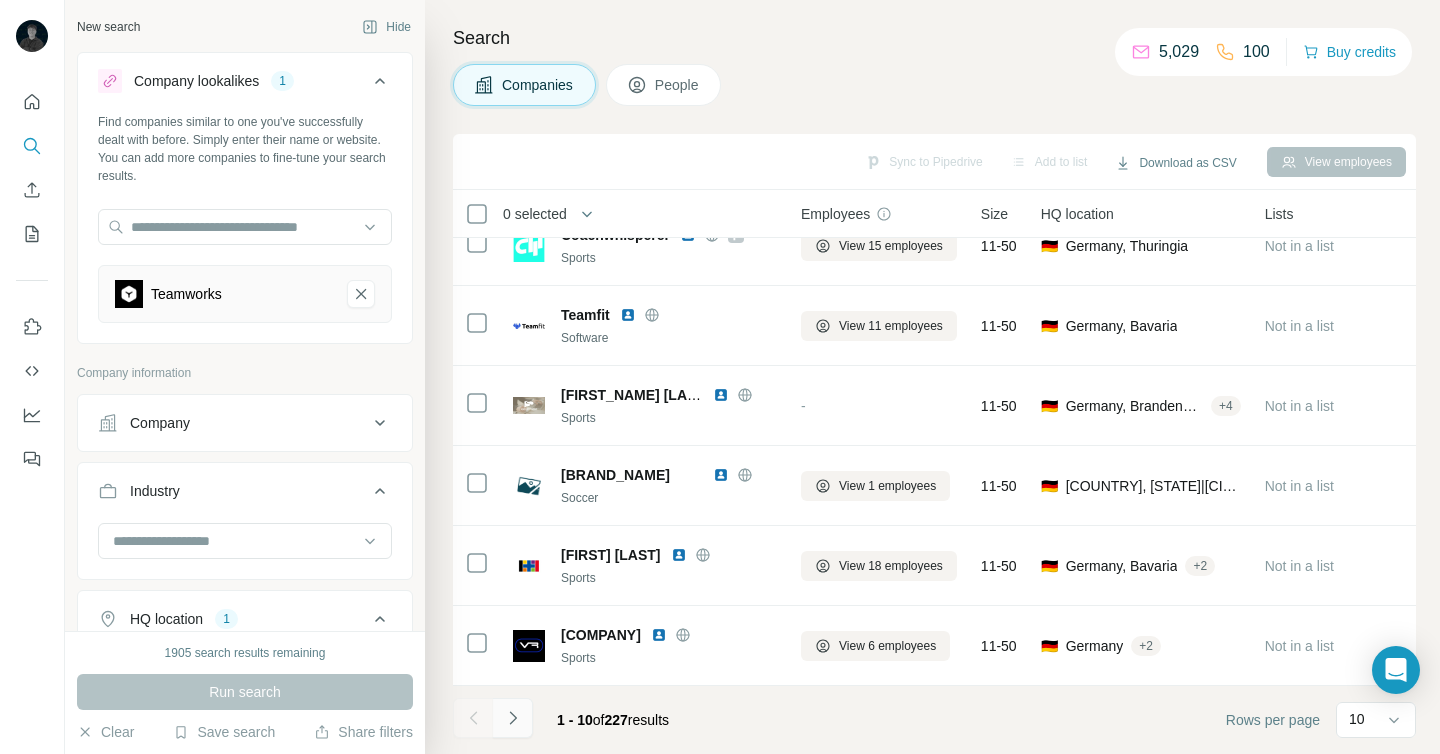 click 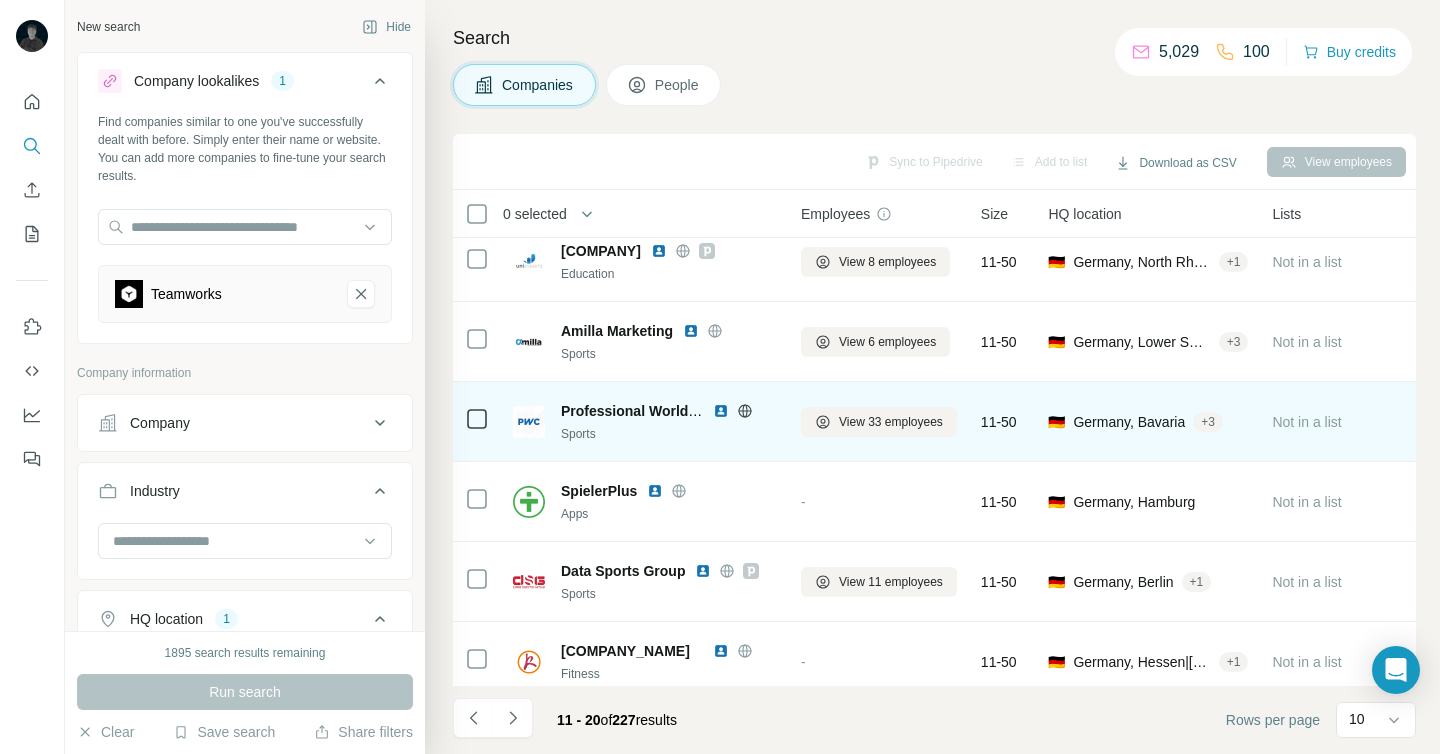 scroll, scrollTop: 352, scrollLeft: 0, axis: vertical 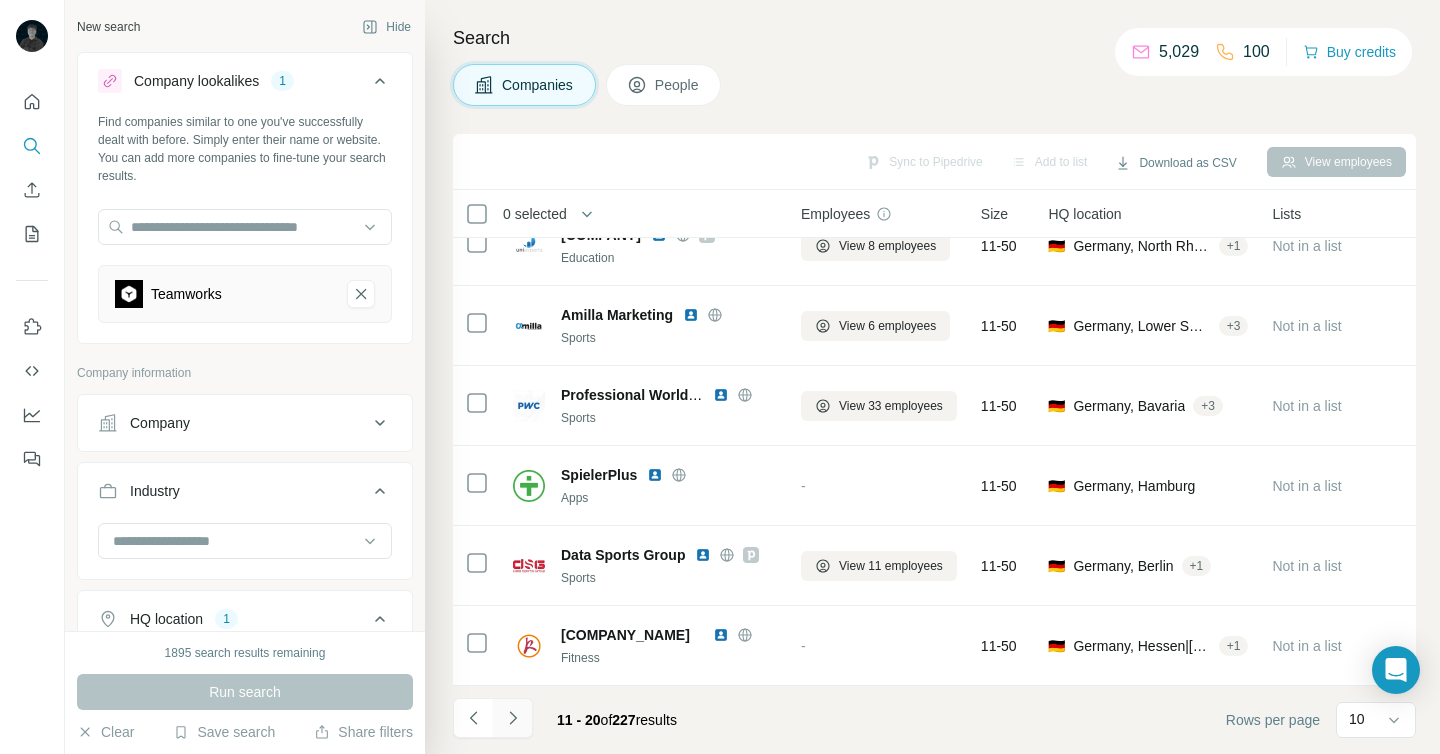 click at bounding box center [513, 718] 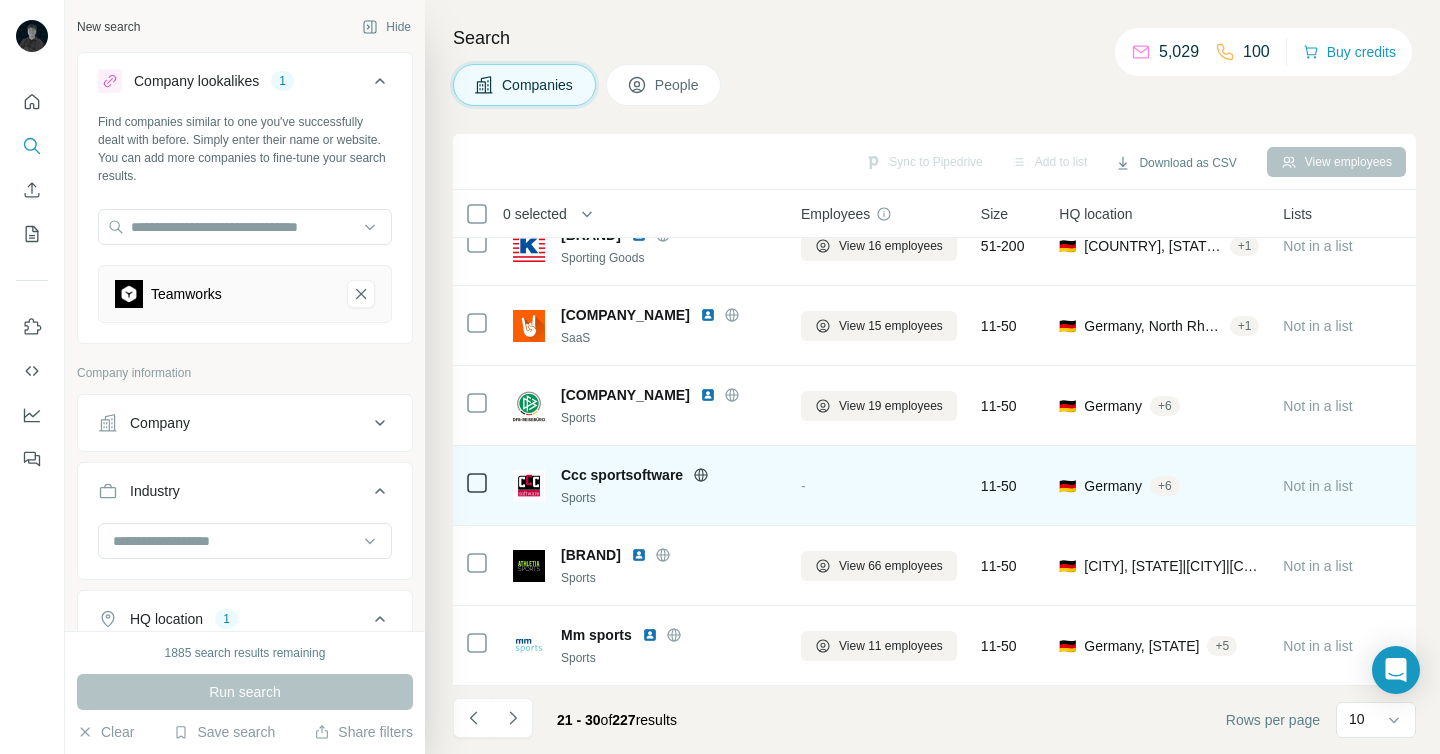 scroll, scrollTop: 0, scrollLeft: 0, axis: both 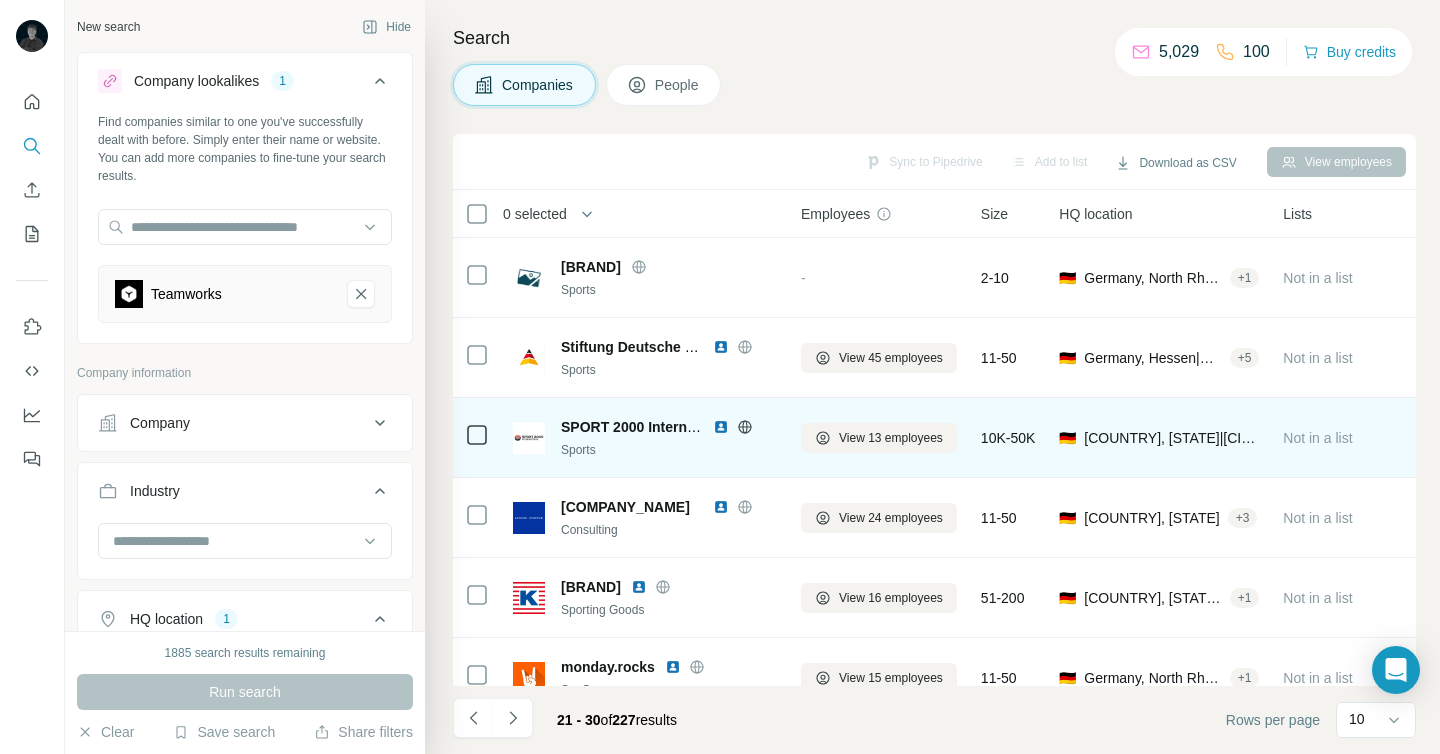 click 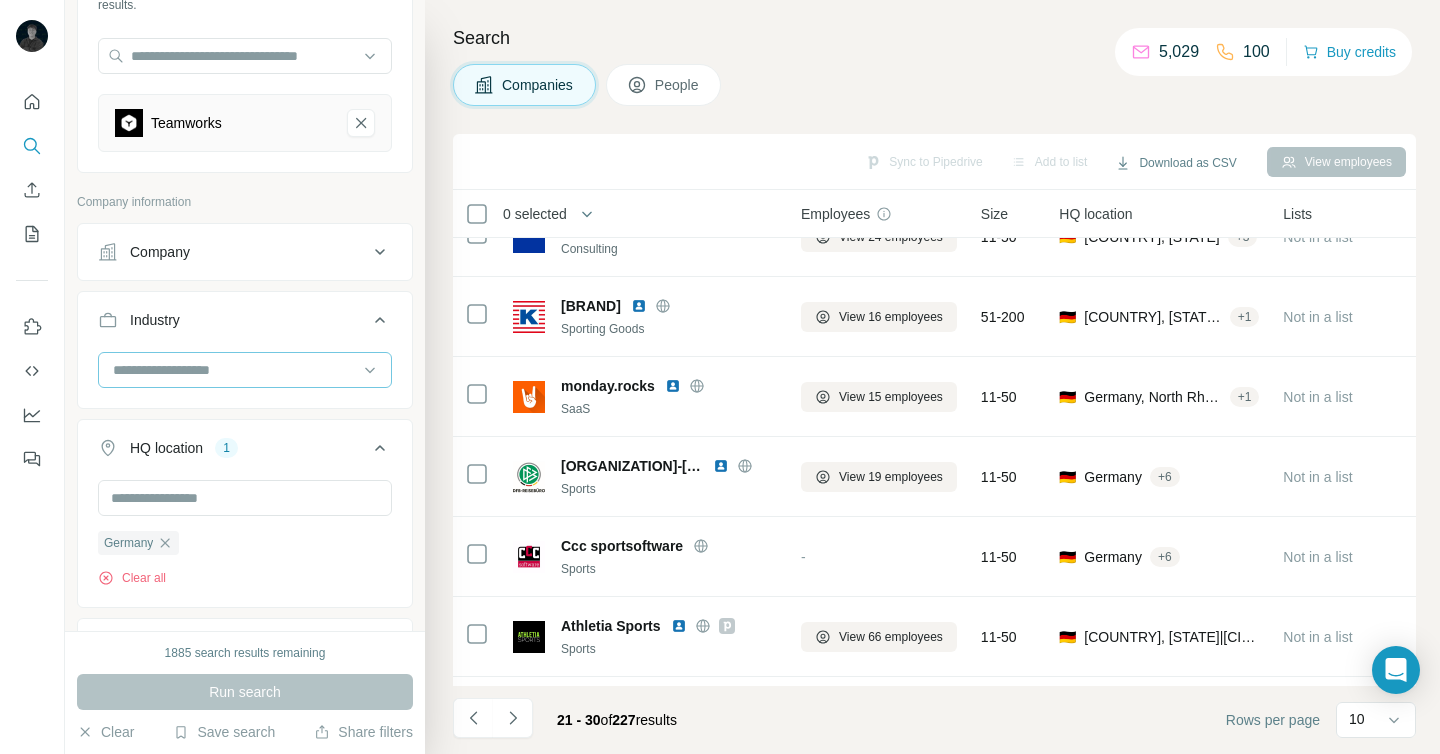 scroll, scrollTop: 175, scrollLeft: 0, axis: vertical 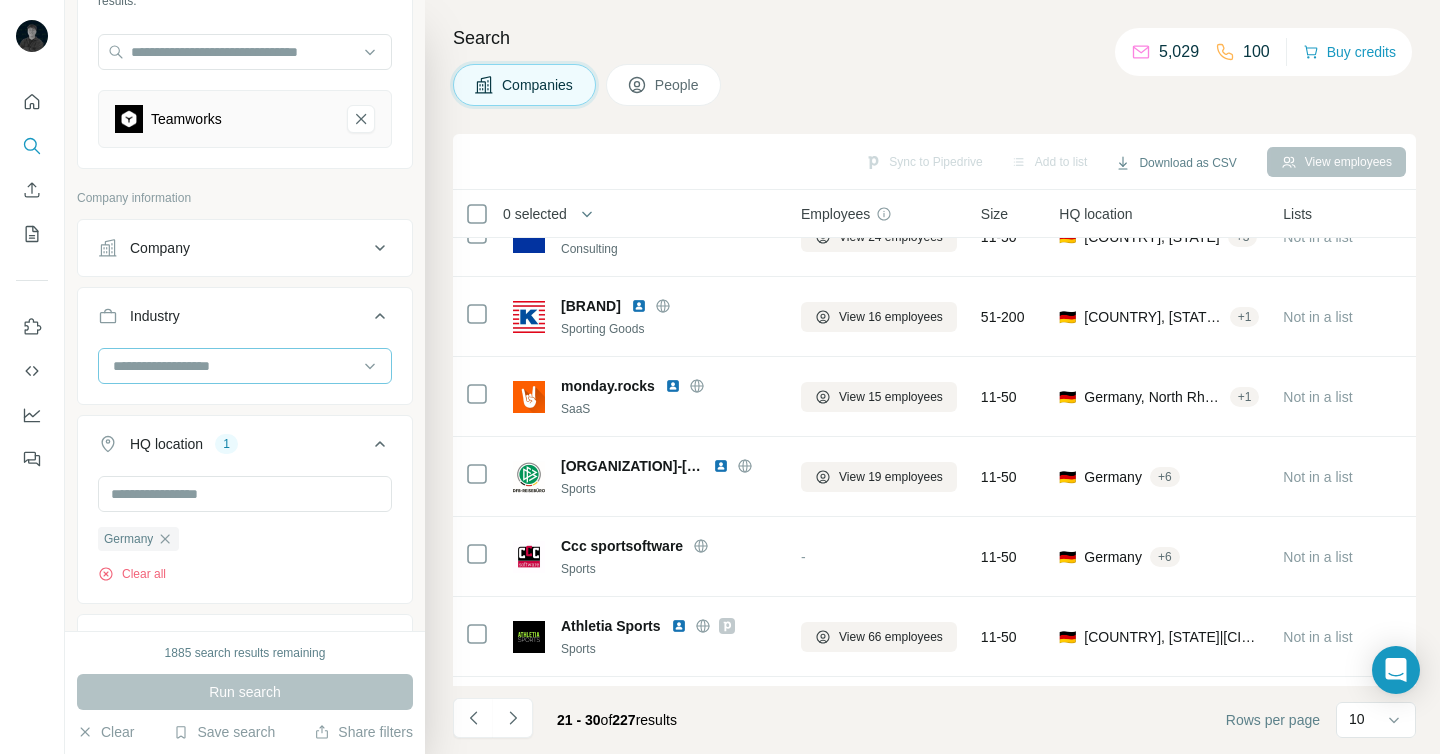 click at bounding box center (234, 366) 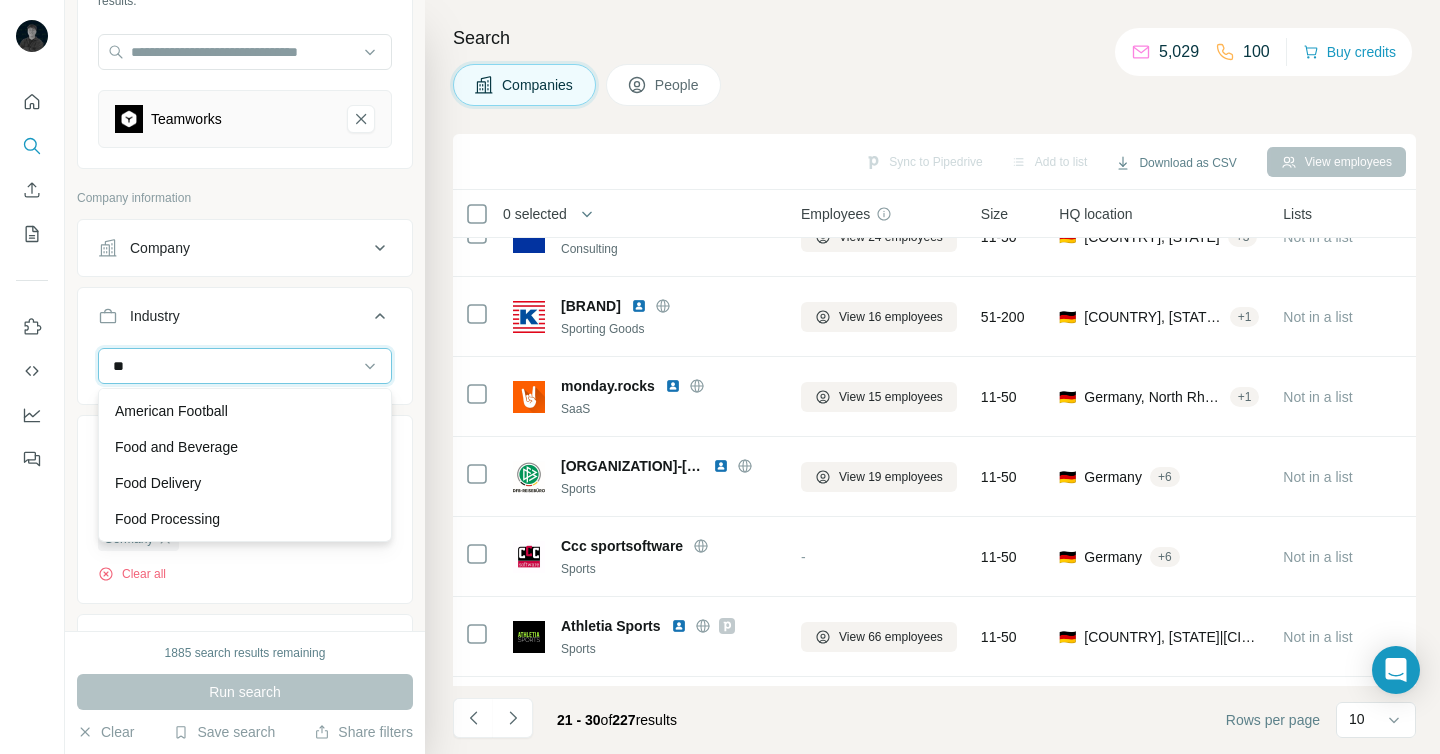 type on "*" 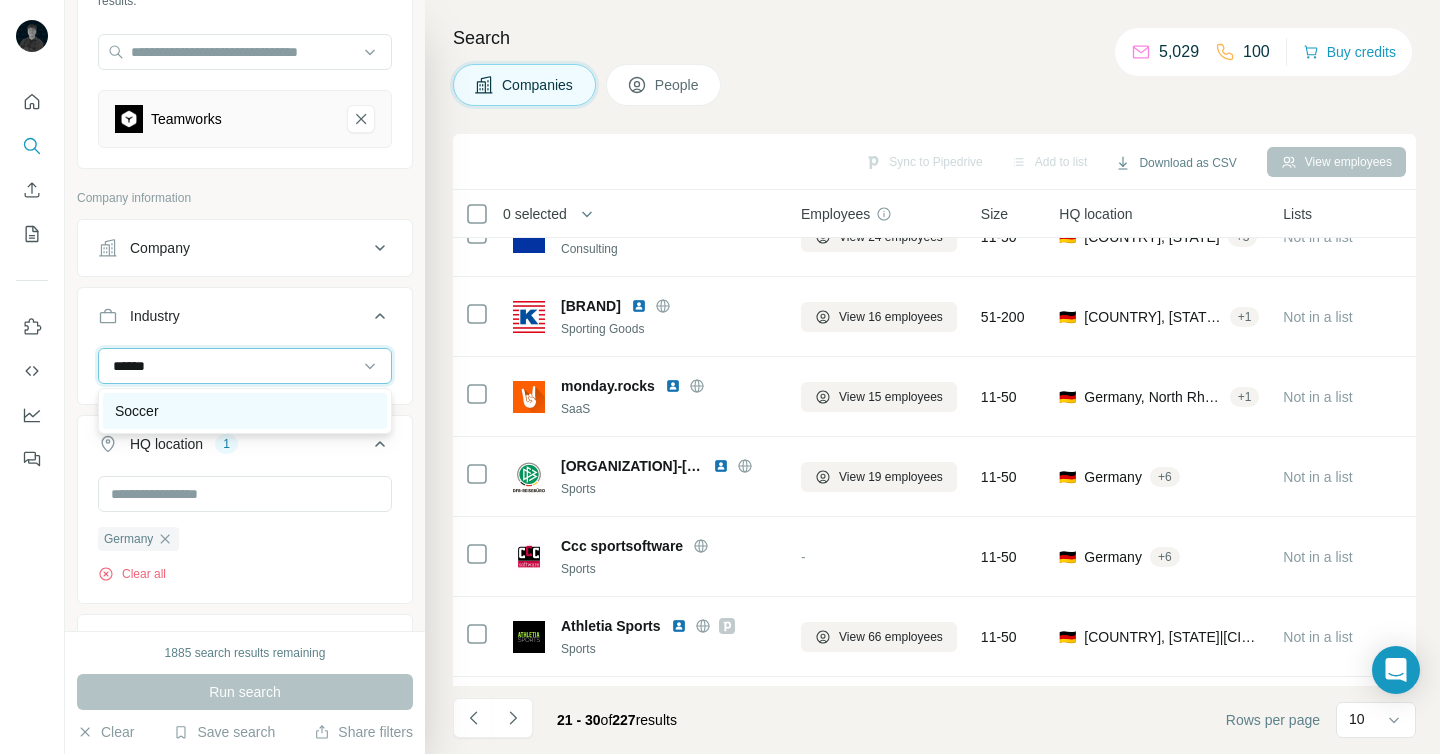type on "******" 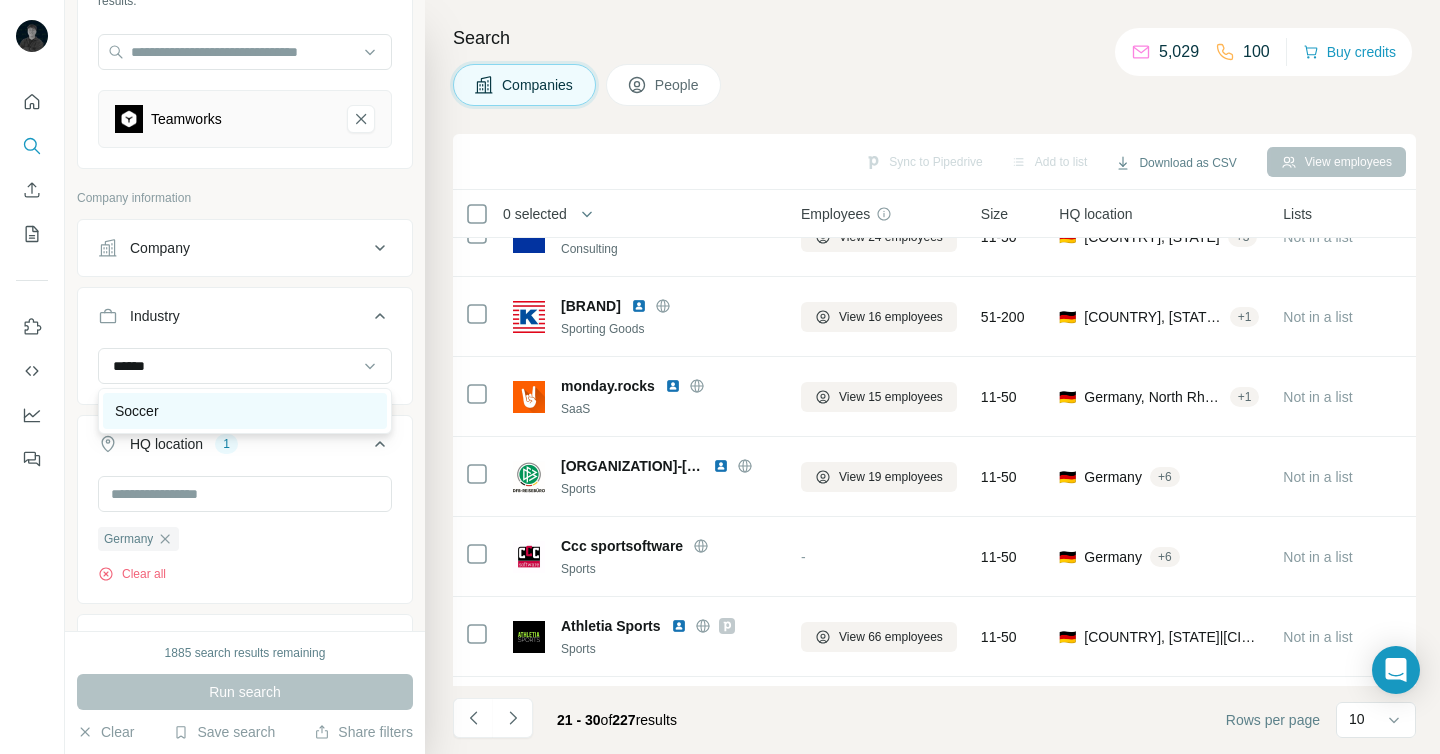 click on "Soccer" at bounding box center [245, 411] 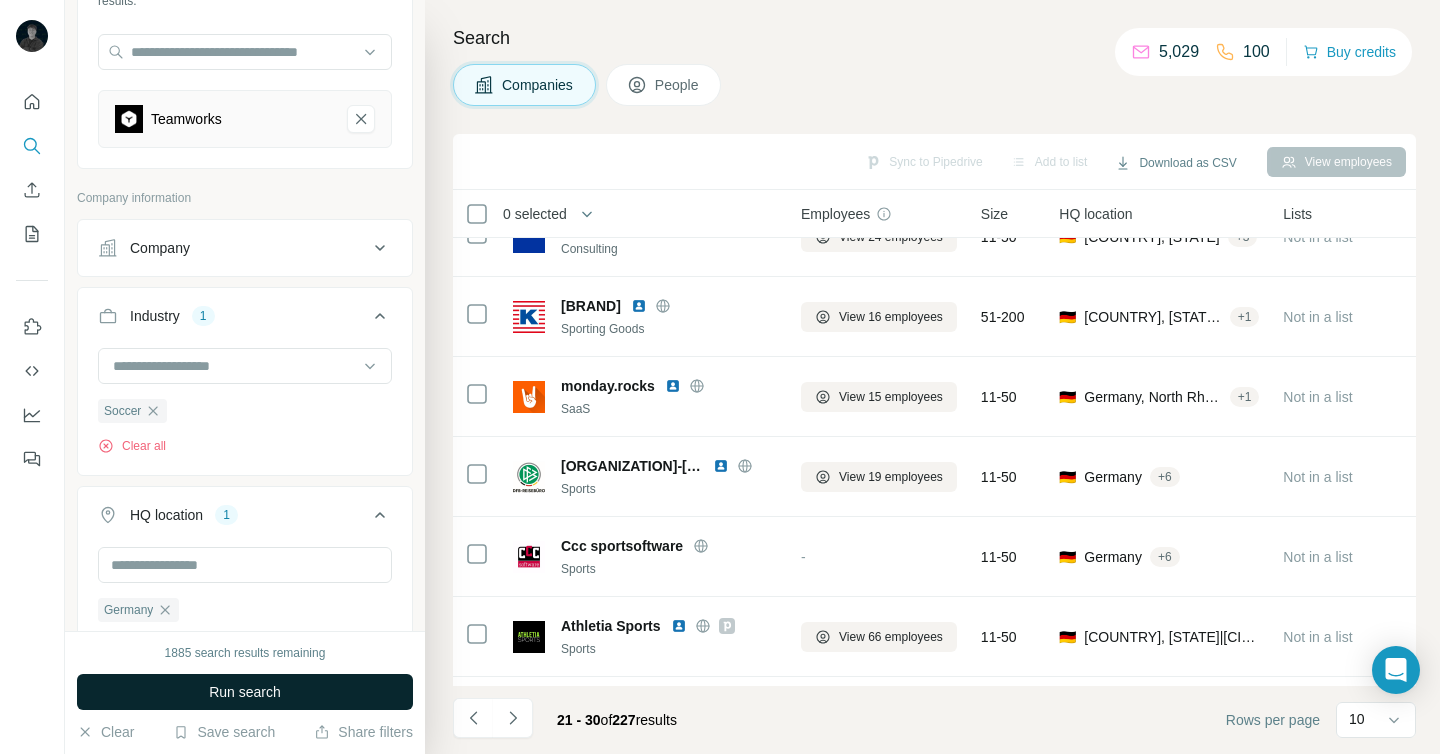 click on "Run search" at bounding box center (245, 692) 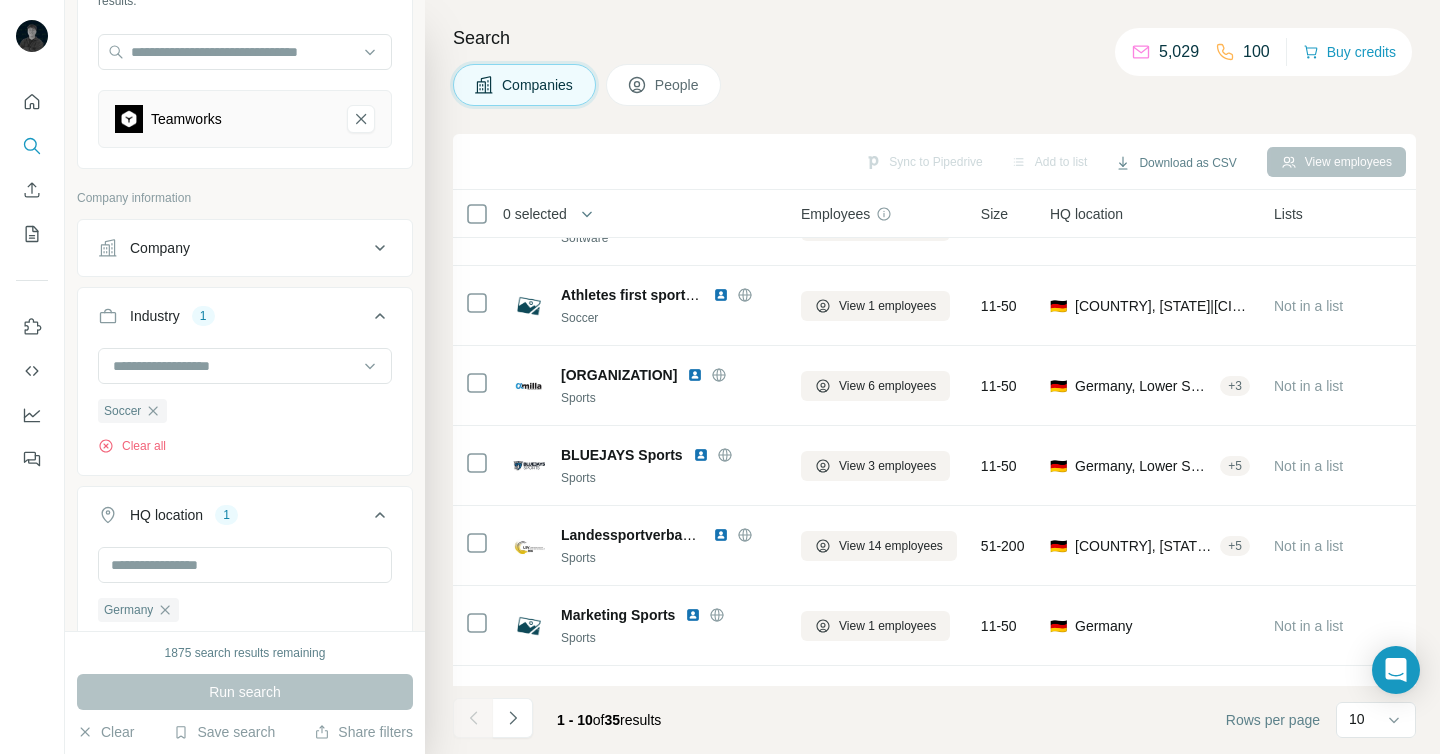 scroll, scrollTop: 0, scrollLeft: 0, axis: both 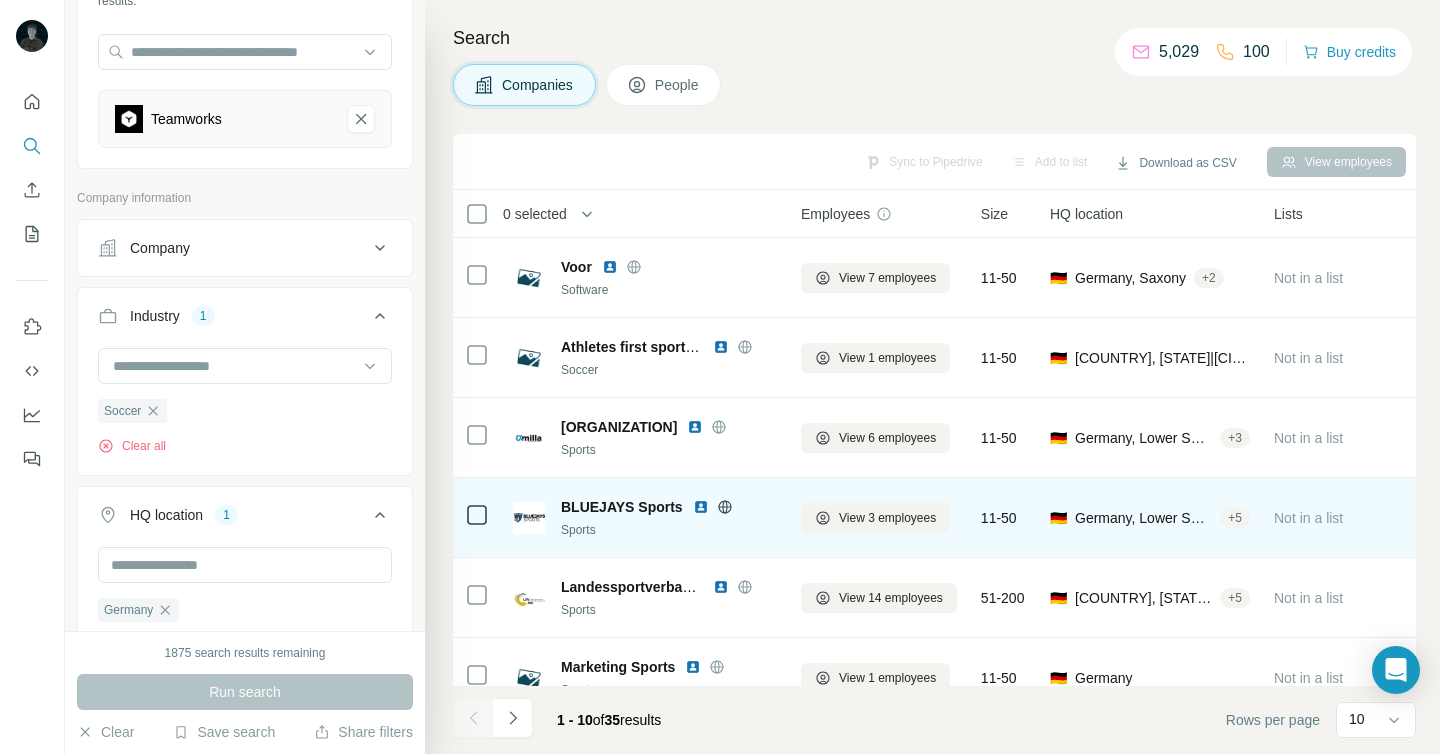 click 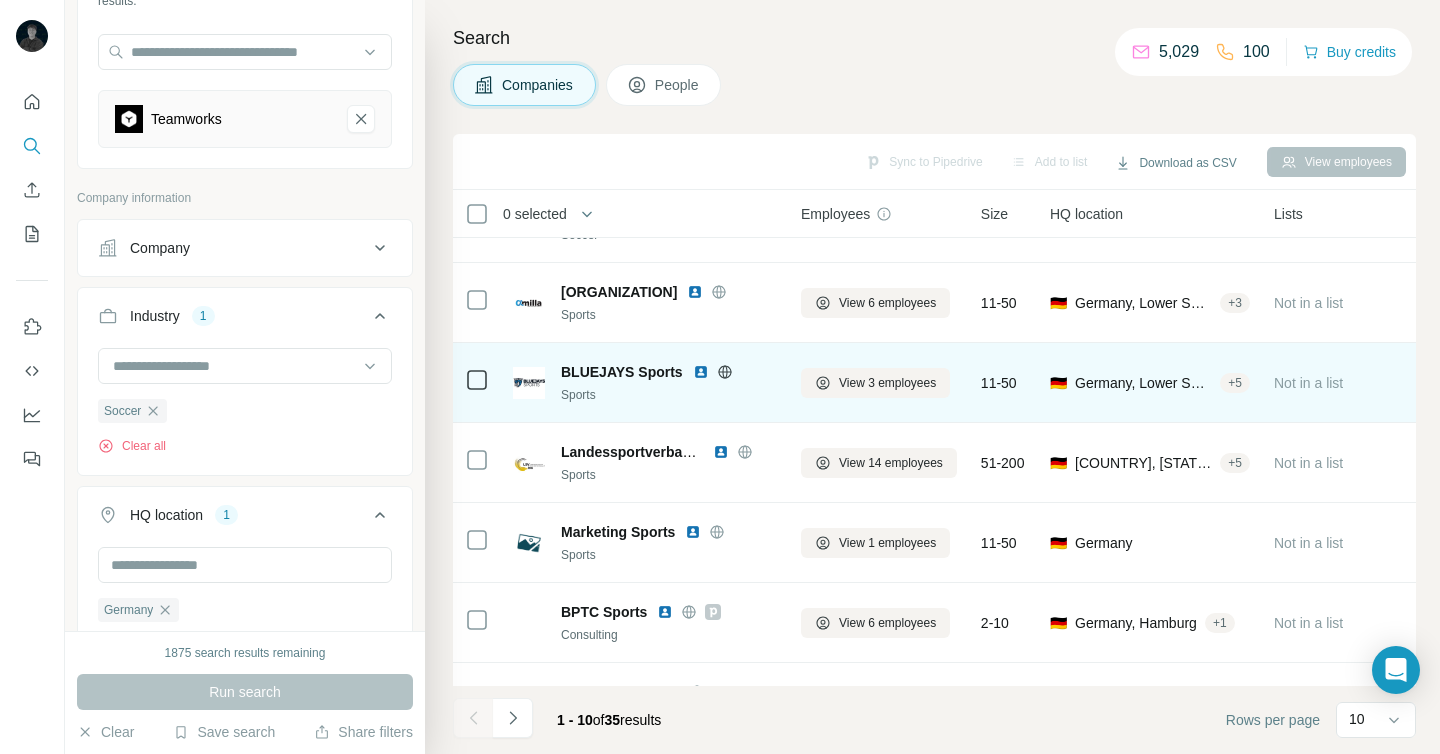 scroll, scrollTop: 138, scrollLeft: 0, axis: vertical 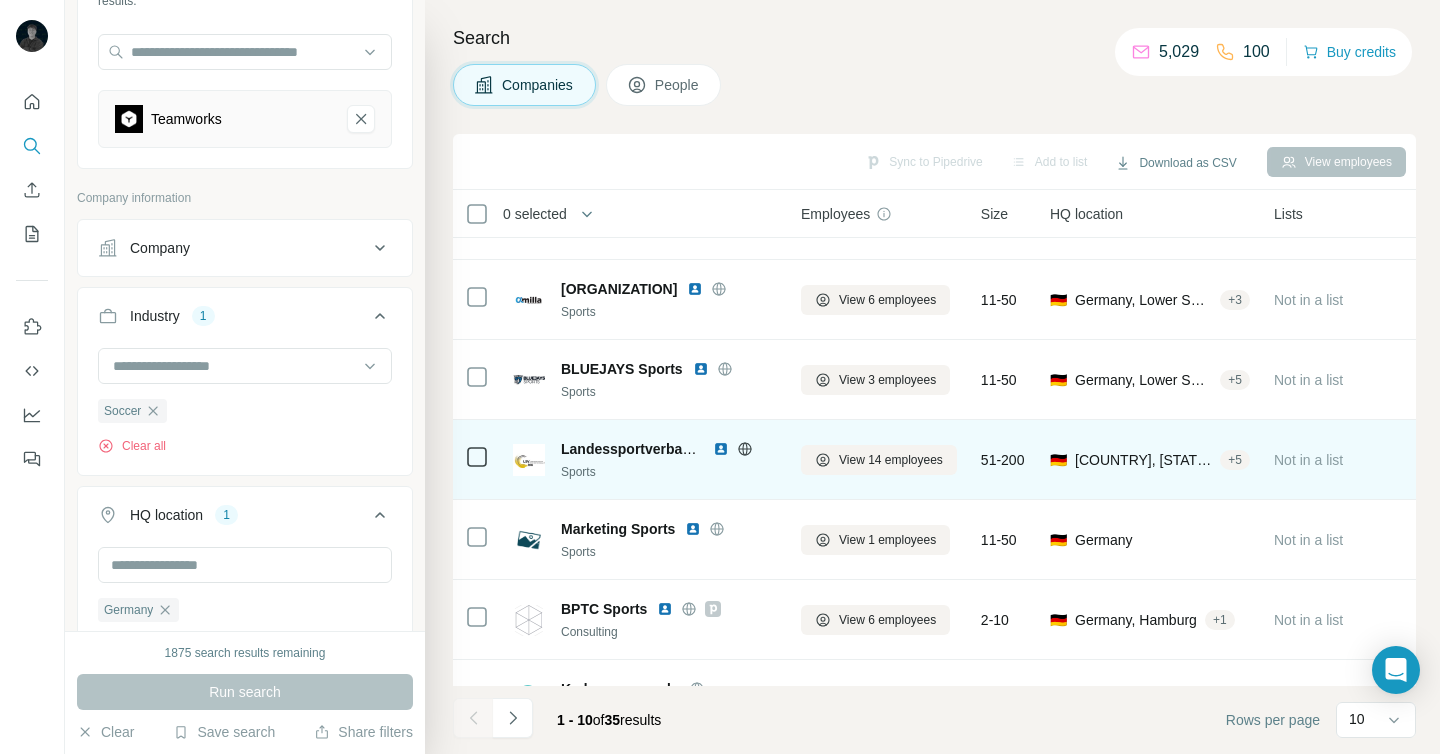 click 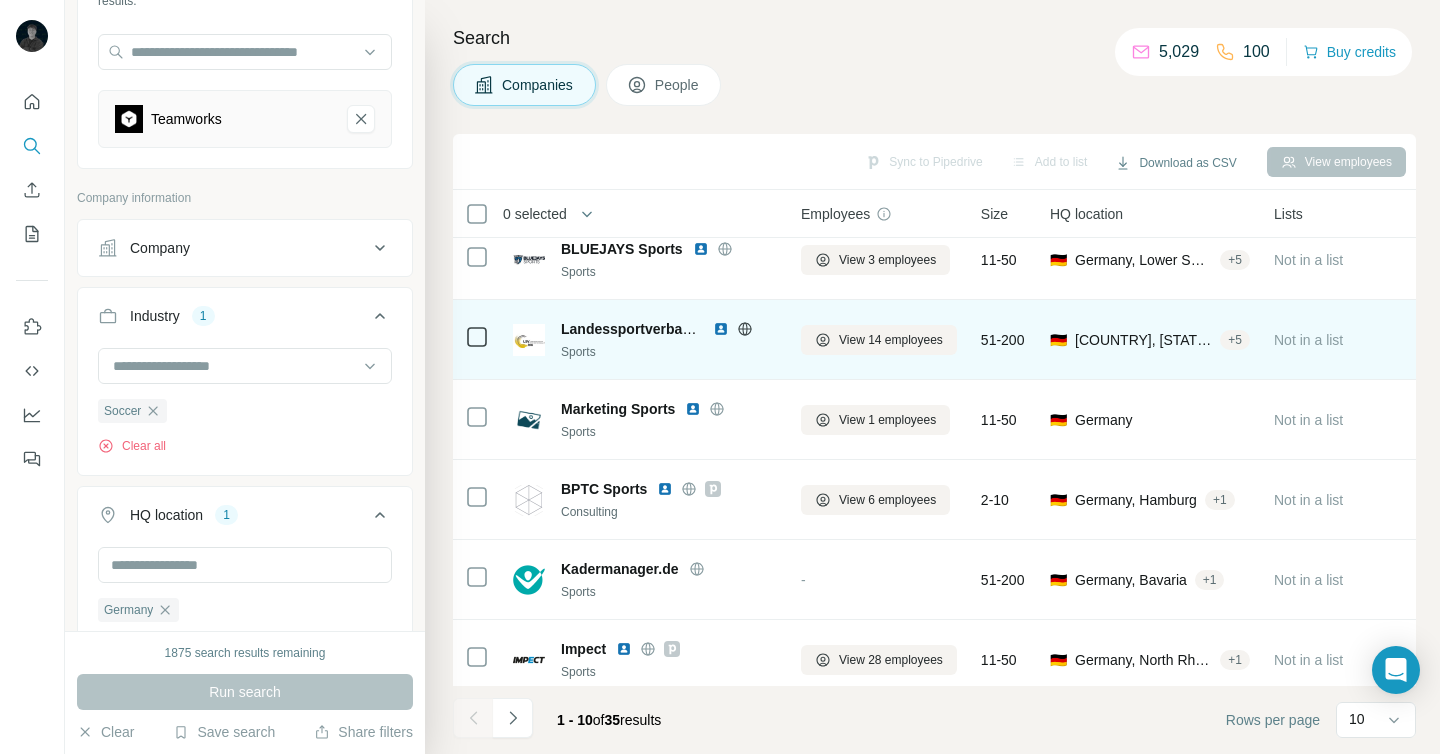 scroll, scrollTop: 352, scrollLeft: 0, axis: vertical 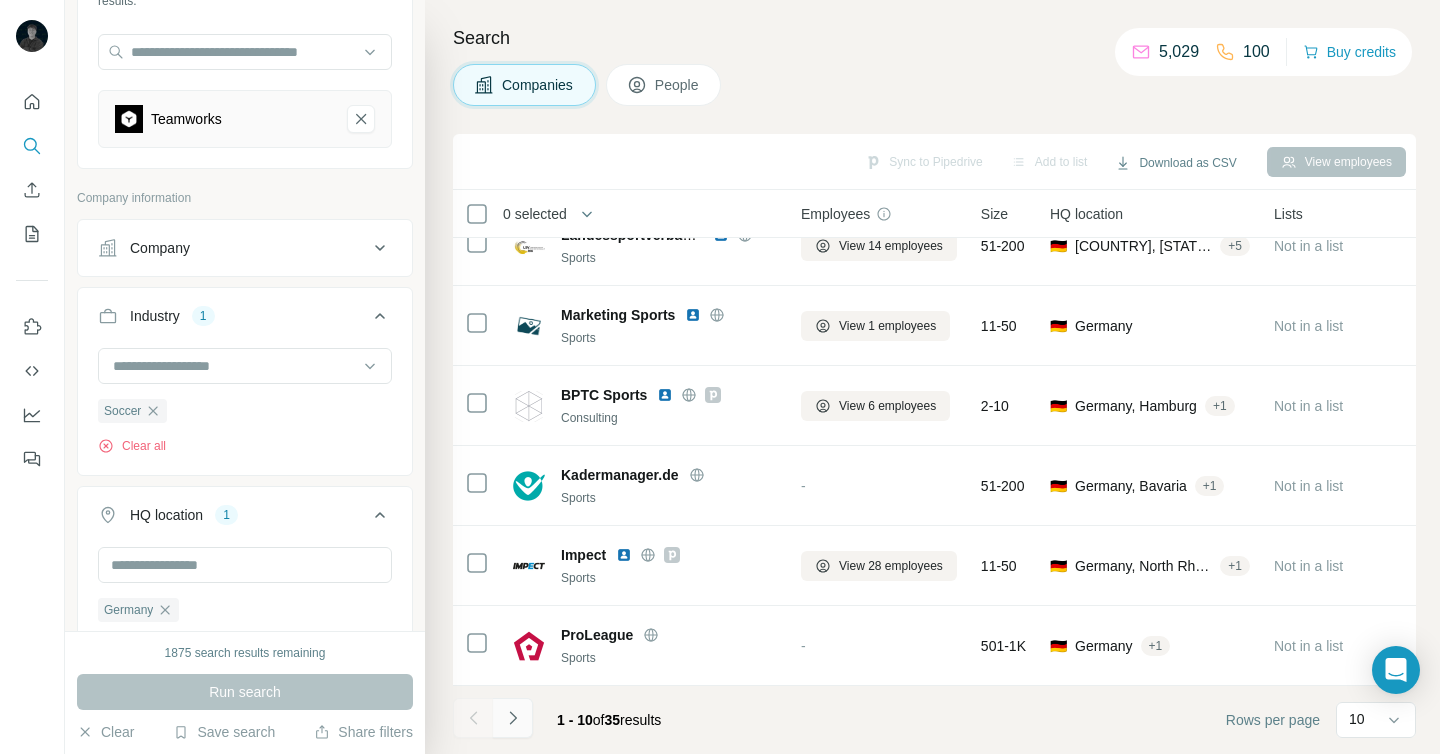 click at bounding box center (513, 718) 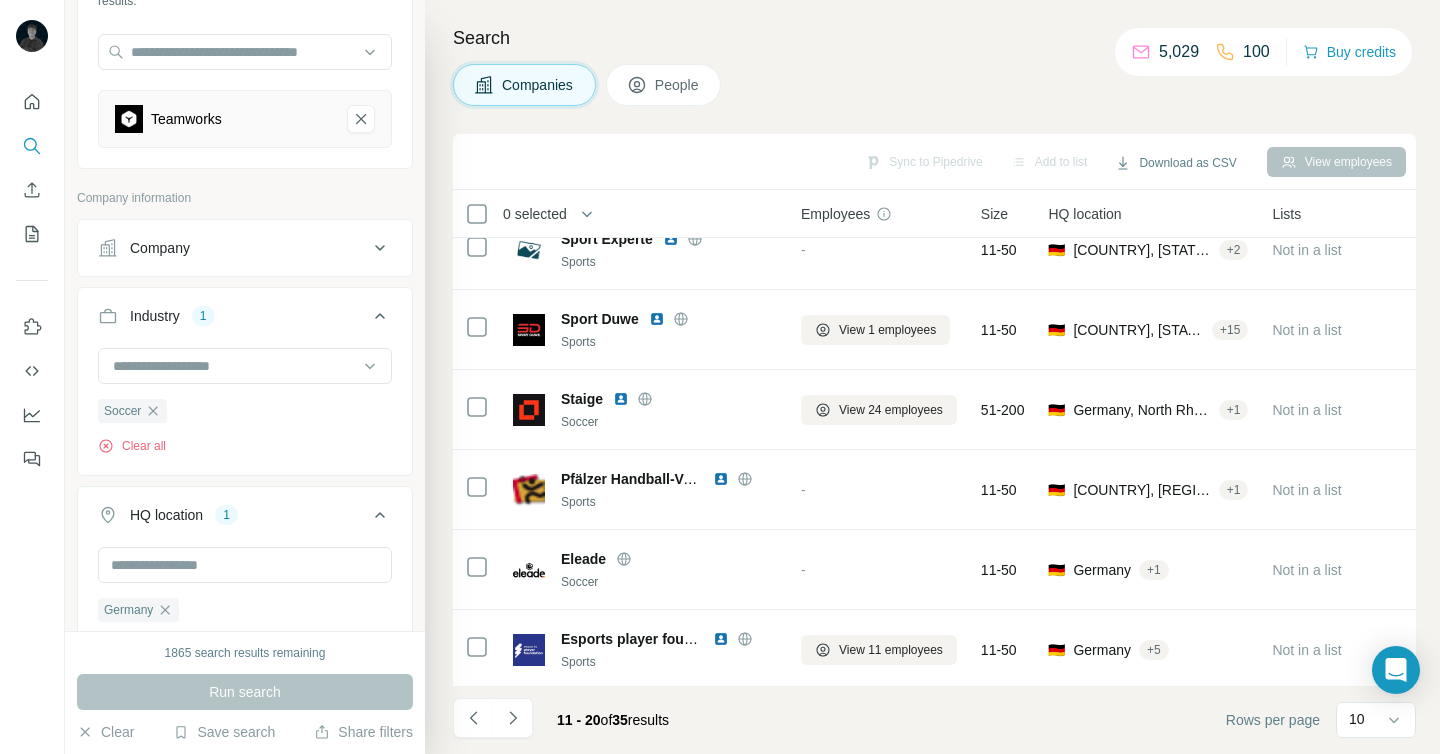scroll, scrollTop: 0, scrollLeft: 0, axis: both 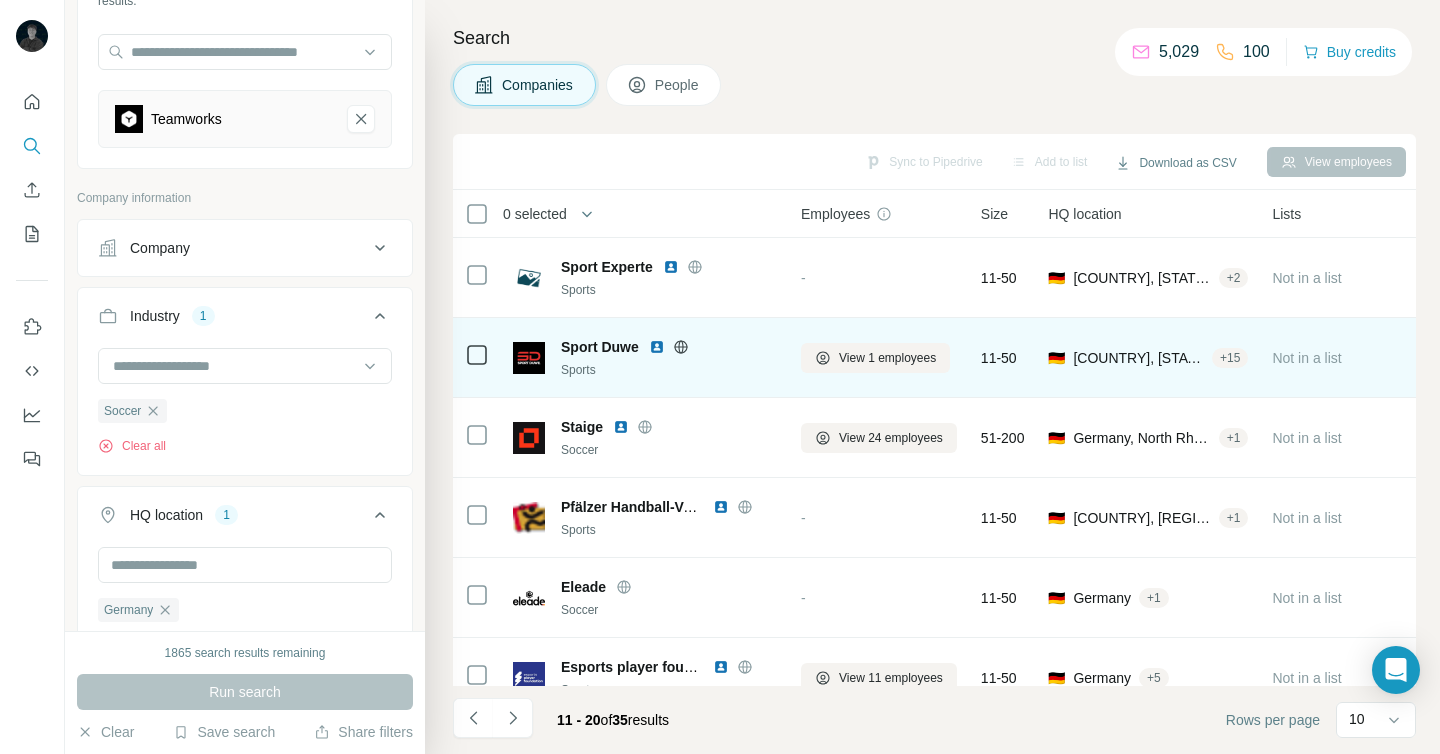 click 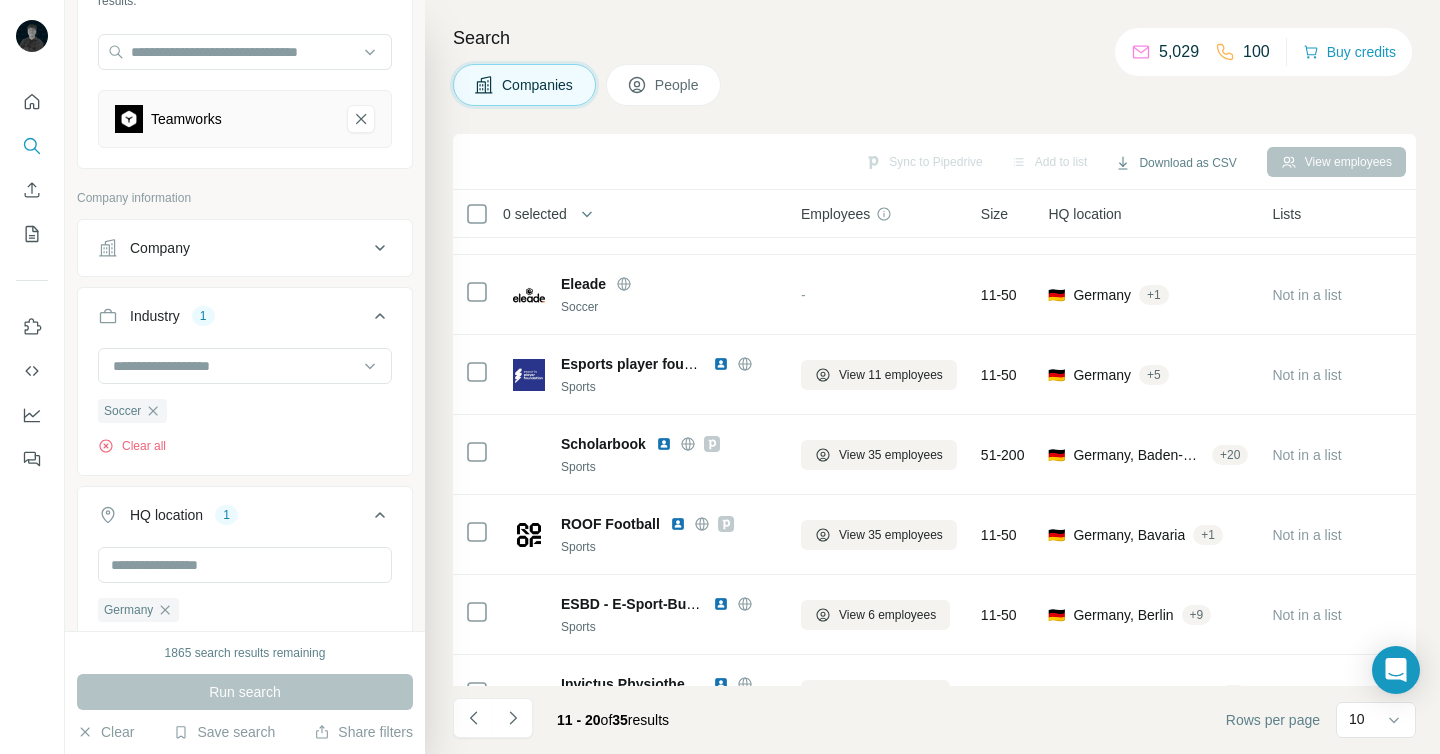 scroll, scrollTop: 352, scrollLeft: 0, axis: vertical 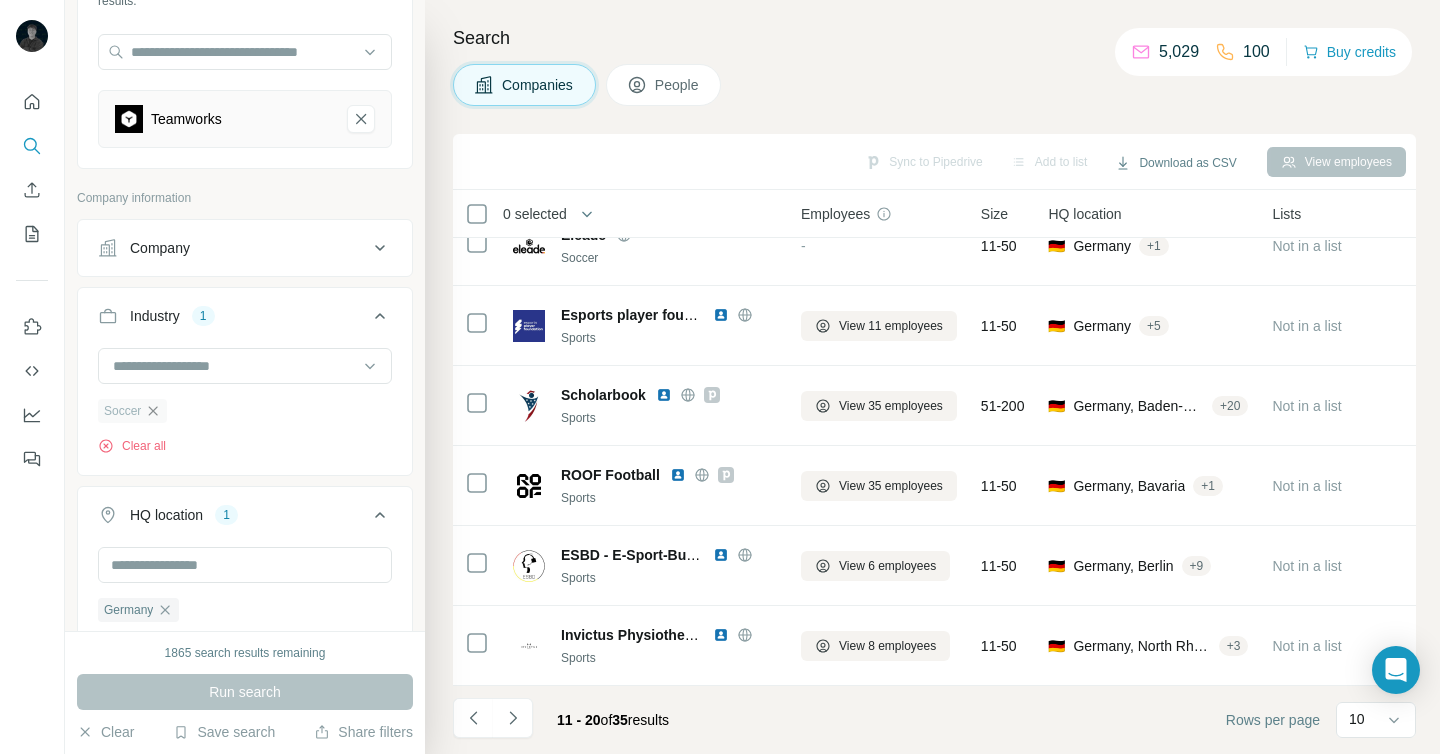 click 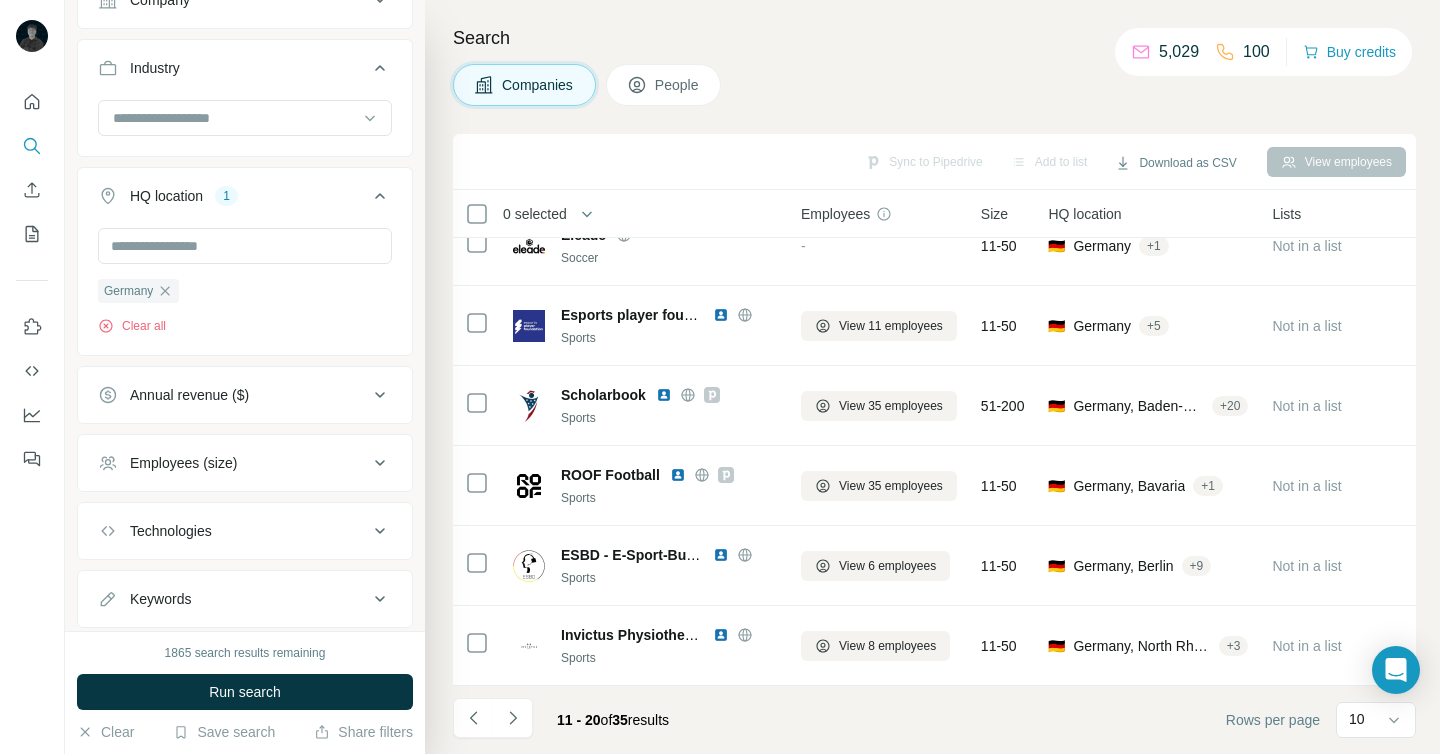 scroll, scrollTop: 0, scrollLeft: 0, axis: both 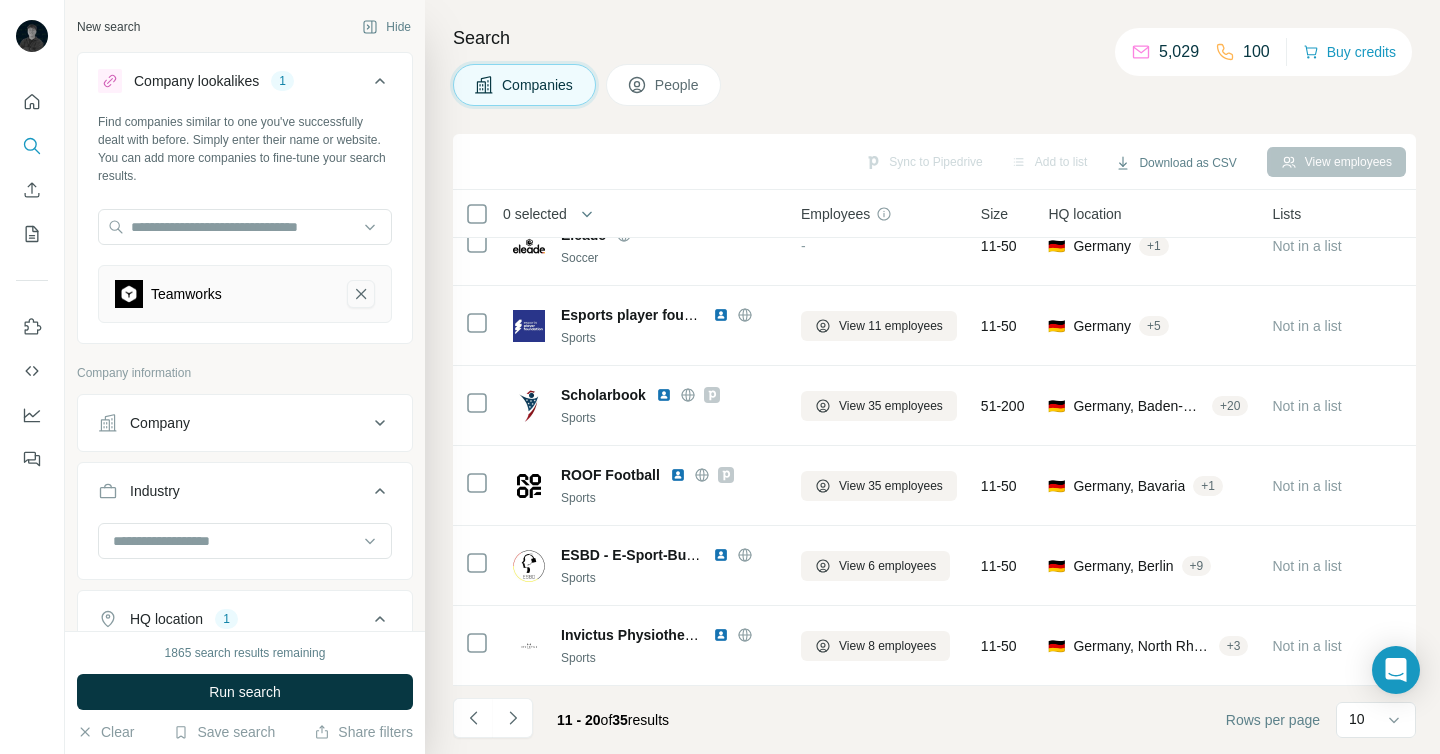 click 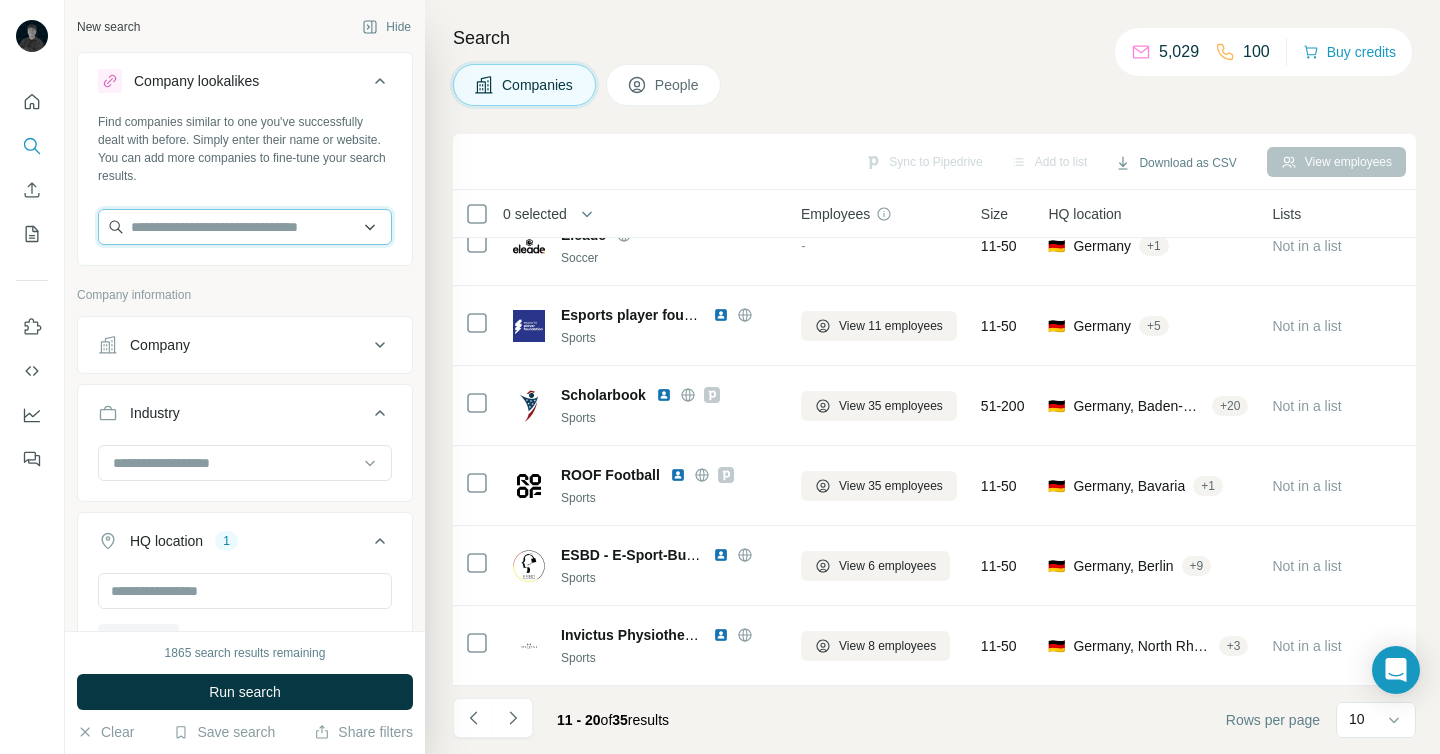 click at bounding box center (245, 227) 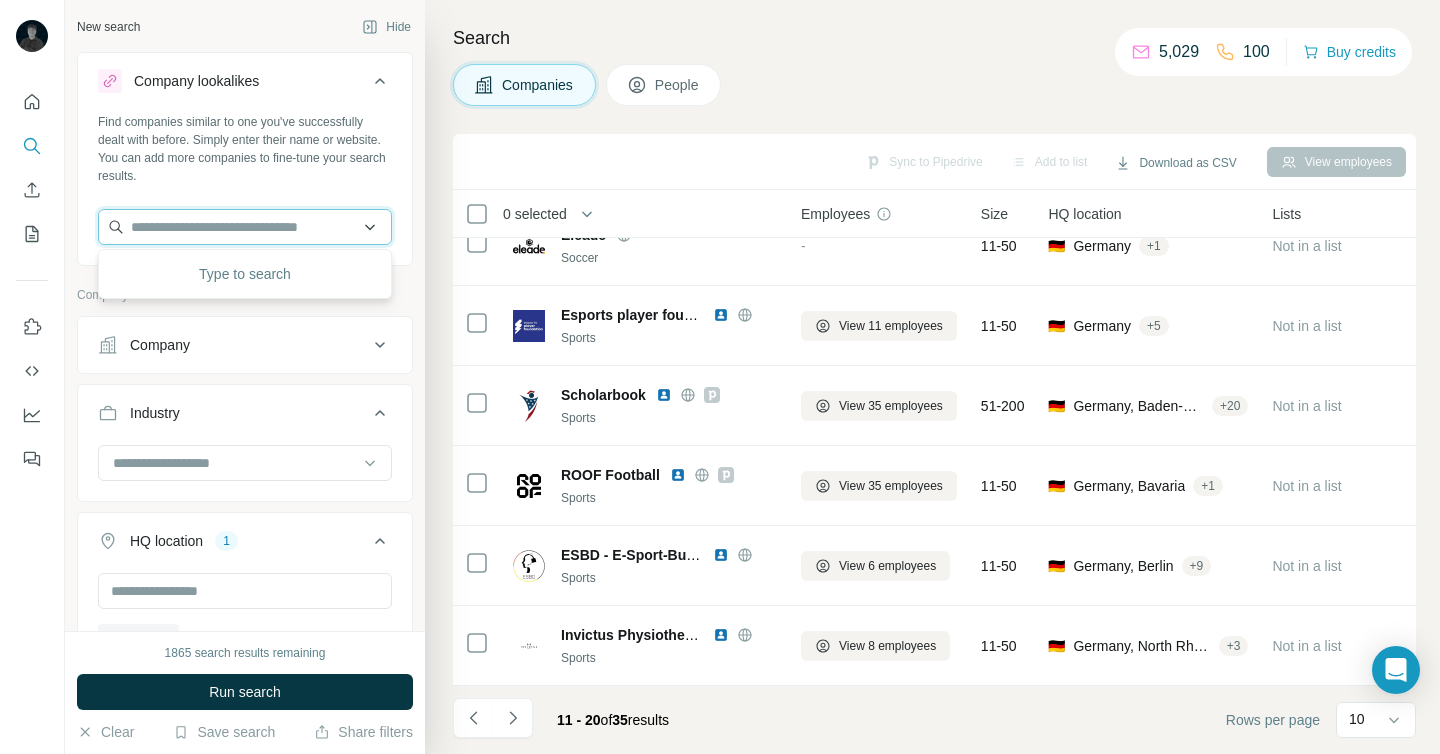 click at bounding box center [245, 227] 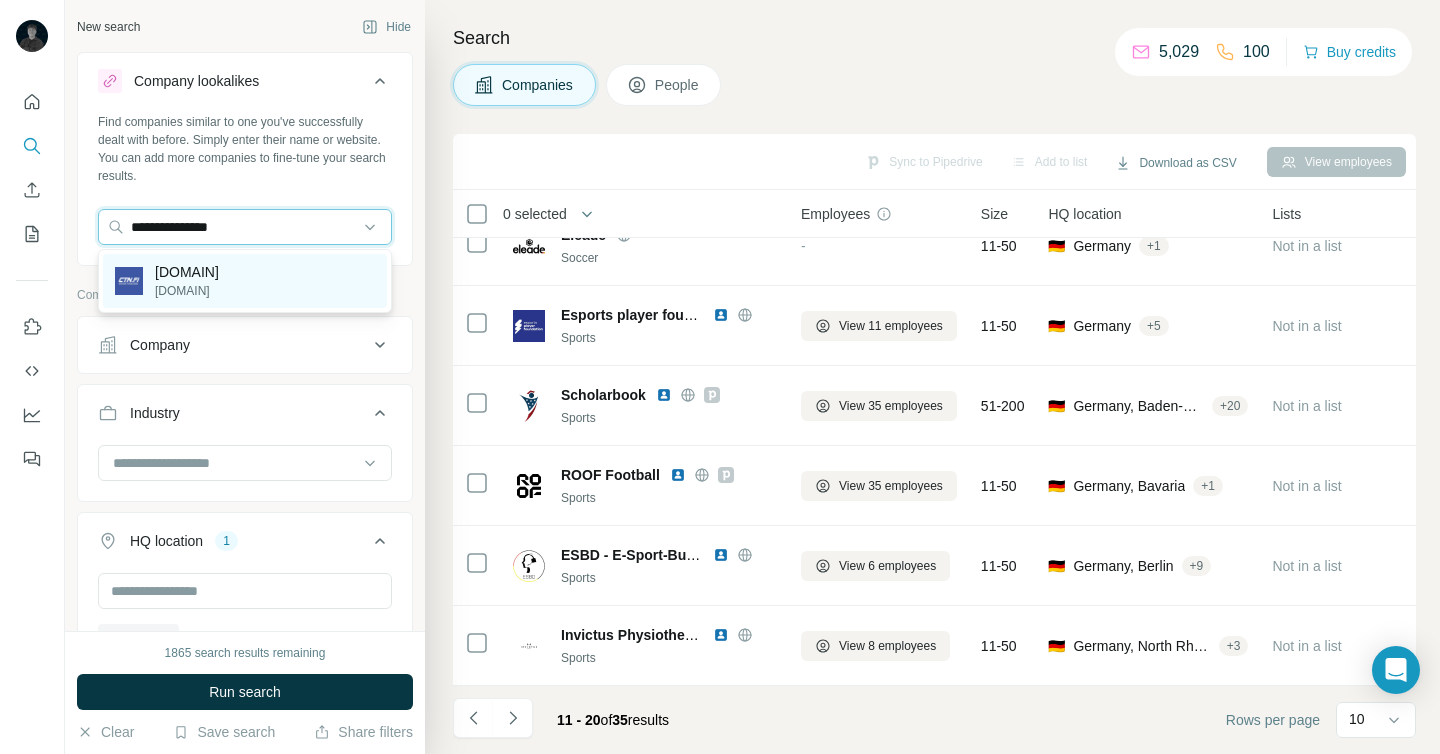 type on "**********" 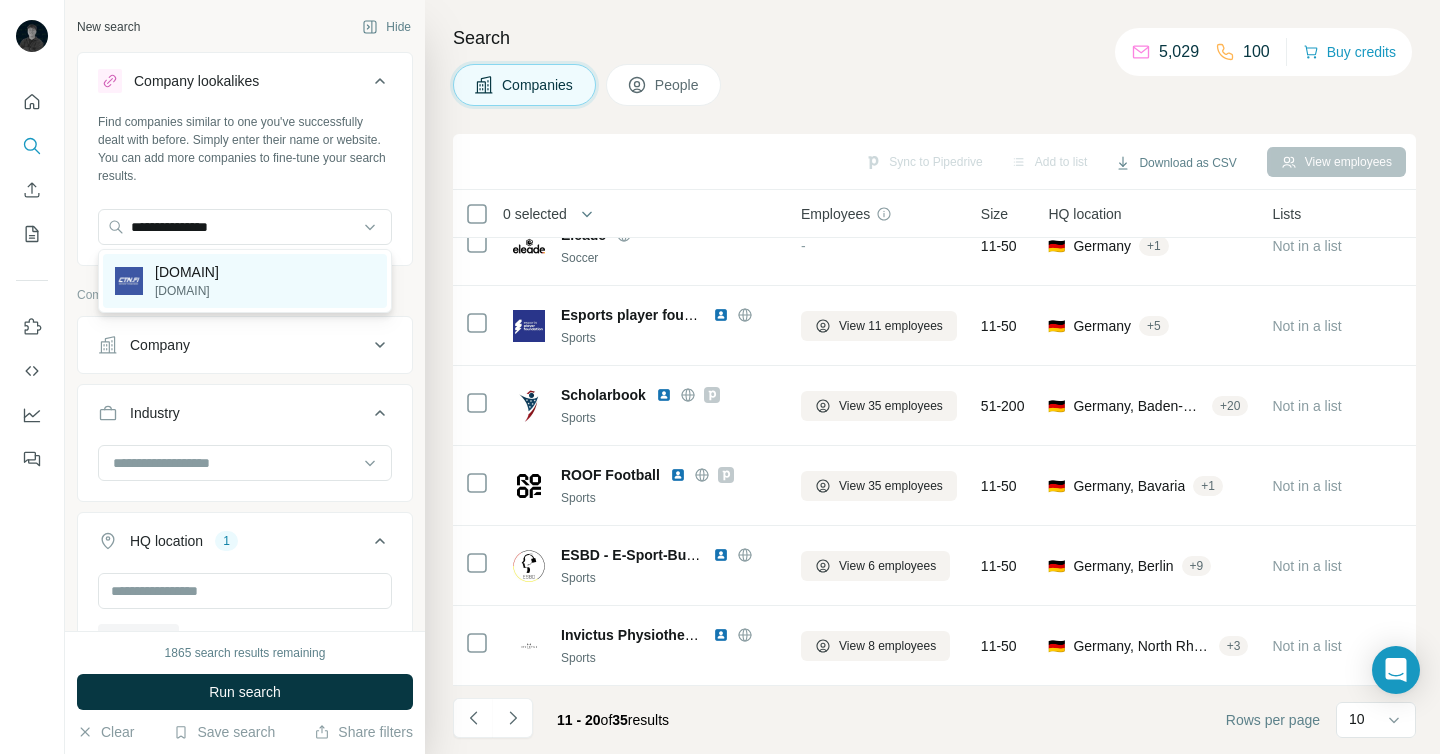 click on "ctn.fi ctn.fi" at bounding box center [245, 281] 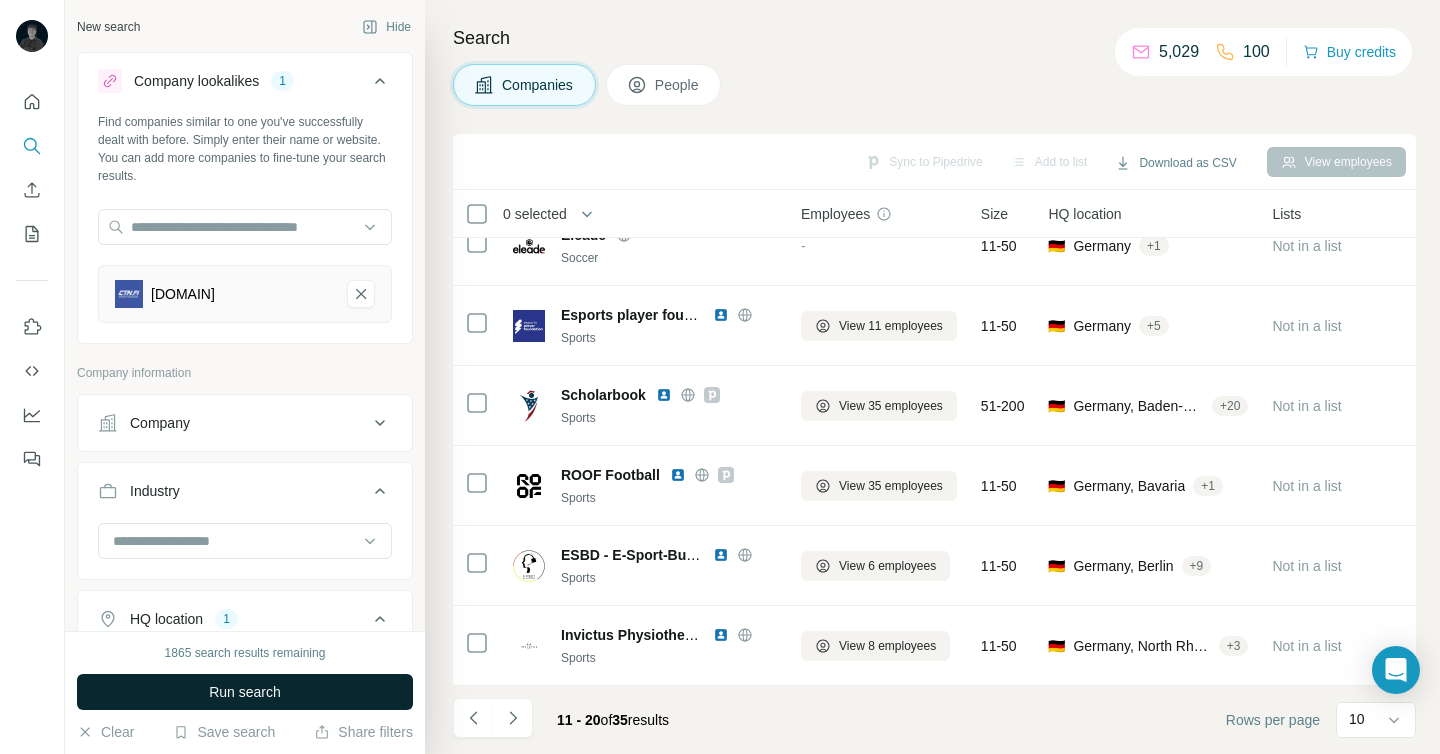 click on "Run search" at bounding box center [245, 692] 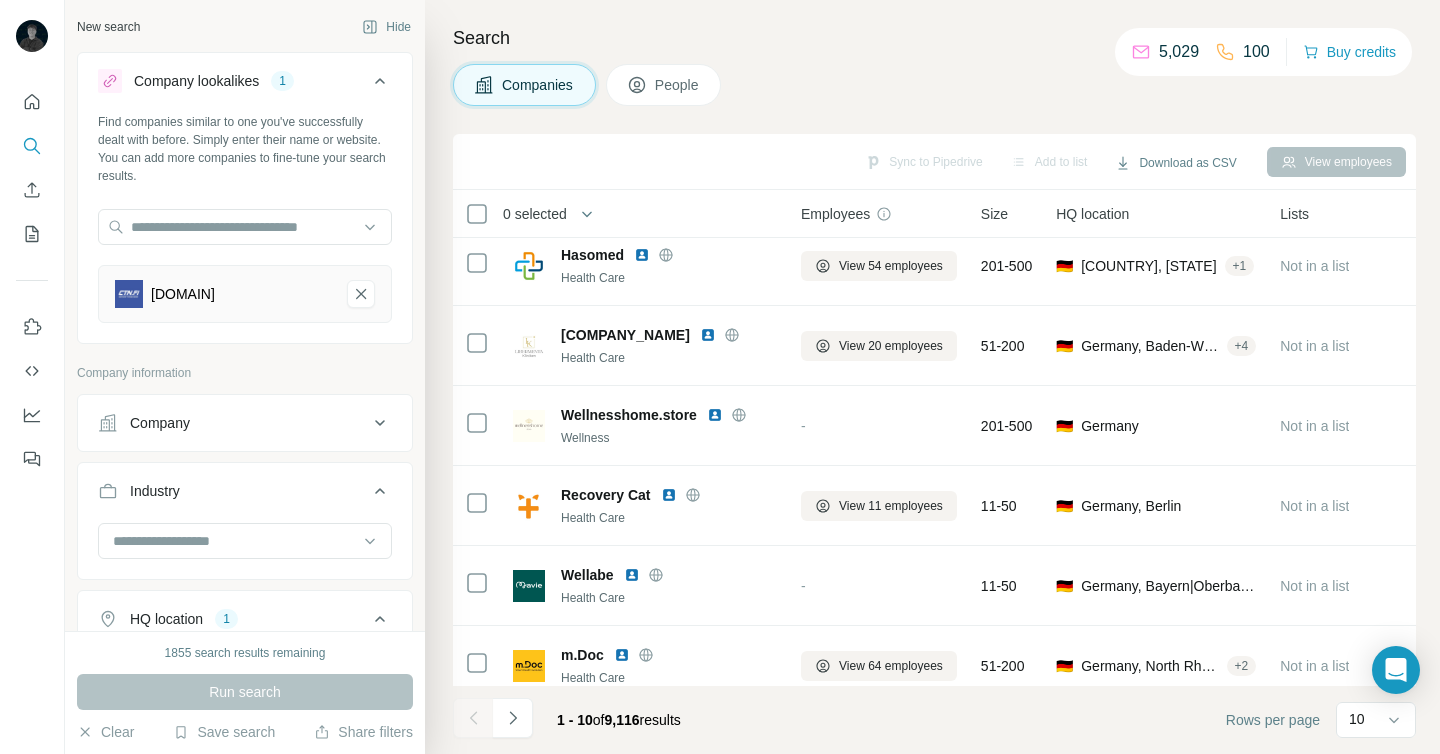 scroll, scrollTop: 0, scrollLeft: 0, axis: both 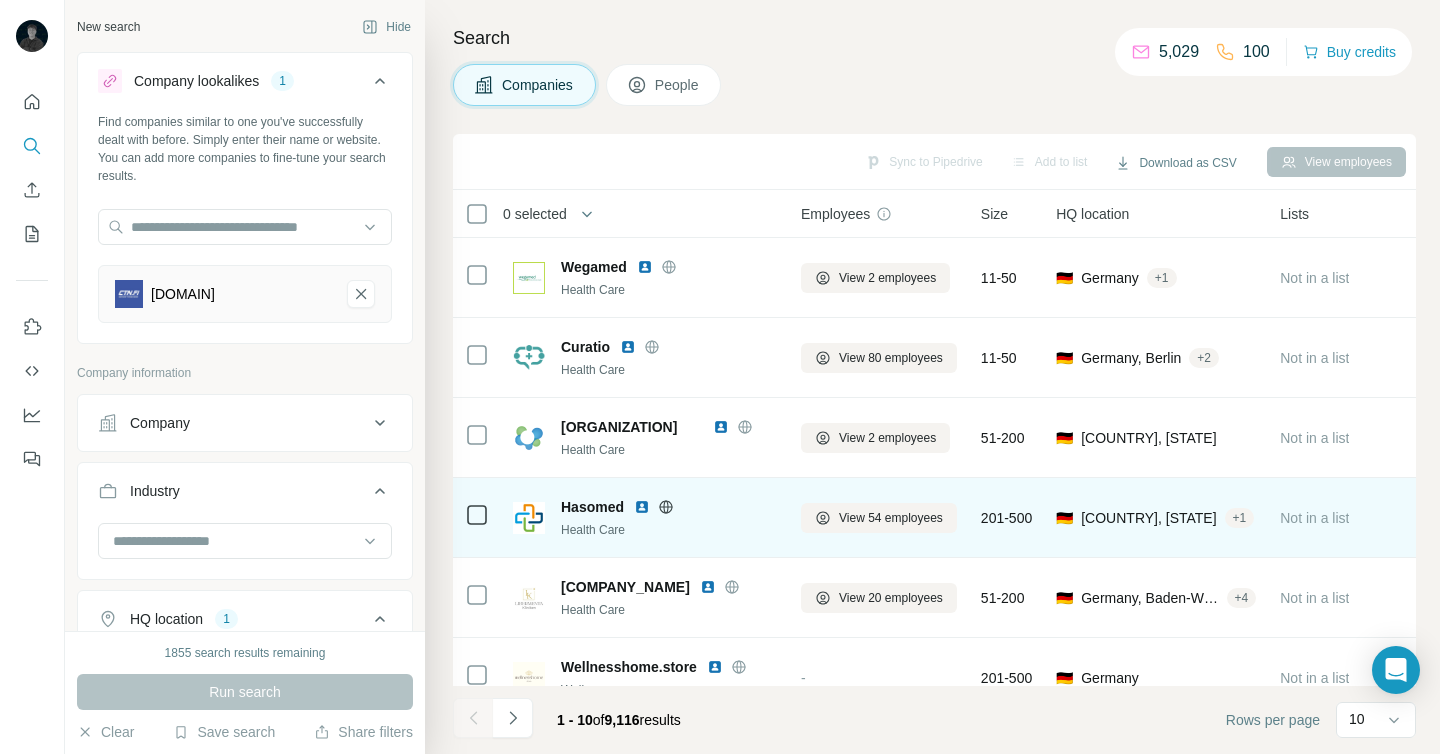 click 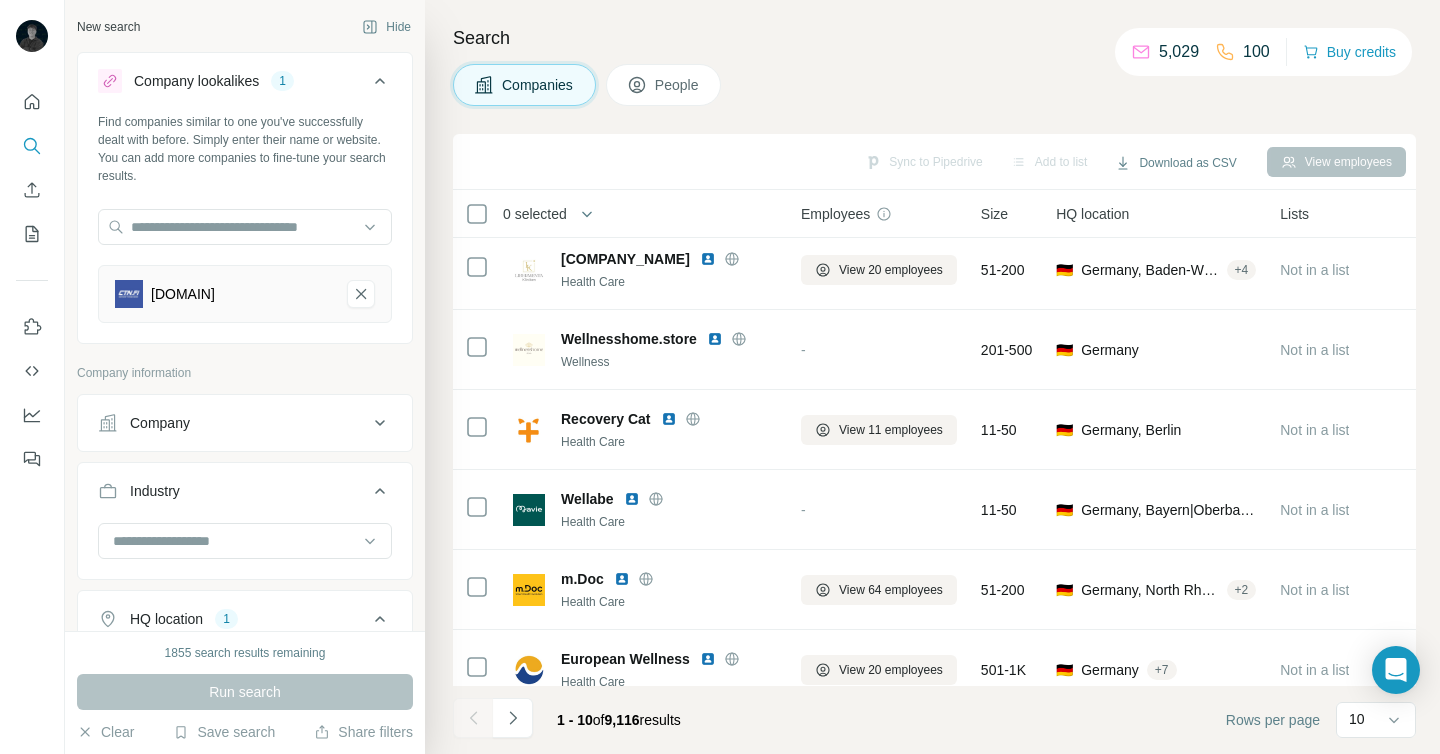 scroll, scrollTop: 352, scrollLeft: 0, axis: vertical 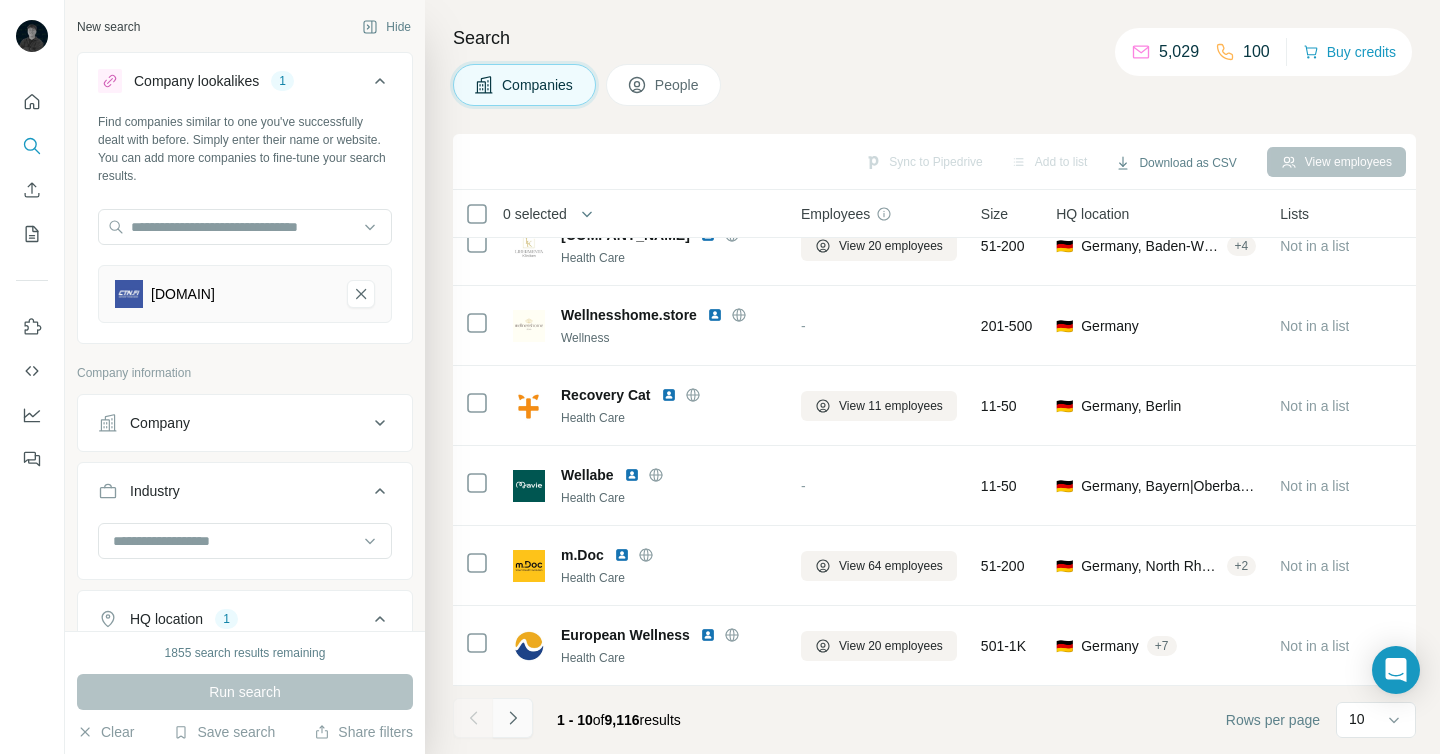 click 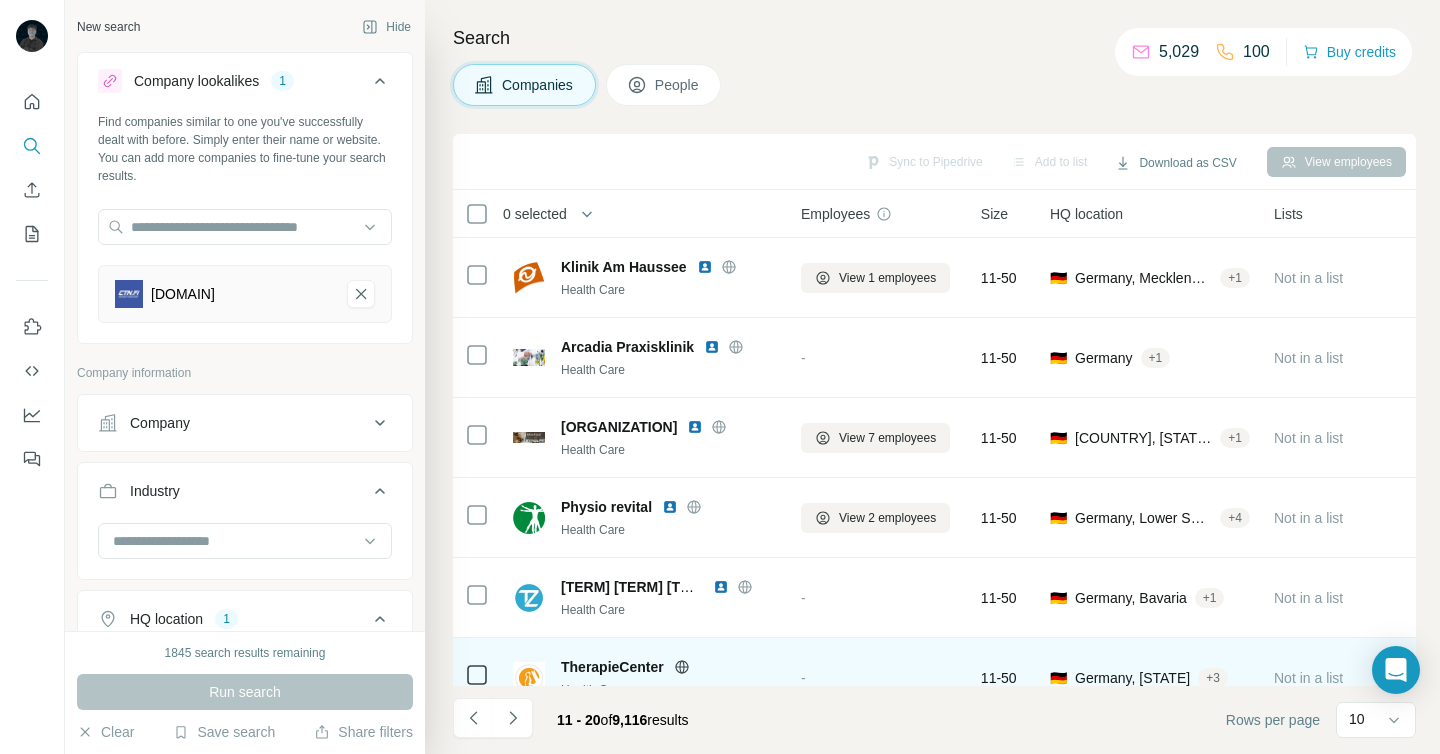 scroll, scrollTop: 0, scrollLeft: 0, axis: both 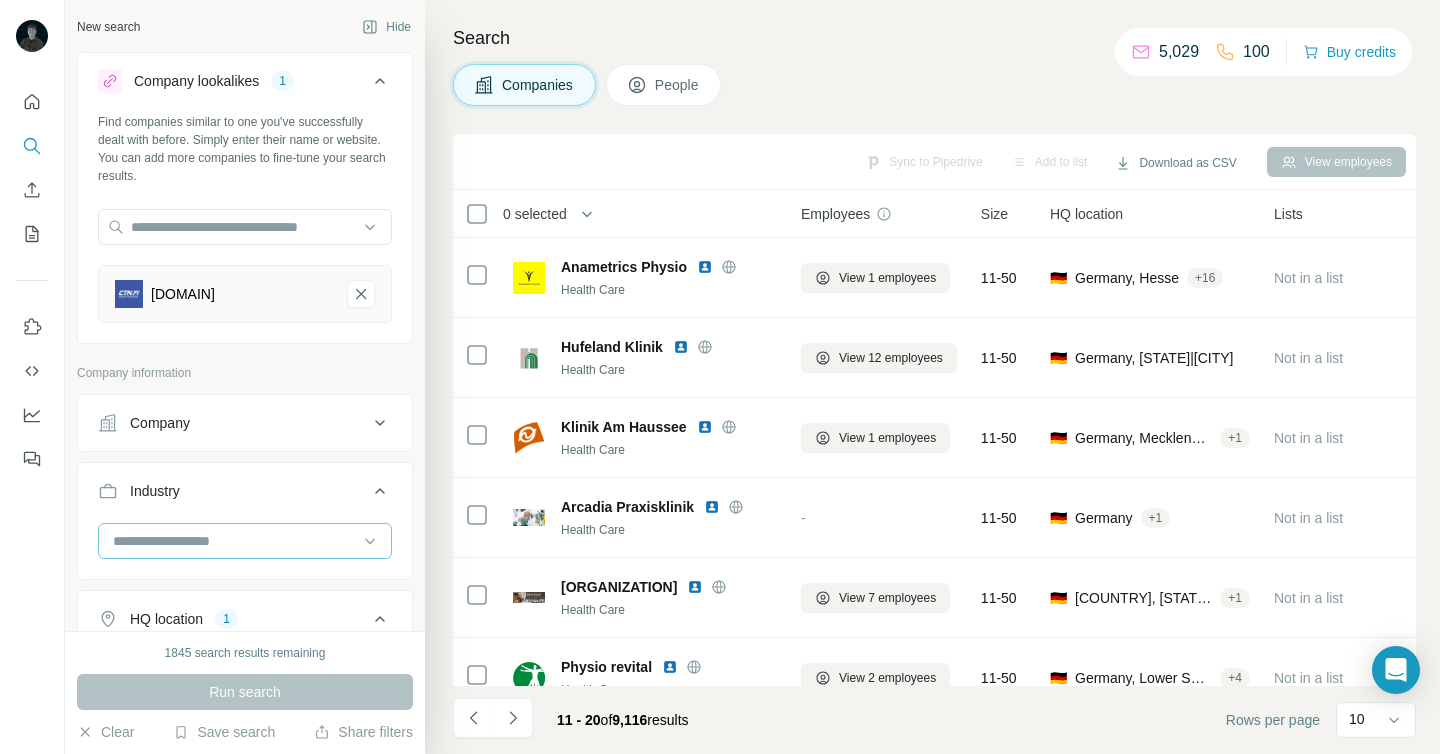 click at bounding box center (234, 541) 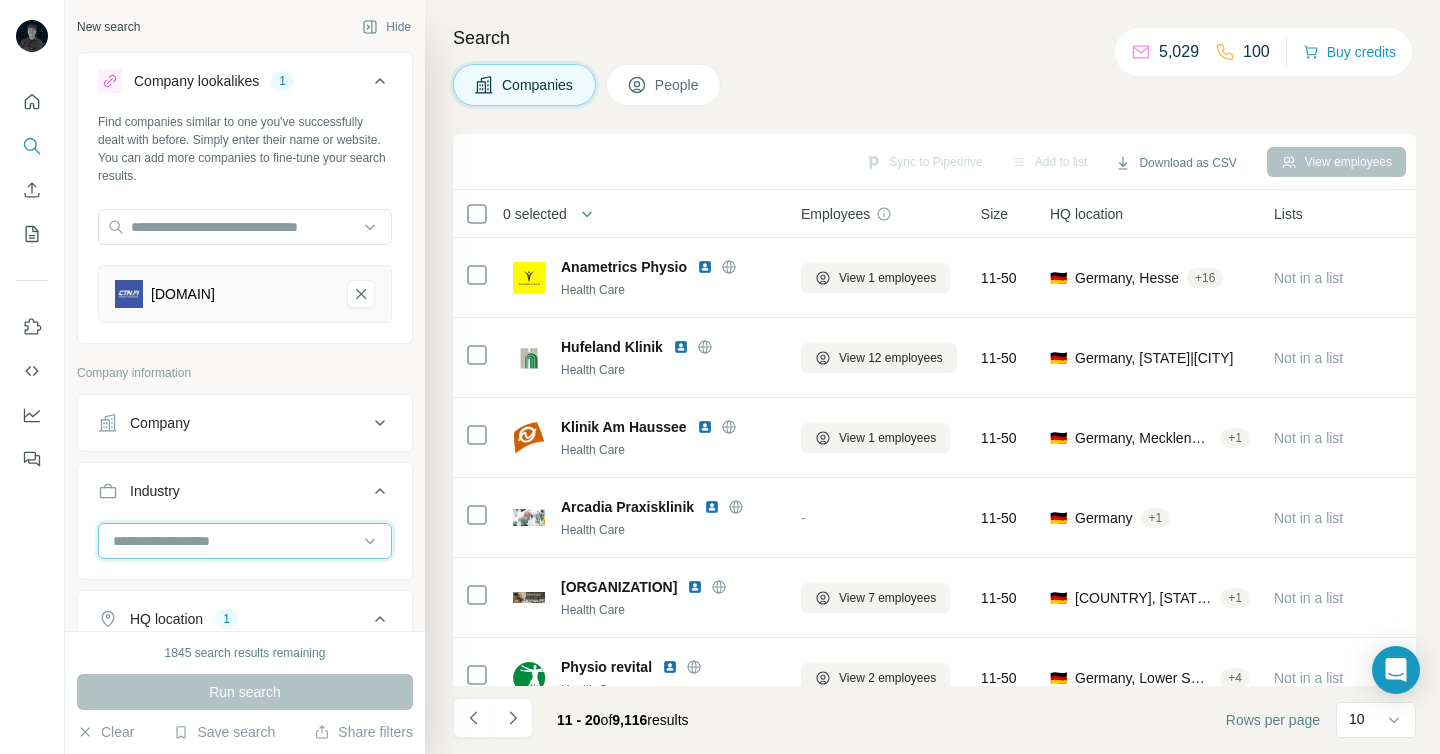 click at bounding box center (234, 541) 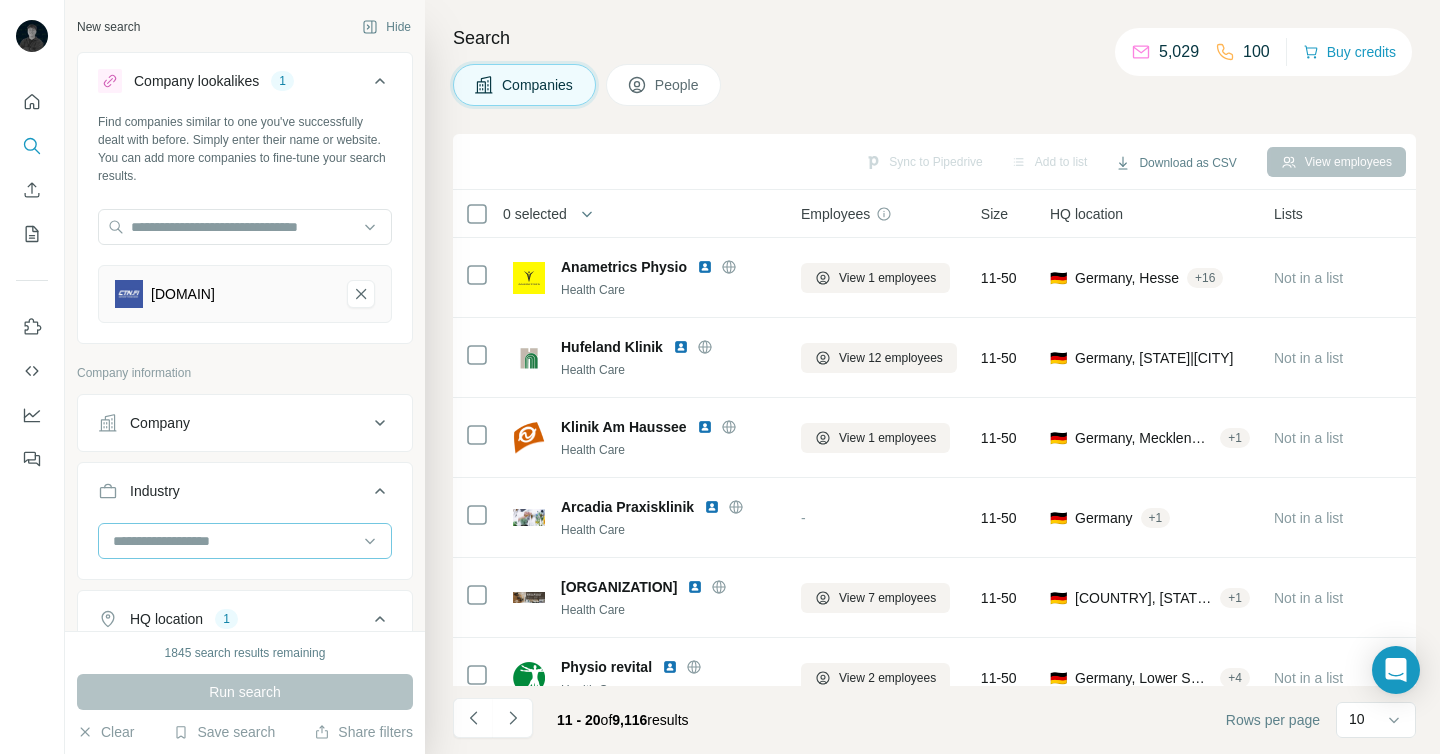 click at bounding box center [234, 541] 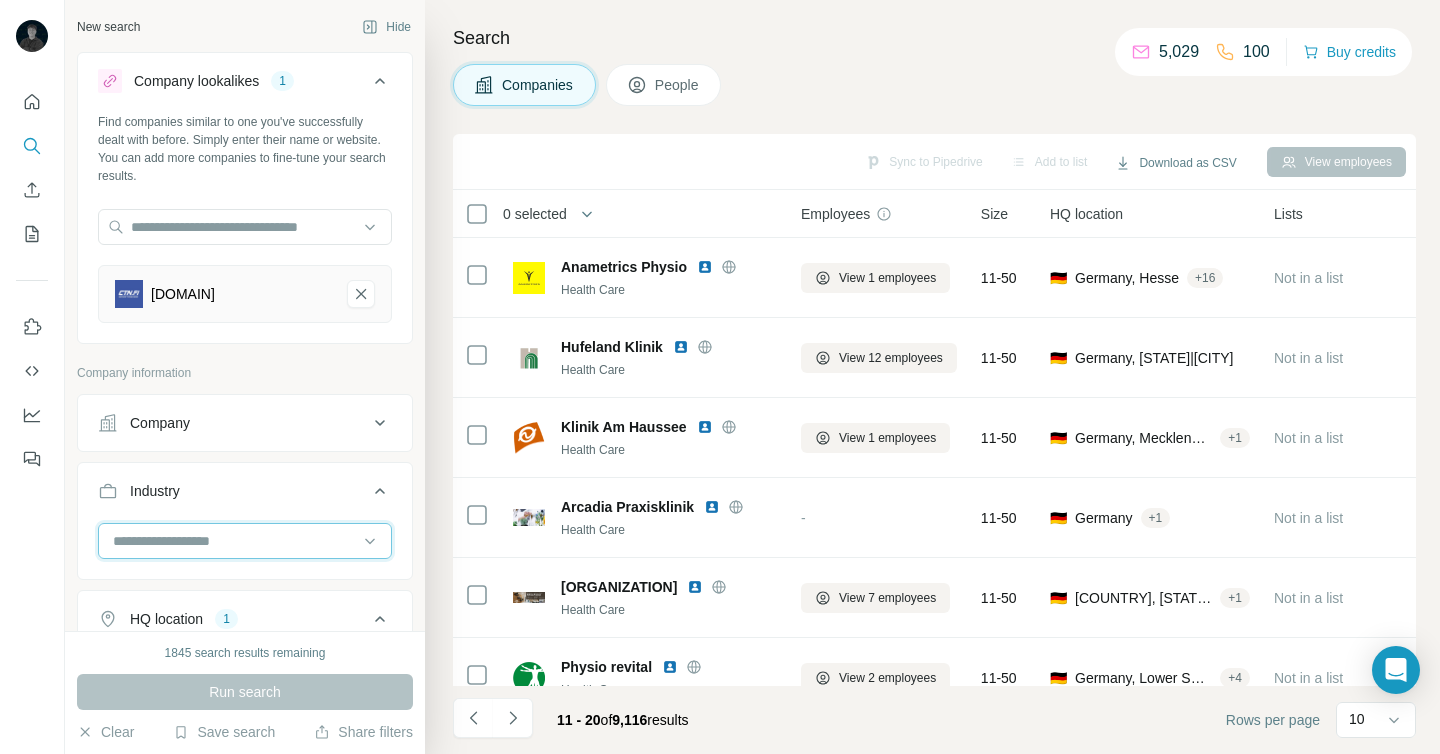 type on "*" 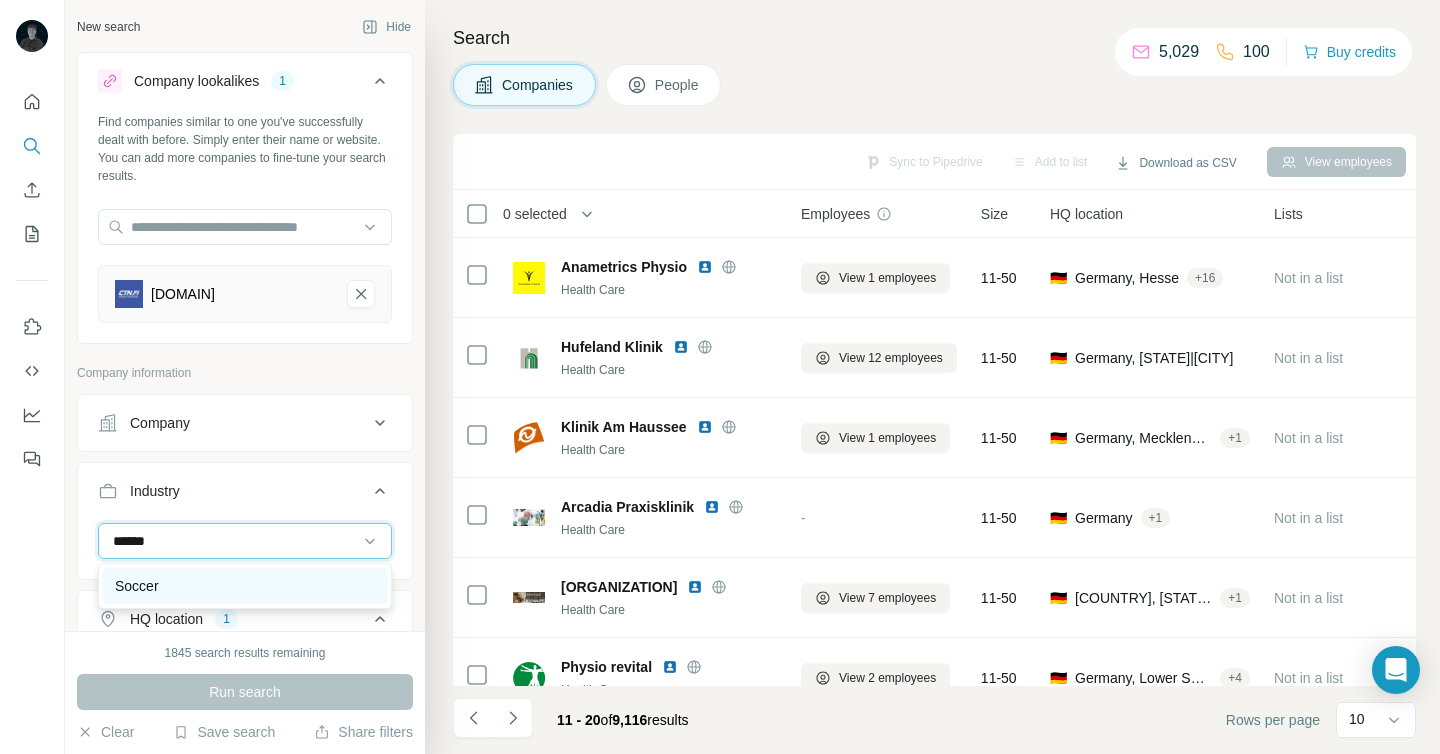 type on "******" 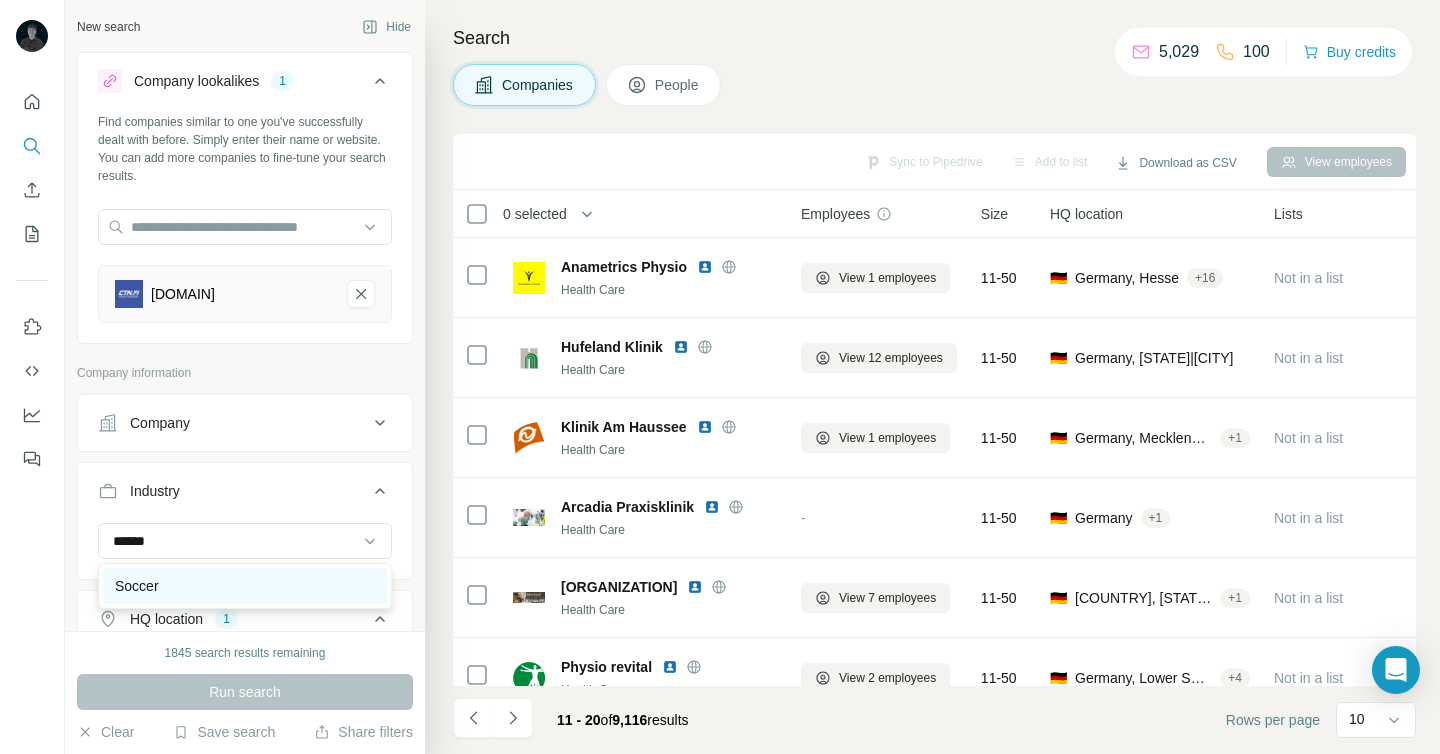 click on "Soccer" at bounding box center (245, 586) 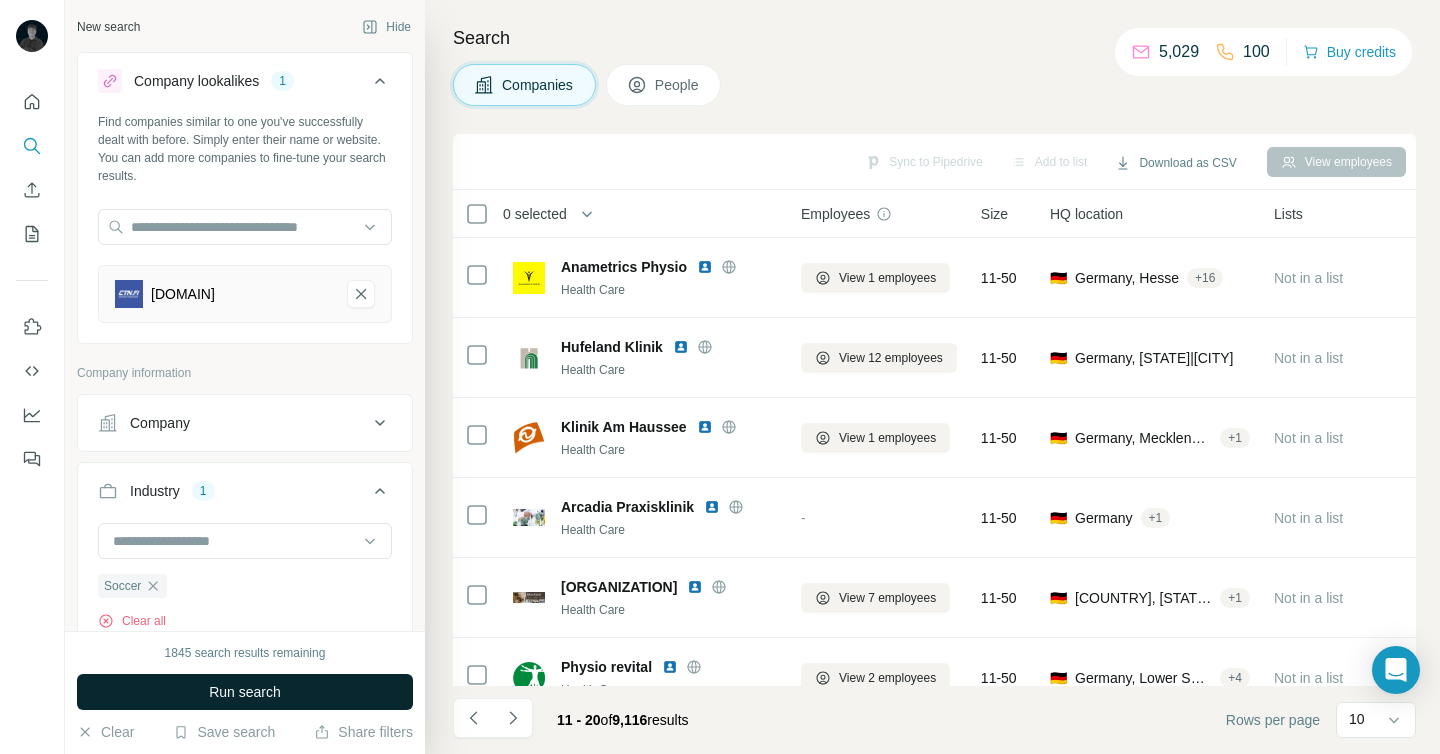 click on "Run search" at bounding box center [245, 692] 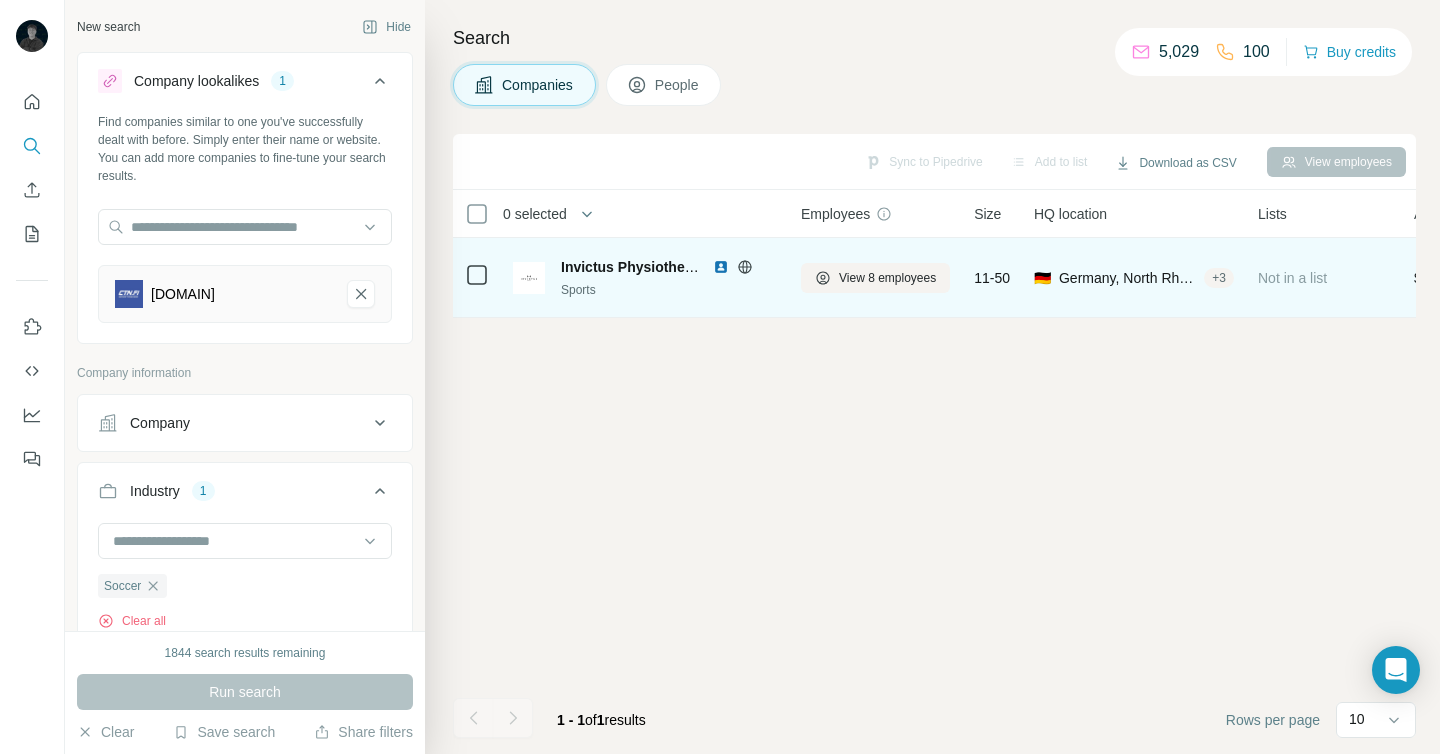 click 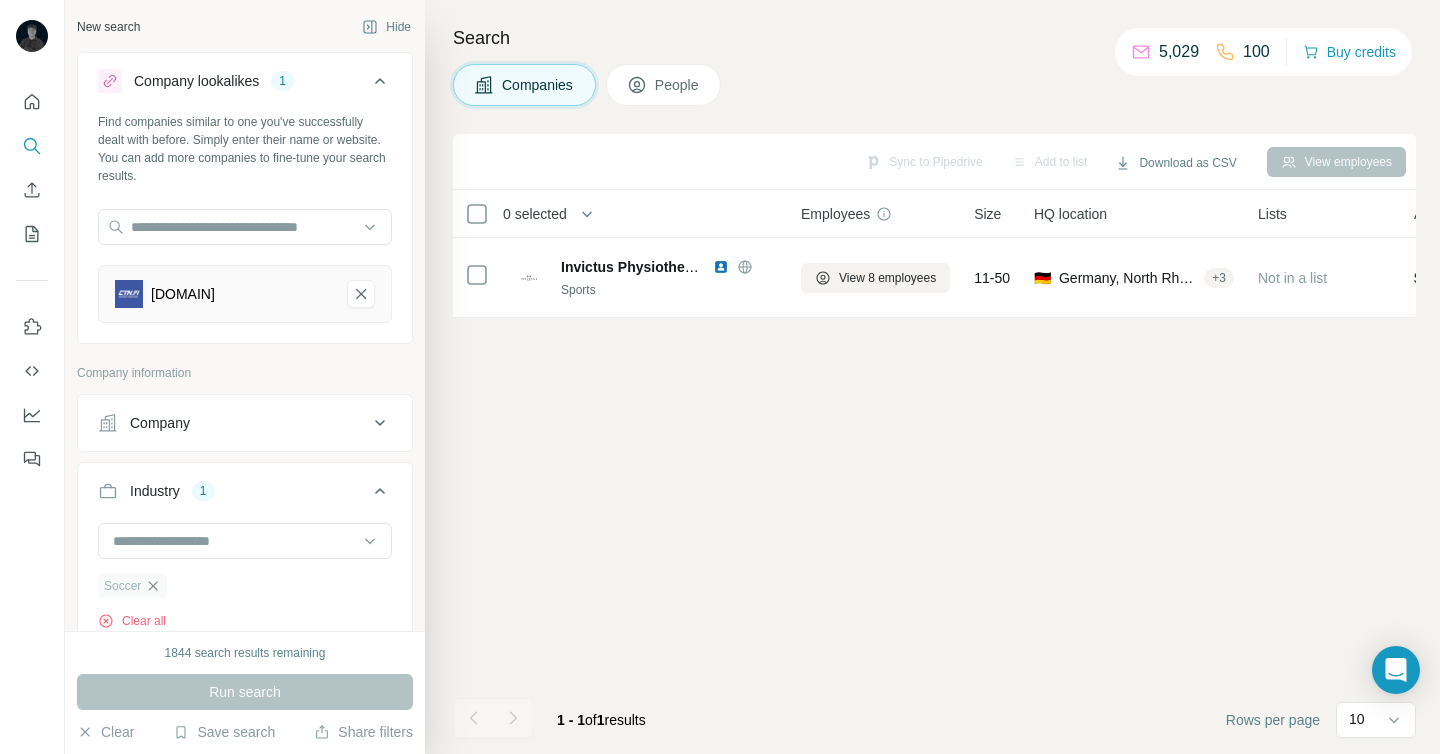 click 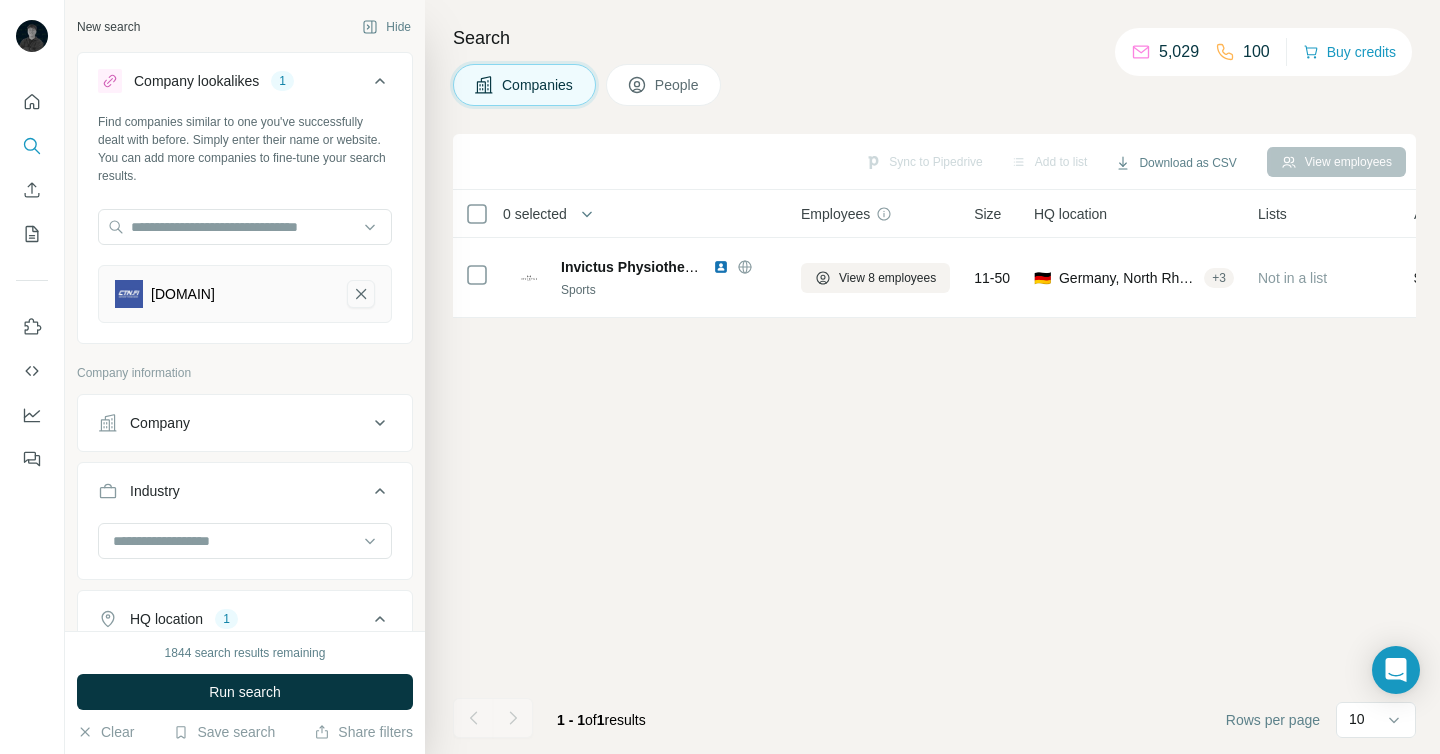 click at bounding box center [361, 294] 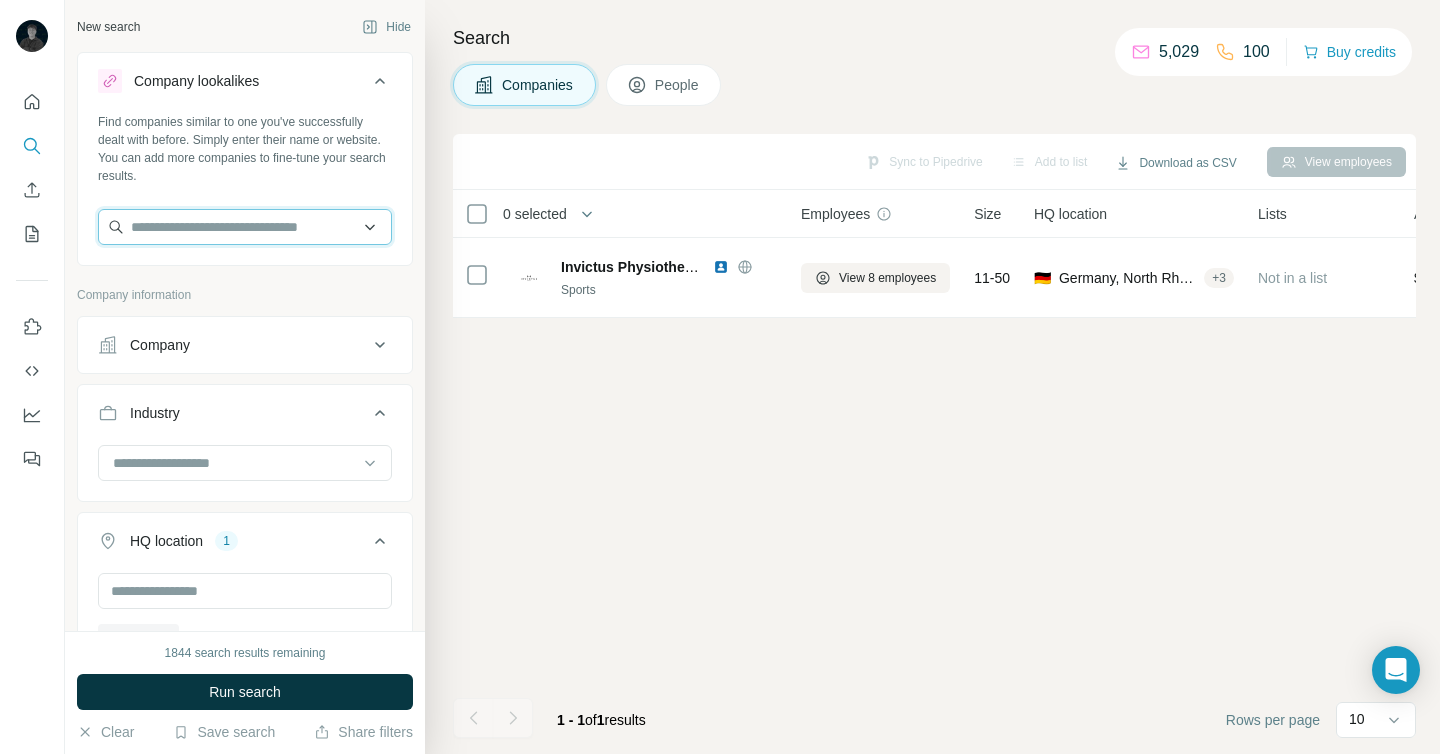 click at bounding box center [245, 227] 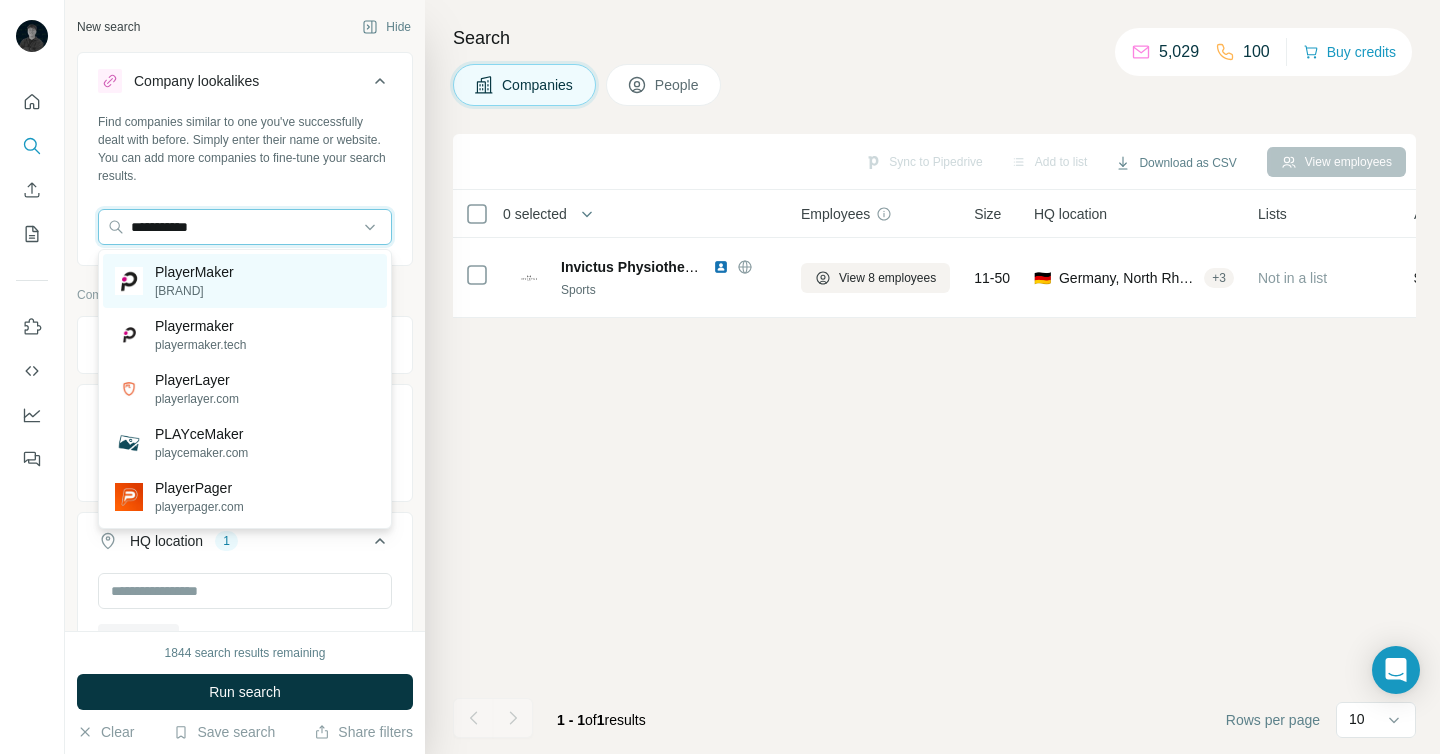 type on "**********" 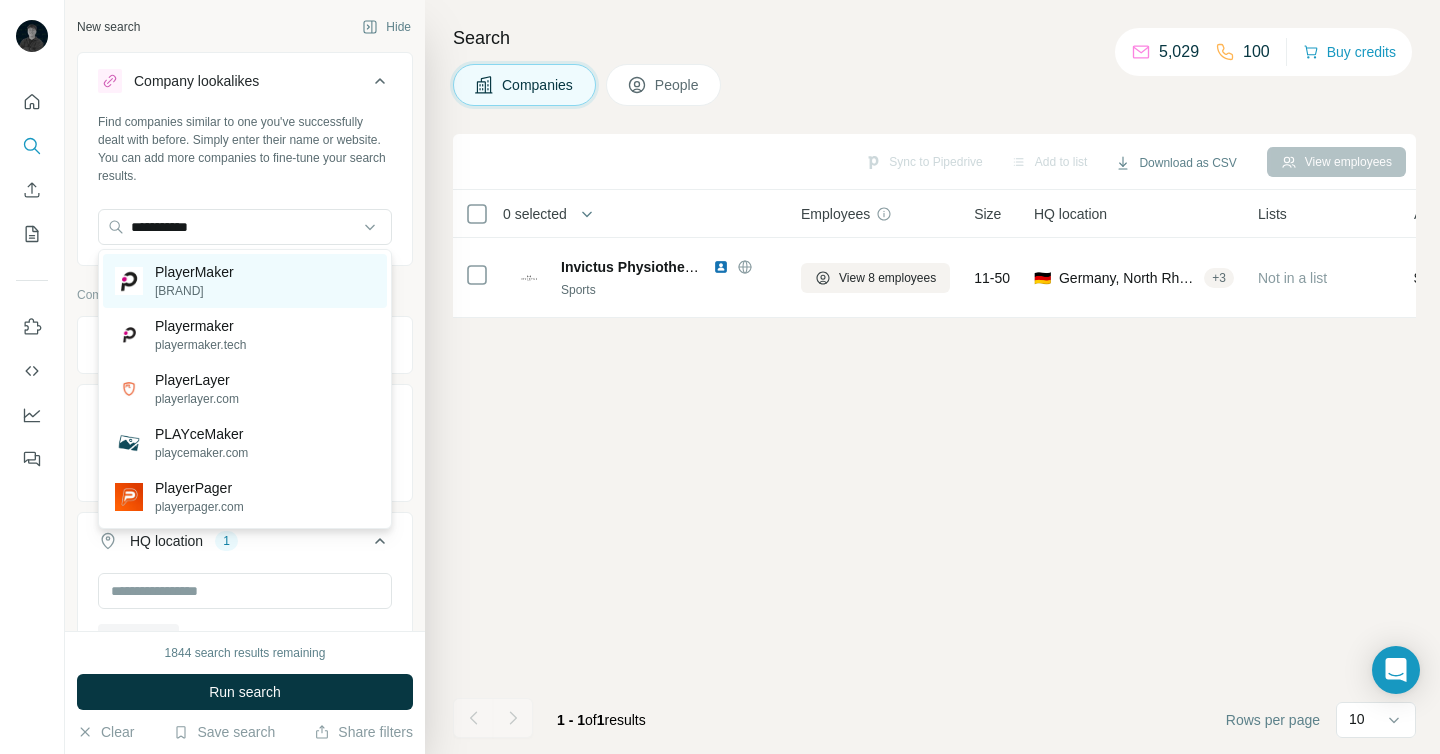 click on "PlayerMaker playermaker.com" at bounding box center [245, 281] 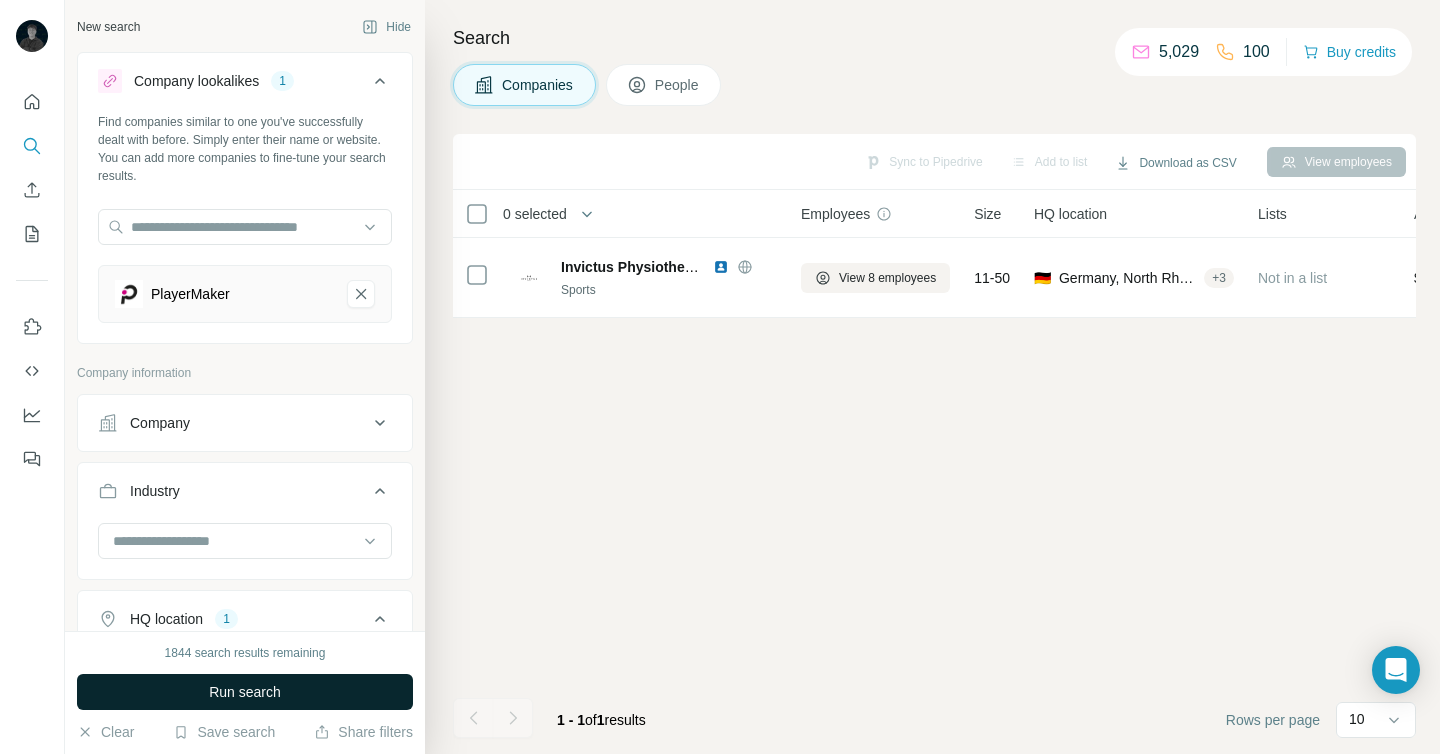 click on "Run search" at bounding box center (245, 692) 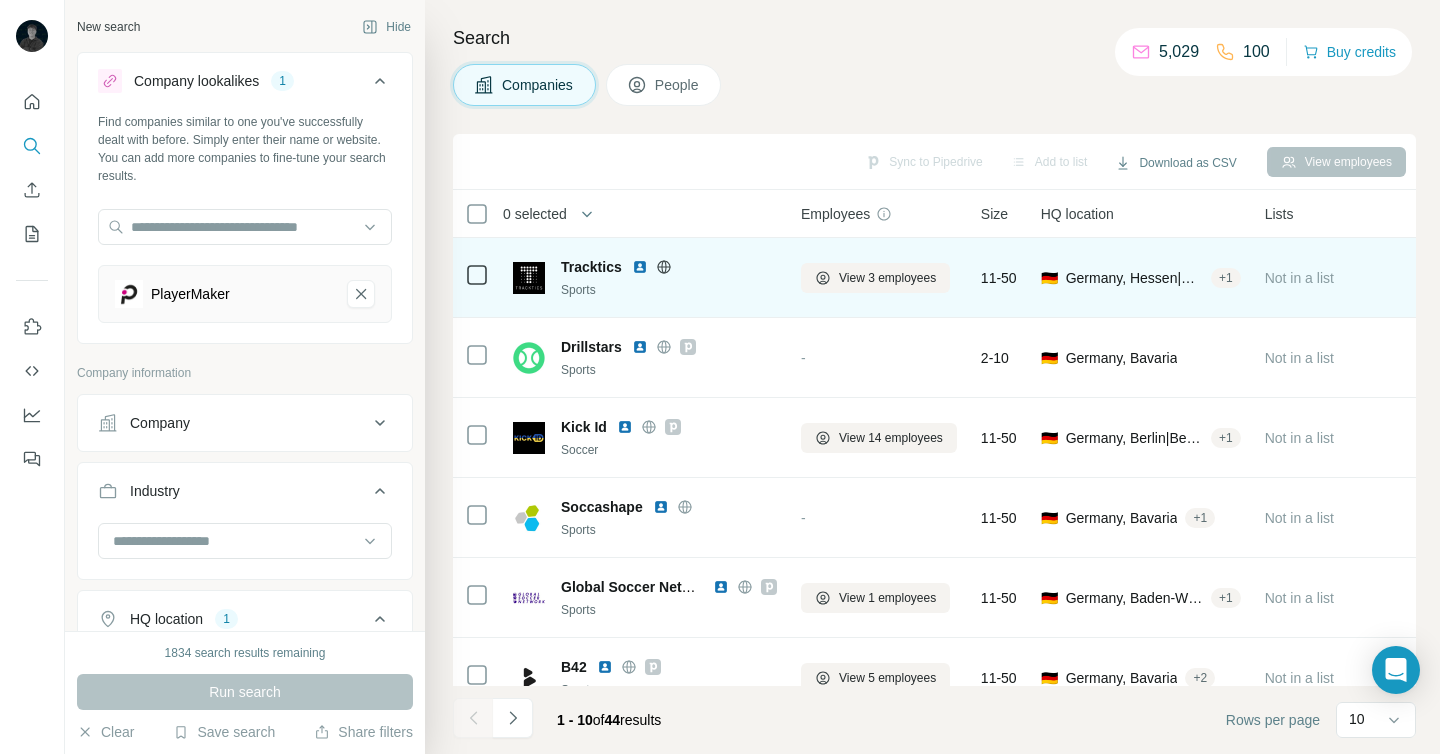 click 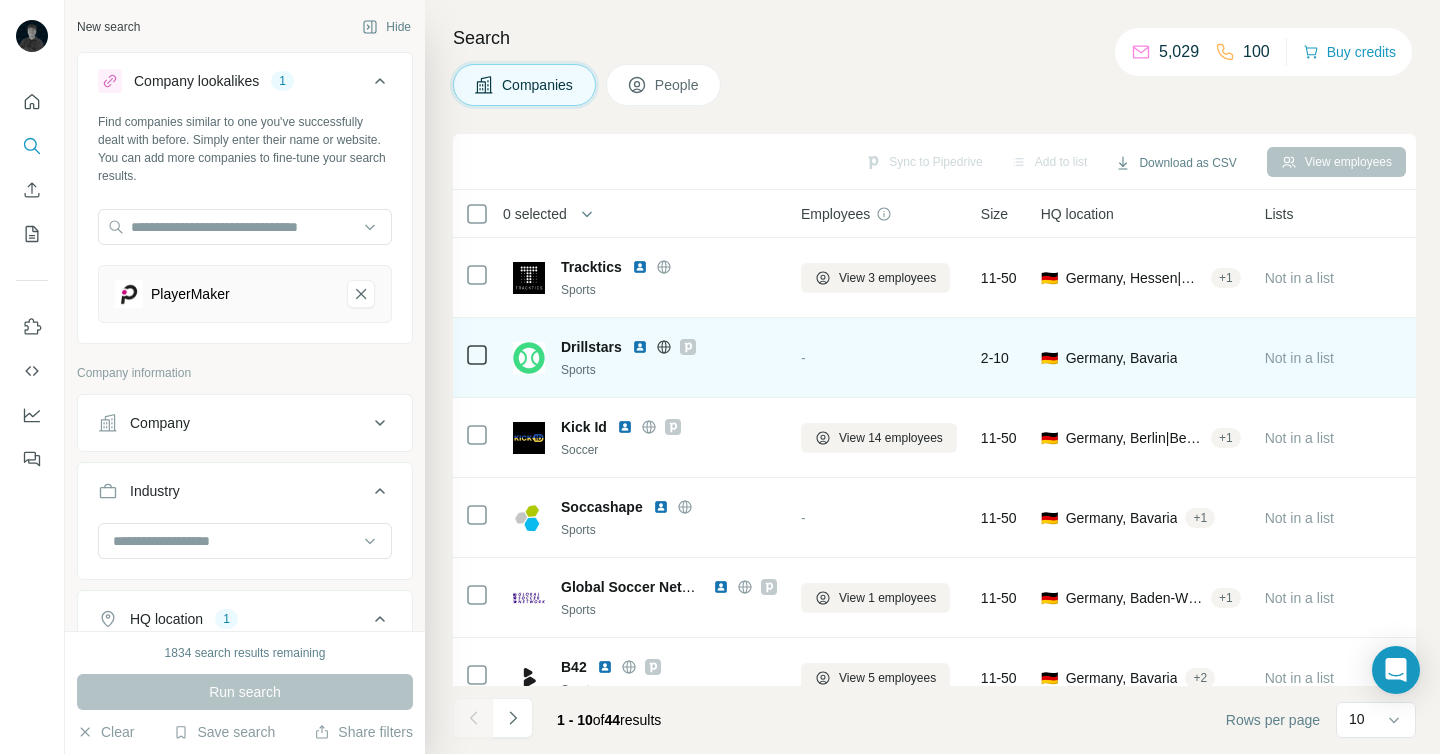 click on "Drillstars" at bounding box center (669, 347) 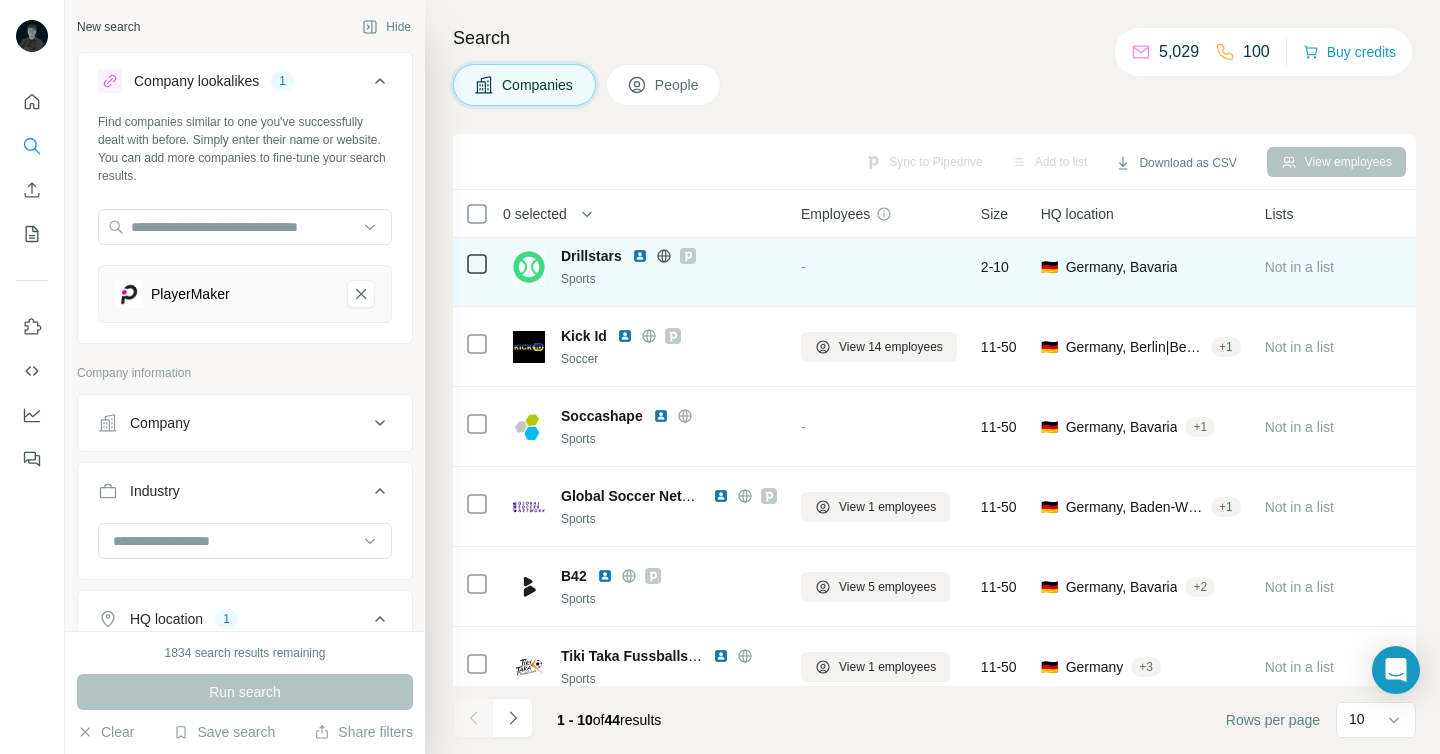 scroll, scrollTop: 100, scrollLeft: 0, axis: vertical 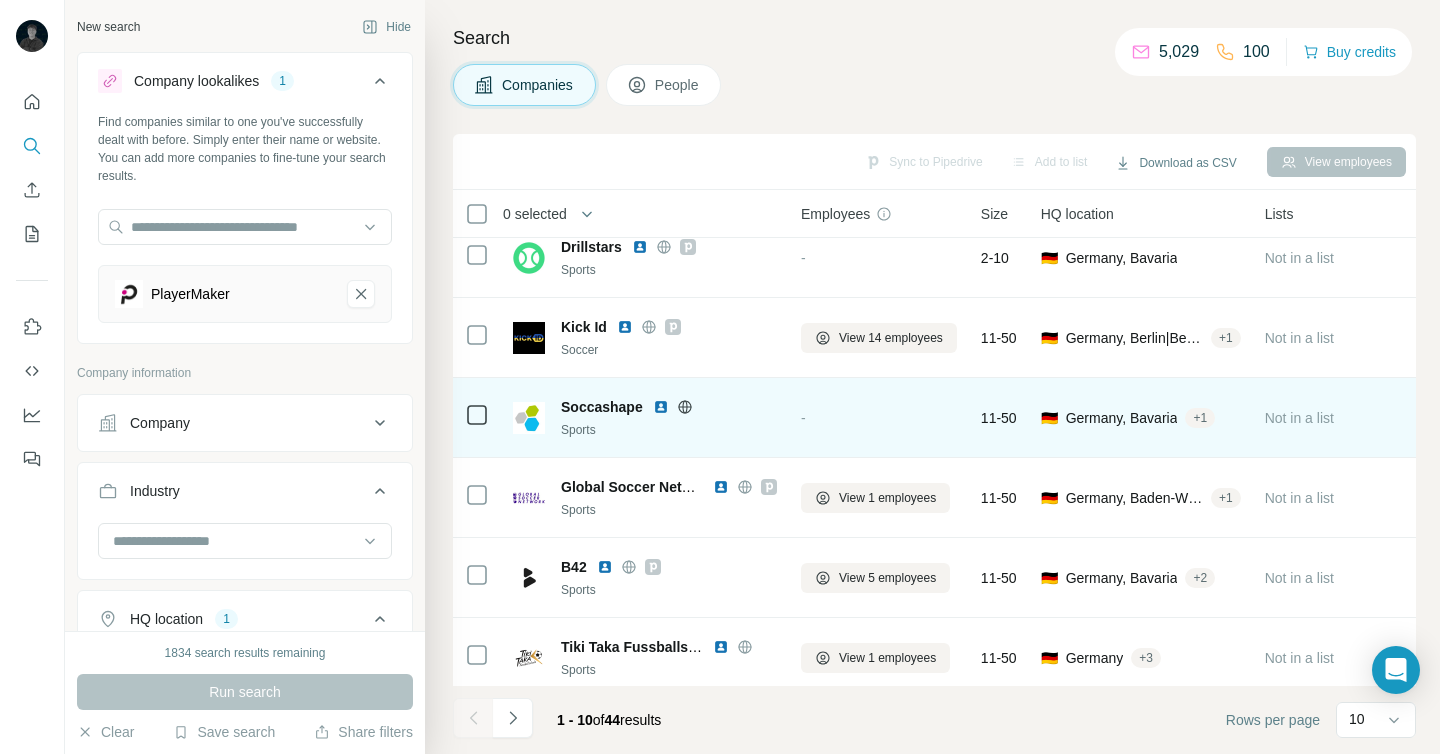 click 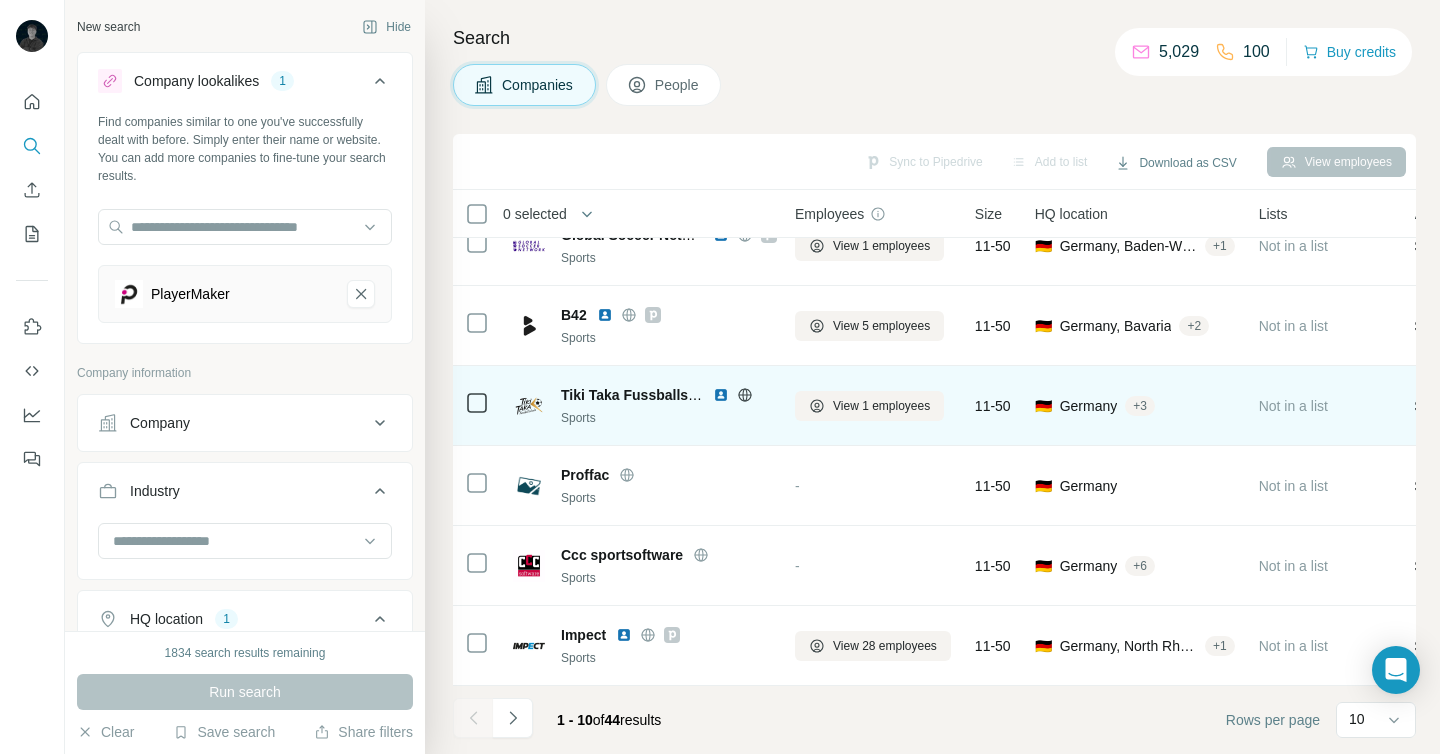 scroll, scrollTop: 349, scrollLeft: 6, axis: both 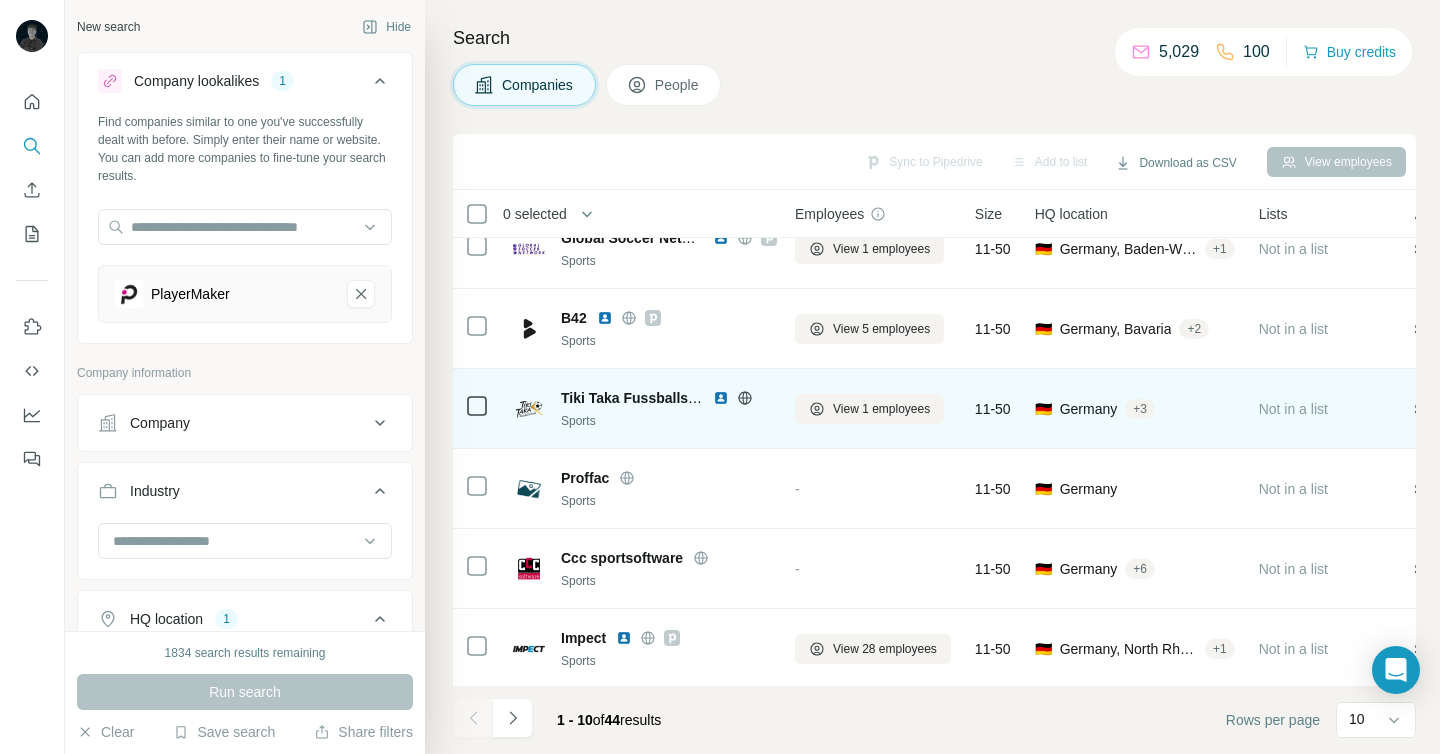 click 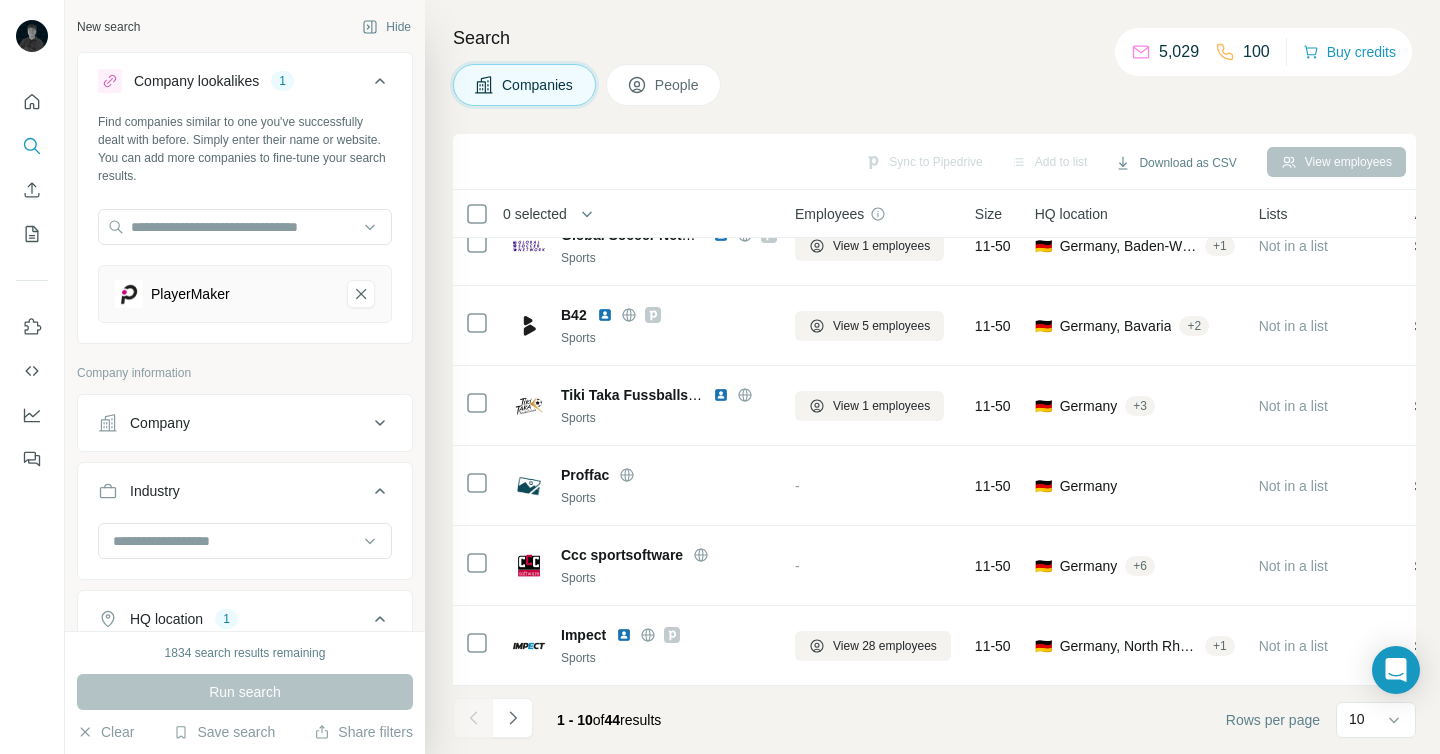 click on "1 - 10  of  44  results" at bounding box center (565, 720) 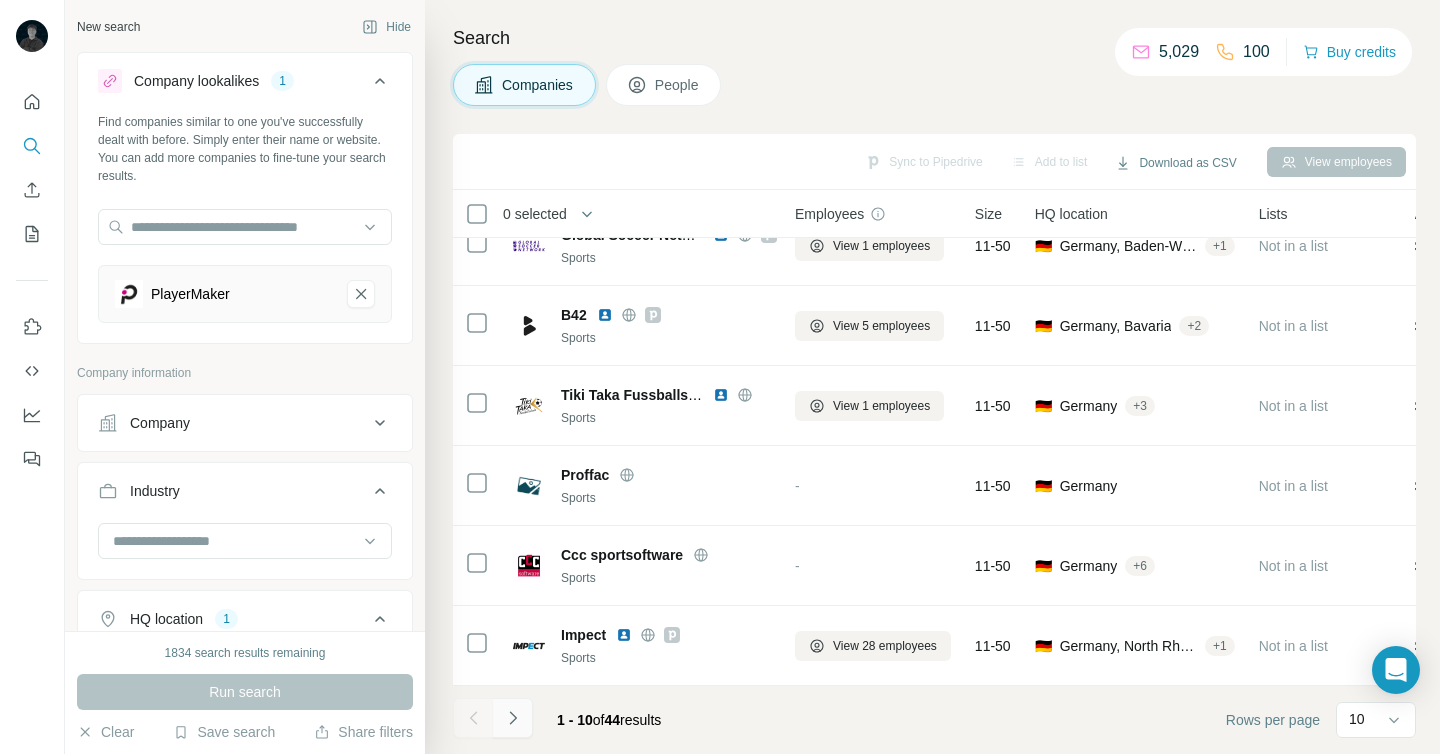 click at bounding box center [513, 718] 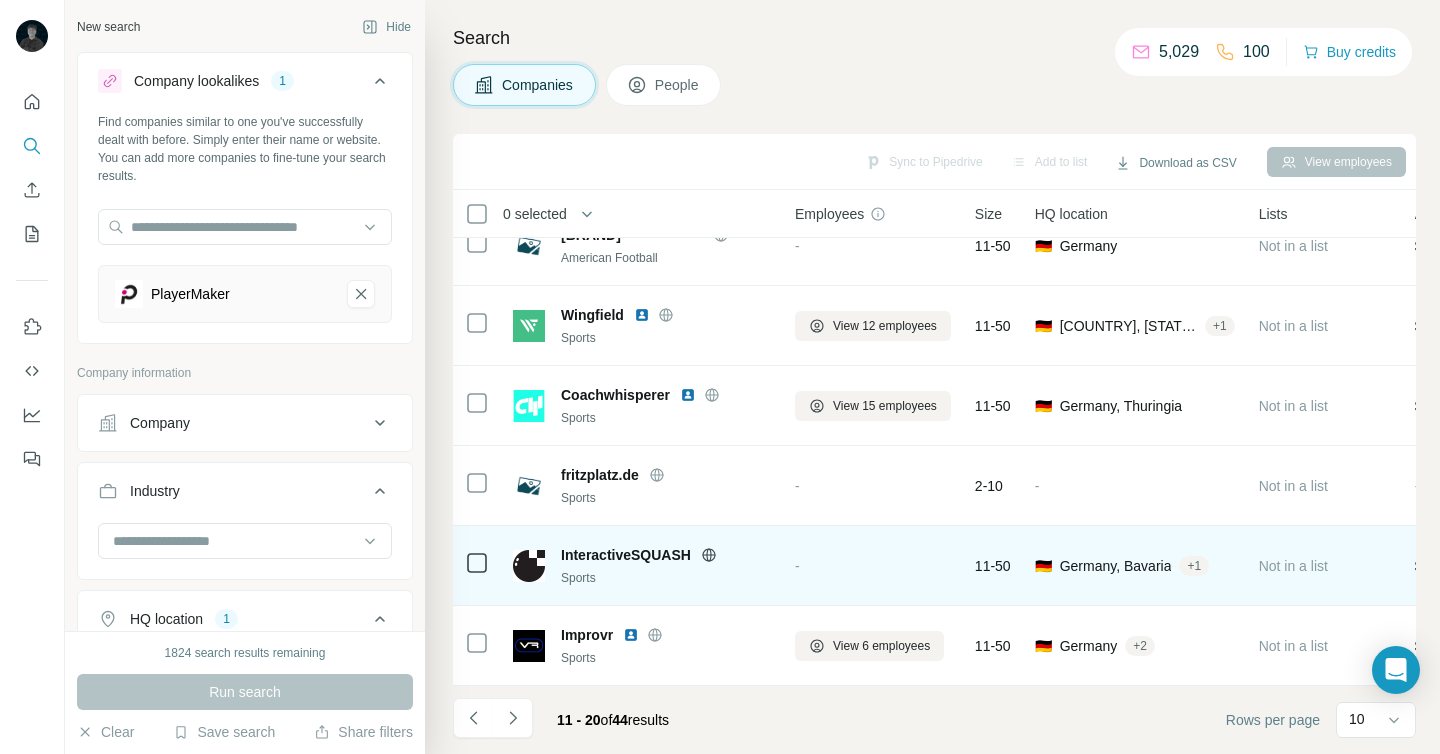 scroll, scrollTop: 0, scrollLeft: 6, axis: horizontal 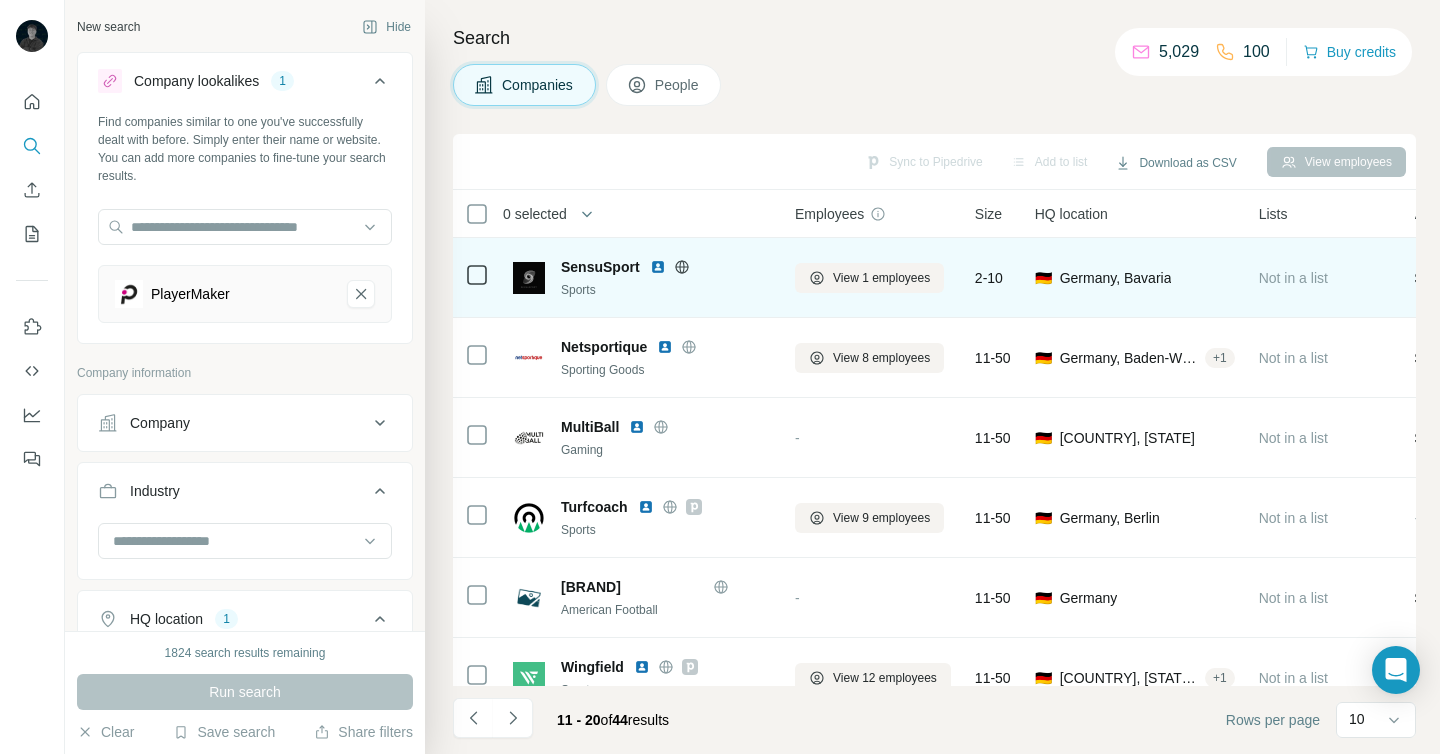 click 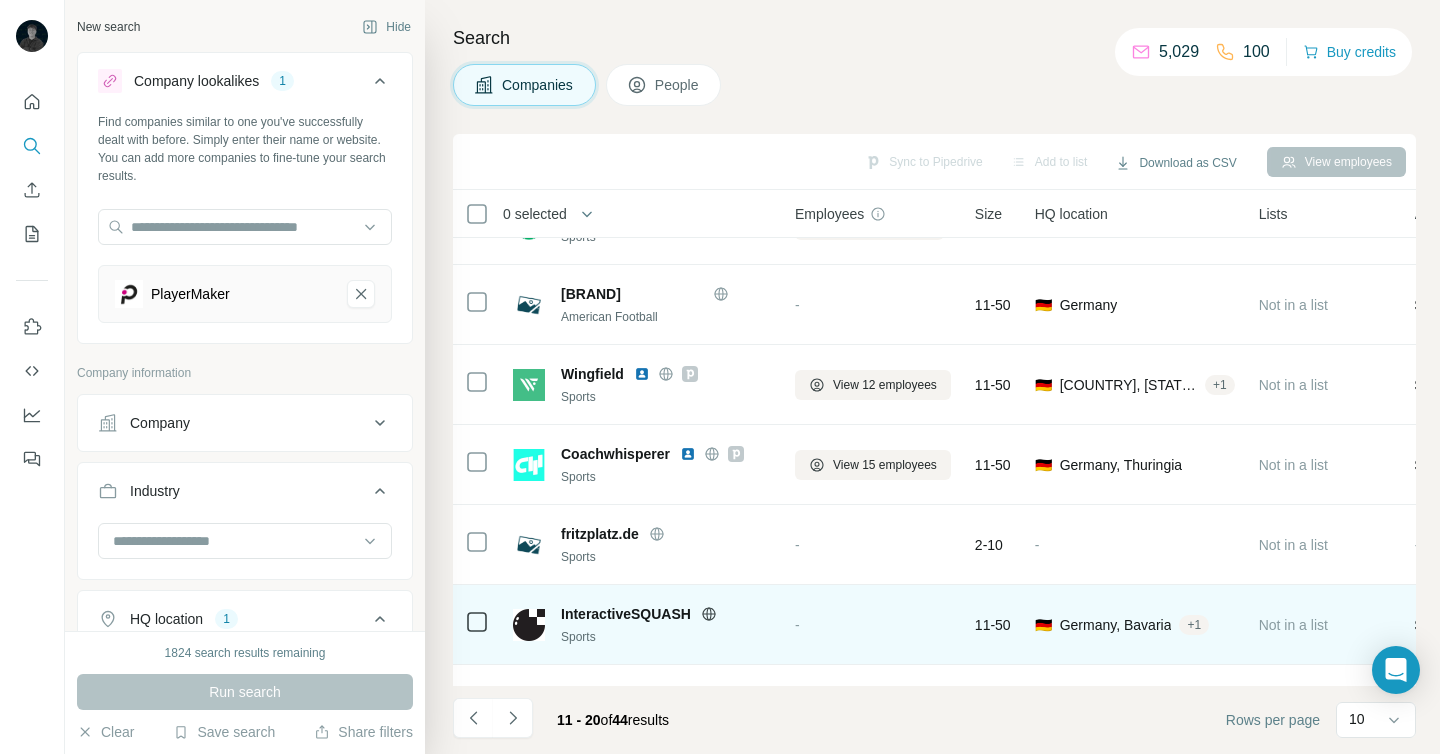 scroll, scrollTop: 352, scrollLeft: 6, axis: both 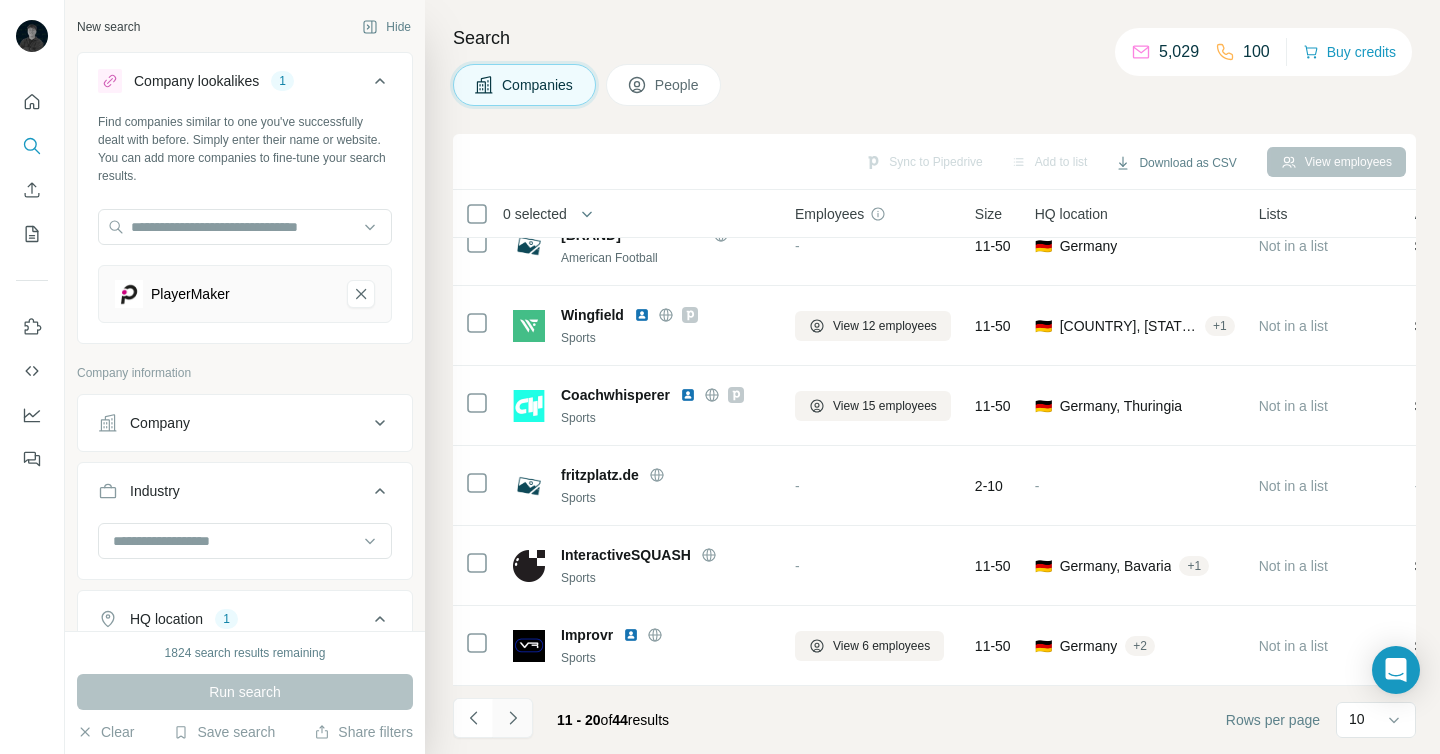 click 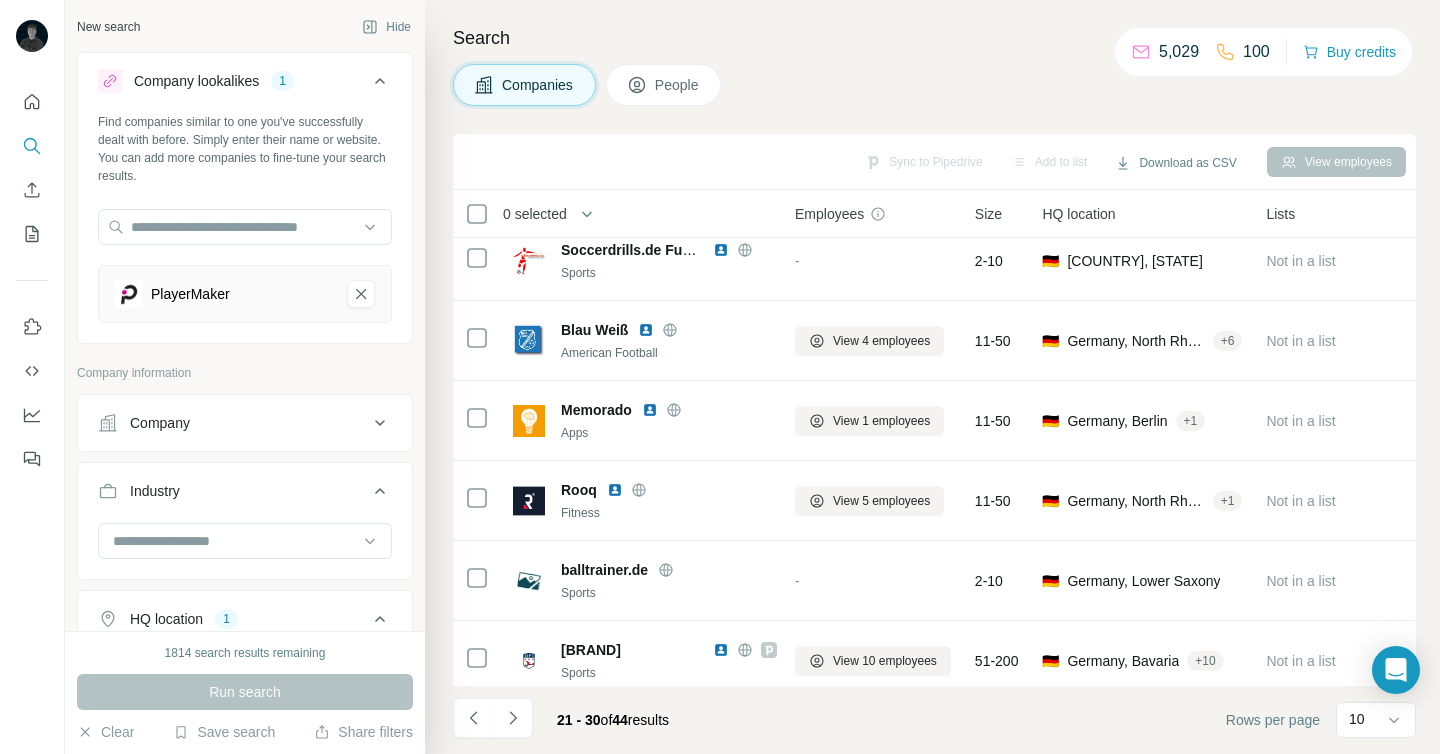 scroll, scrollTop: 0, scrollLeft: 6, axis: horizontal 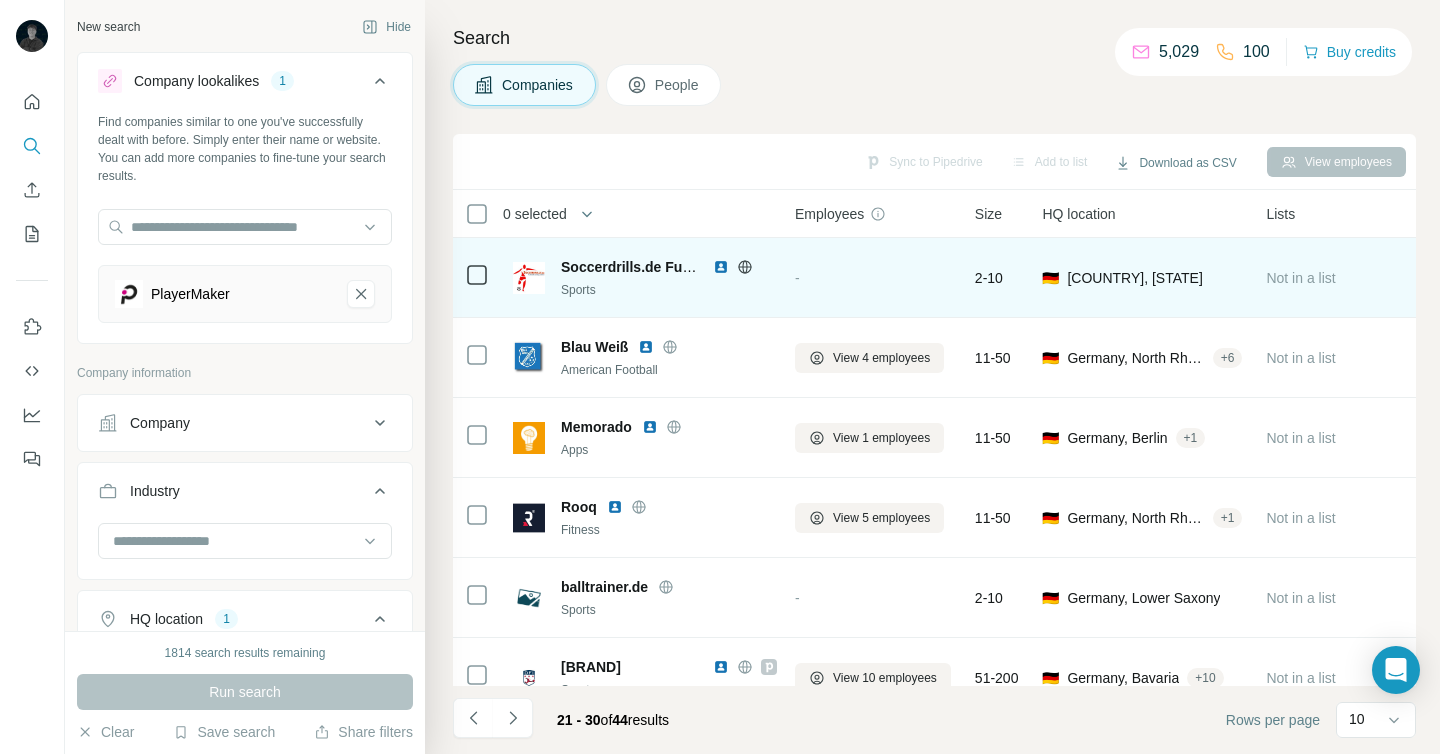 click 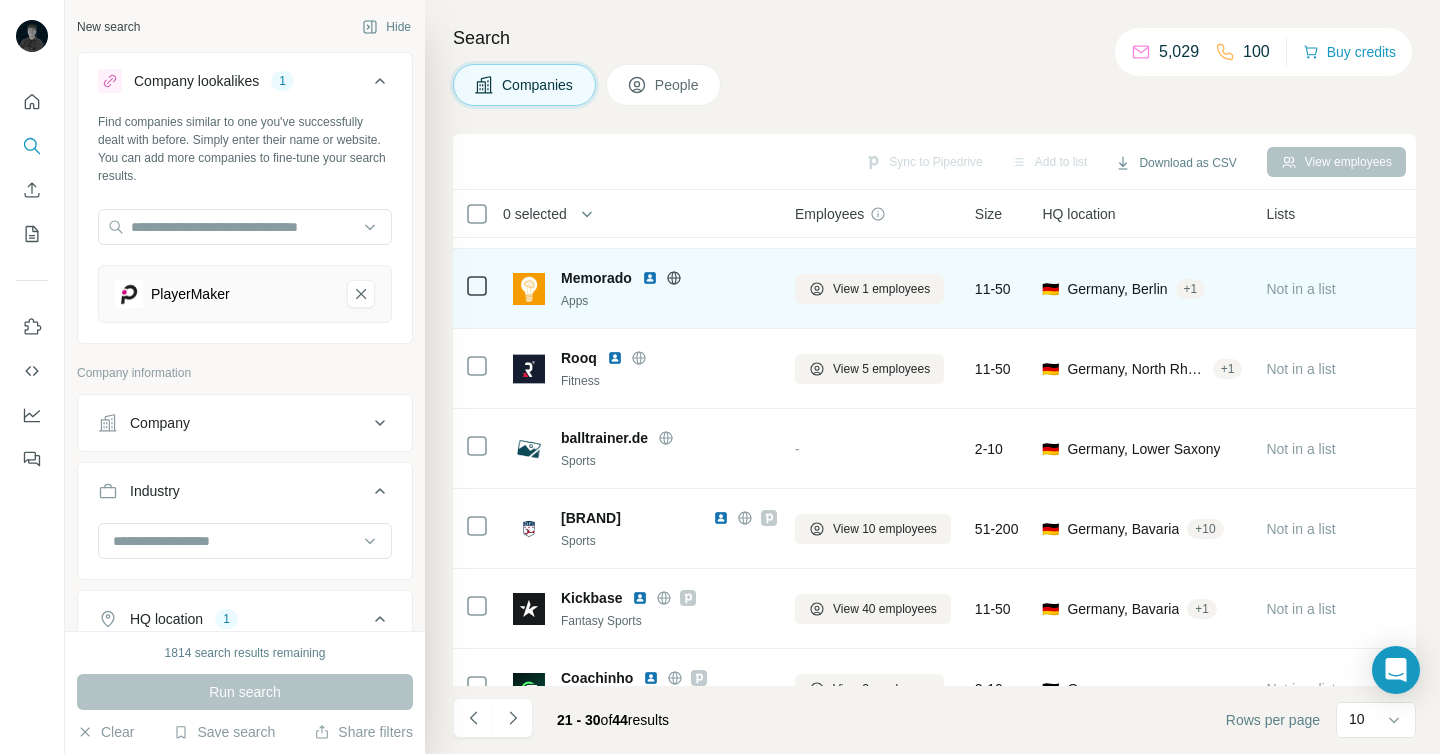 scroll, scrollTop: 151, scrollLeft: 6, axis: both 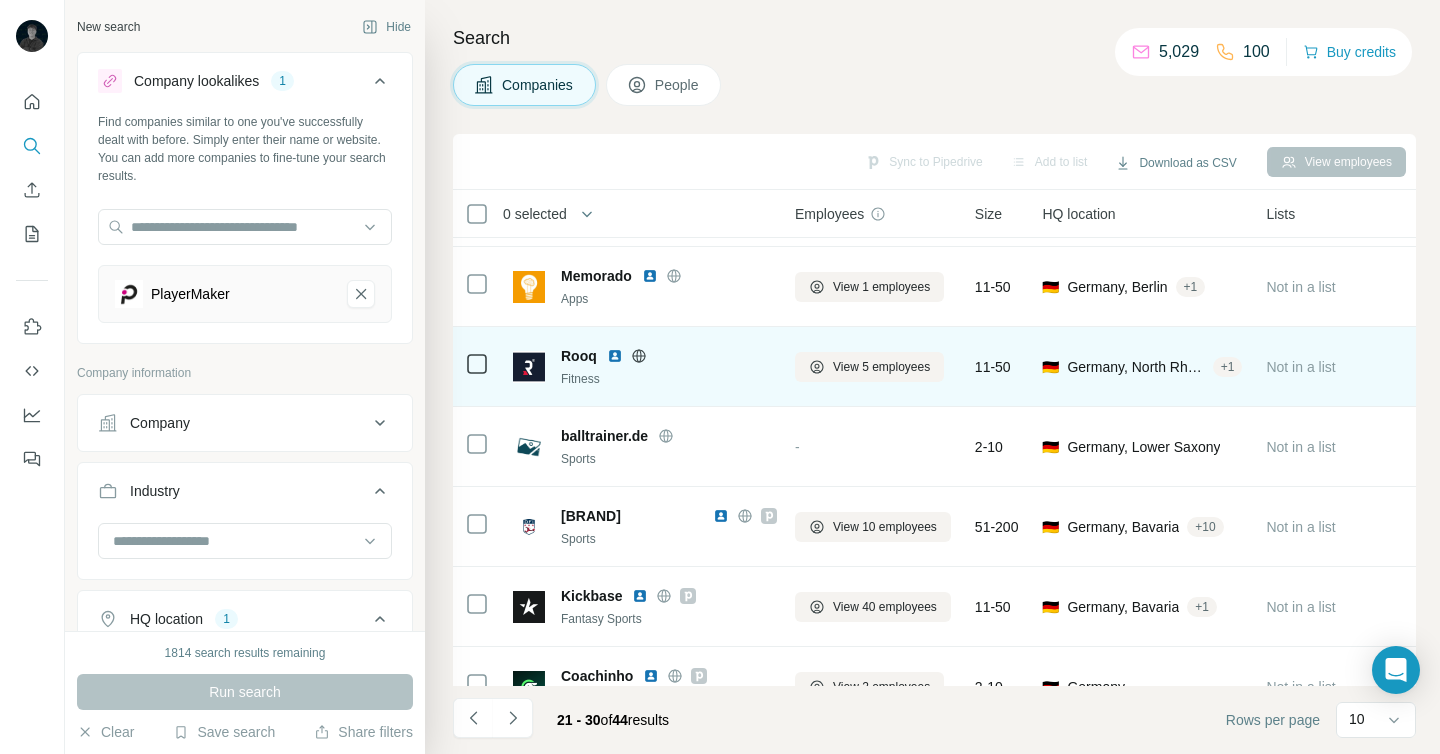 click 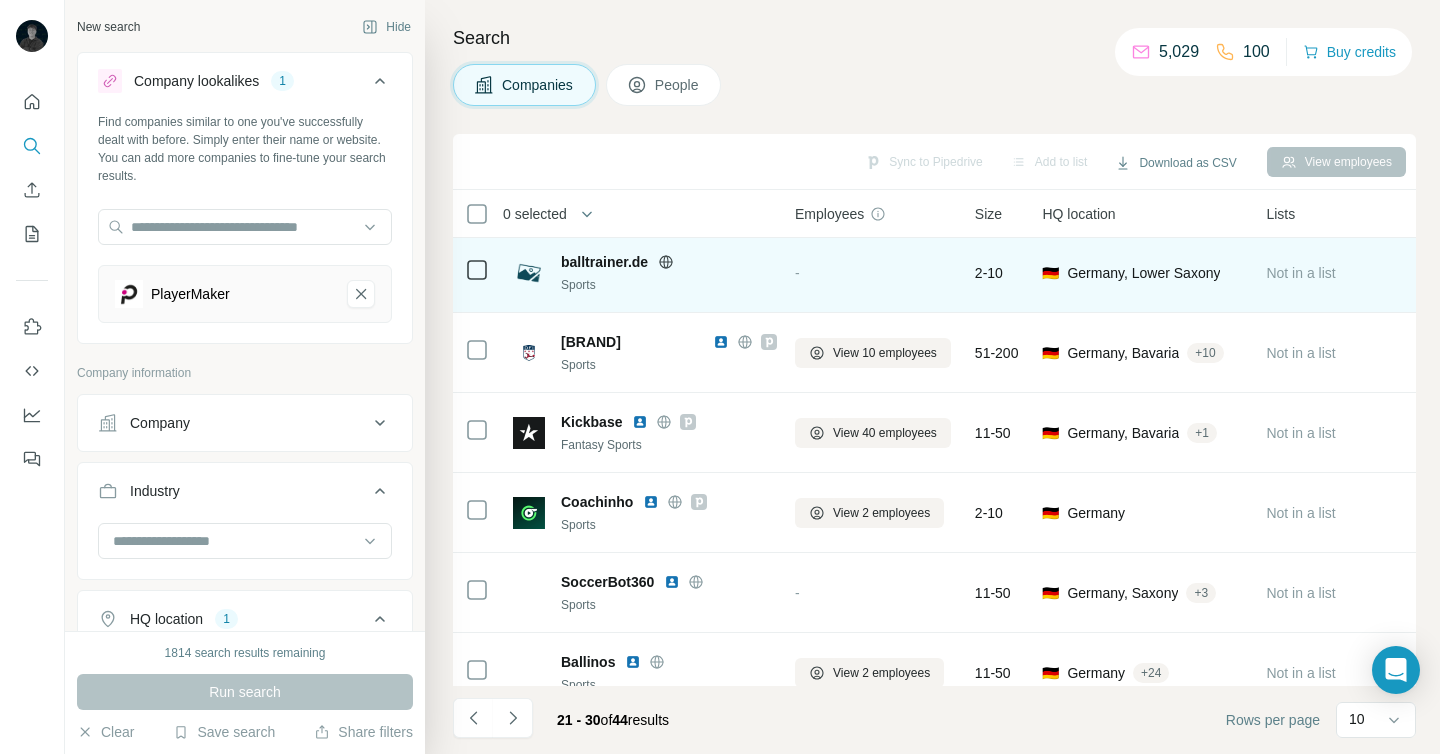 scroll, scrollTop: 352, scrollLeft: 6, axis: both 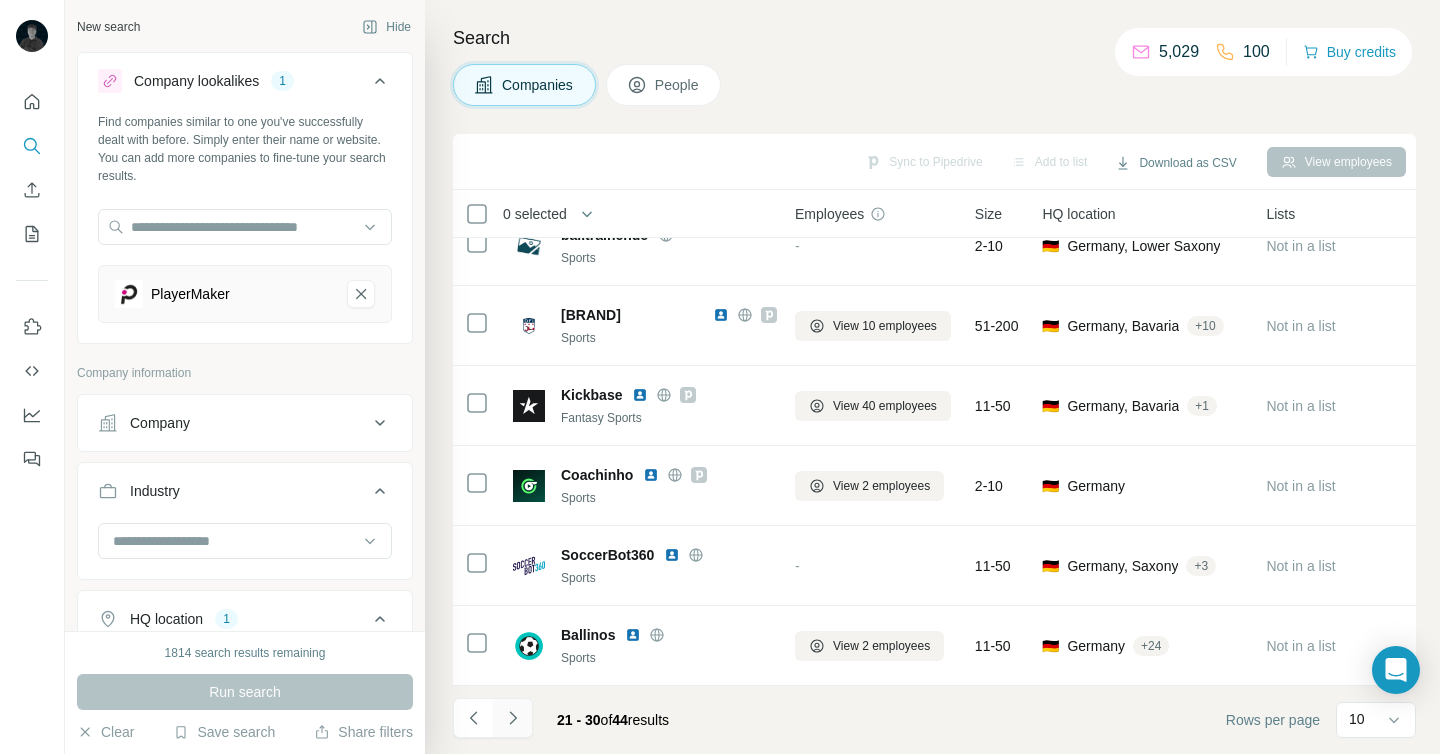 click 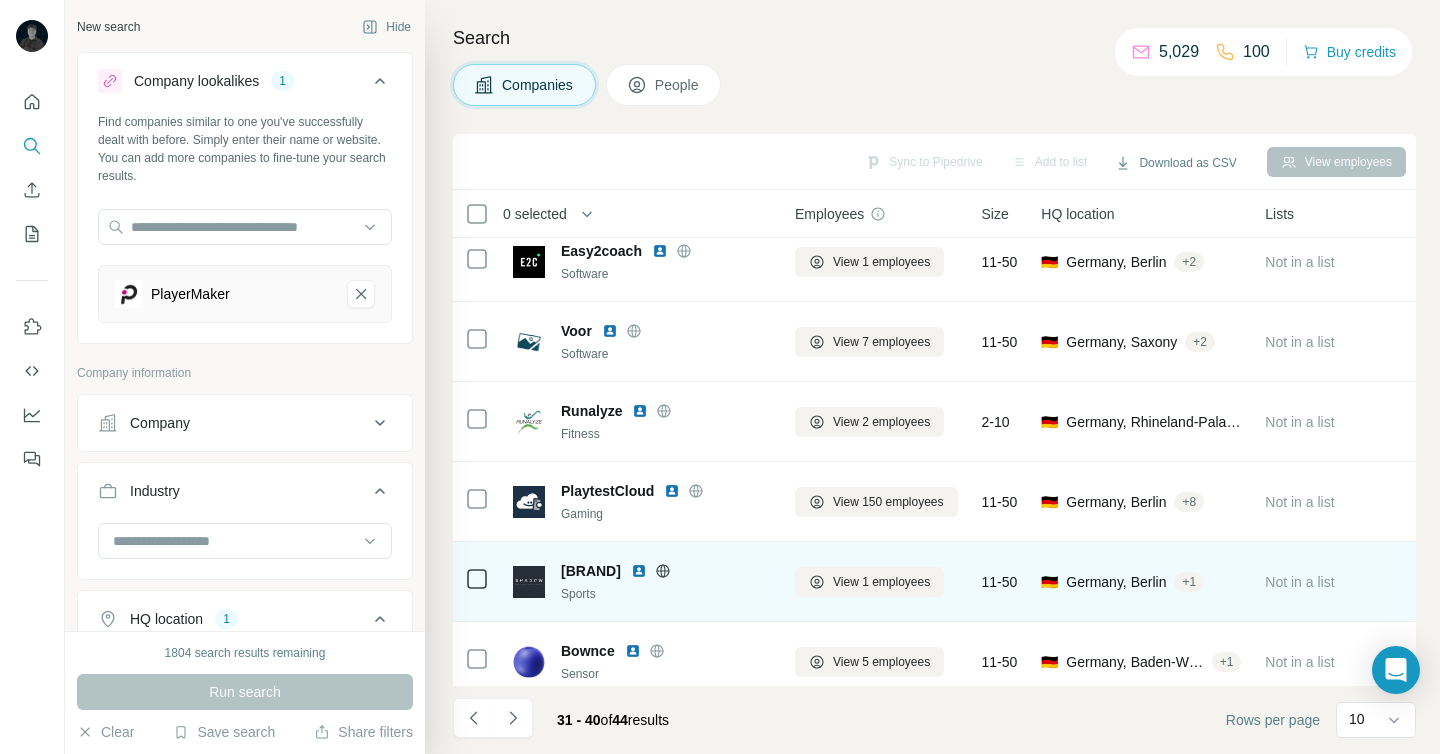 scroll, scrollTop: 352, scrollLeft: 6, axis: both 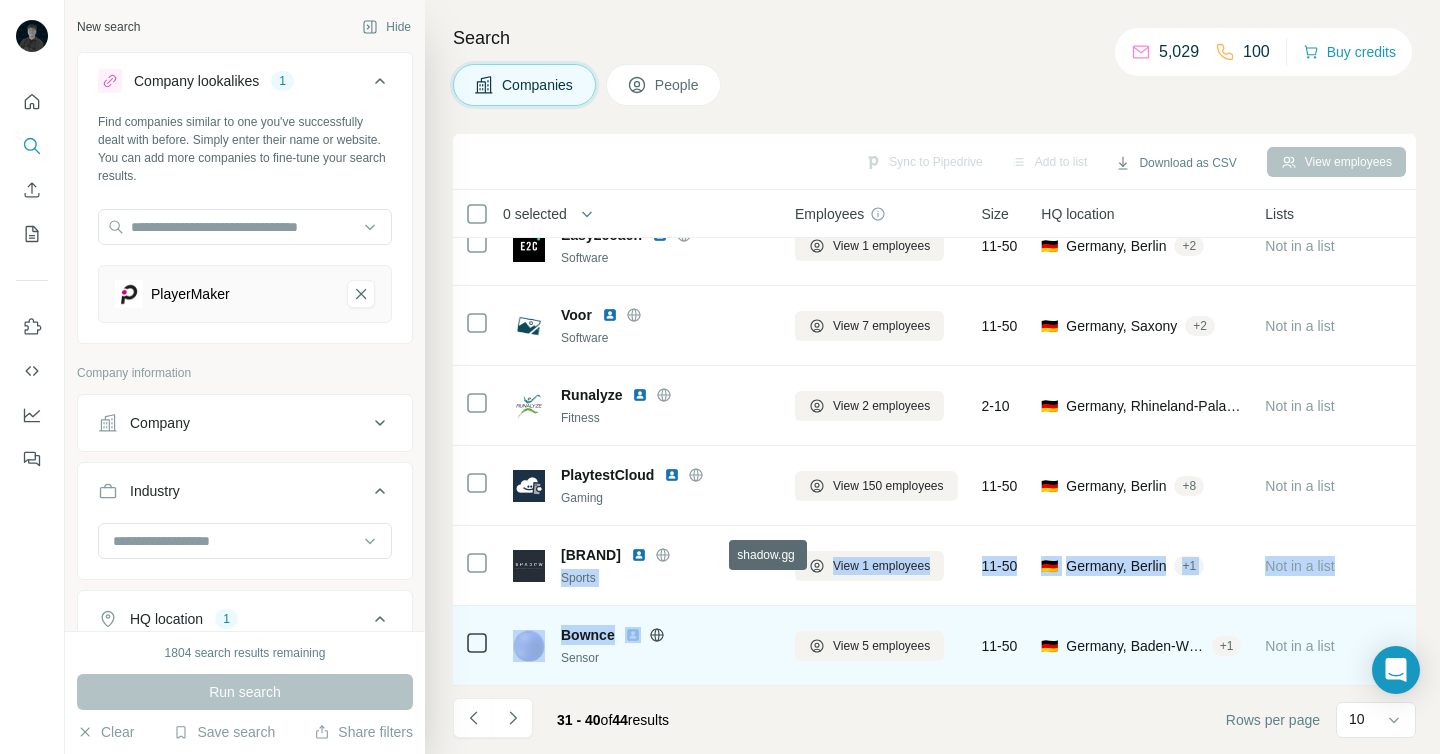 drag, startPoint x: 706, startPoint y: 548, endPoint x: 685, endPoint y: 607, distance: 62.625874 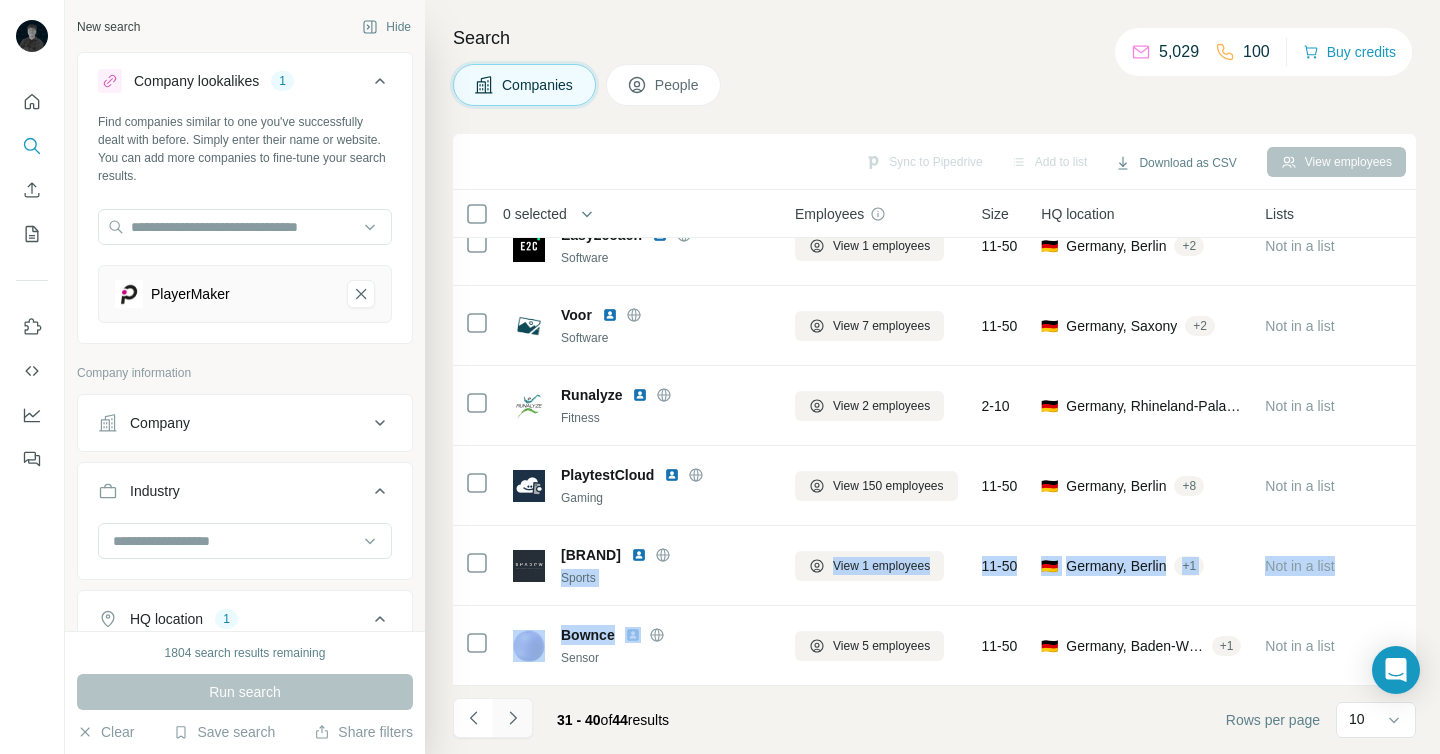click 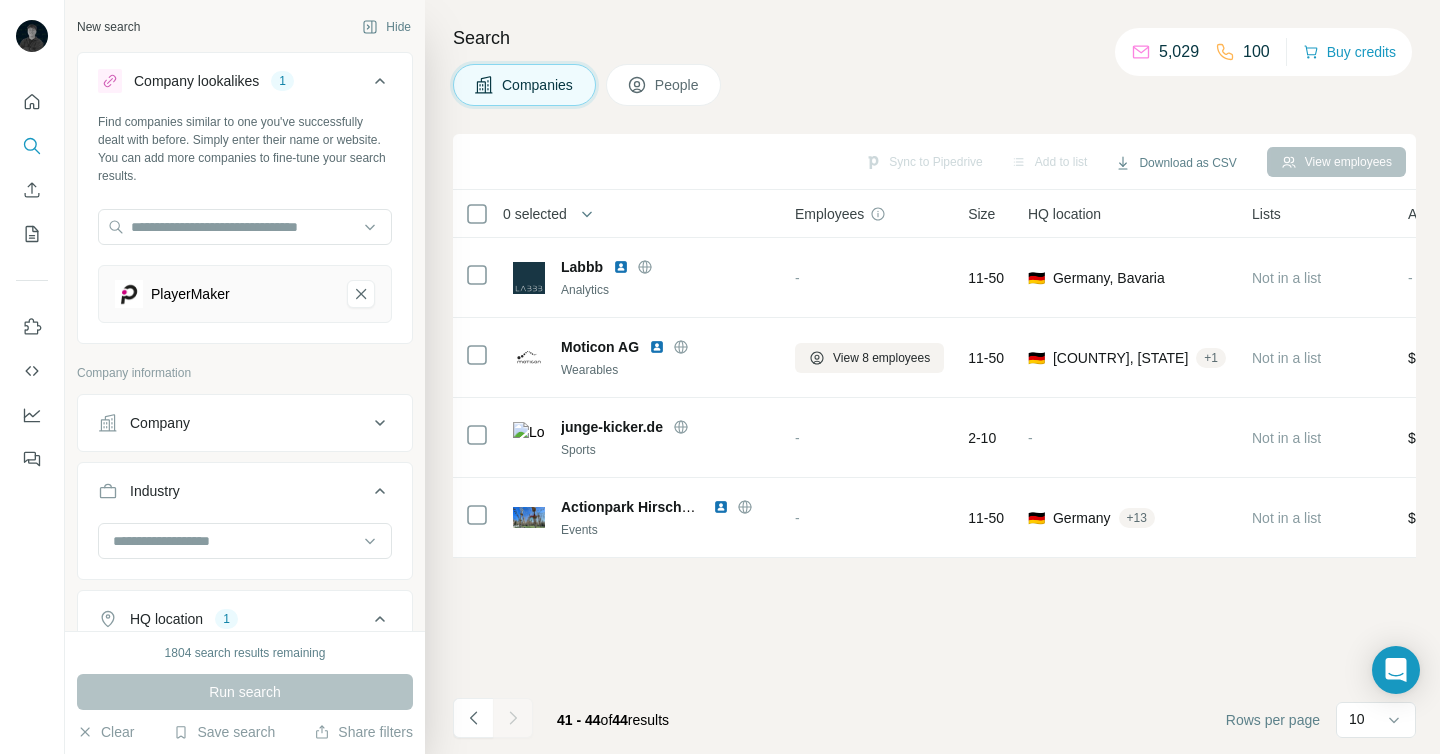 scroll, scrollTop: 0, scrollLeft: 6, axis: horizontal 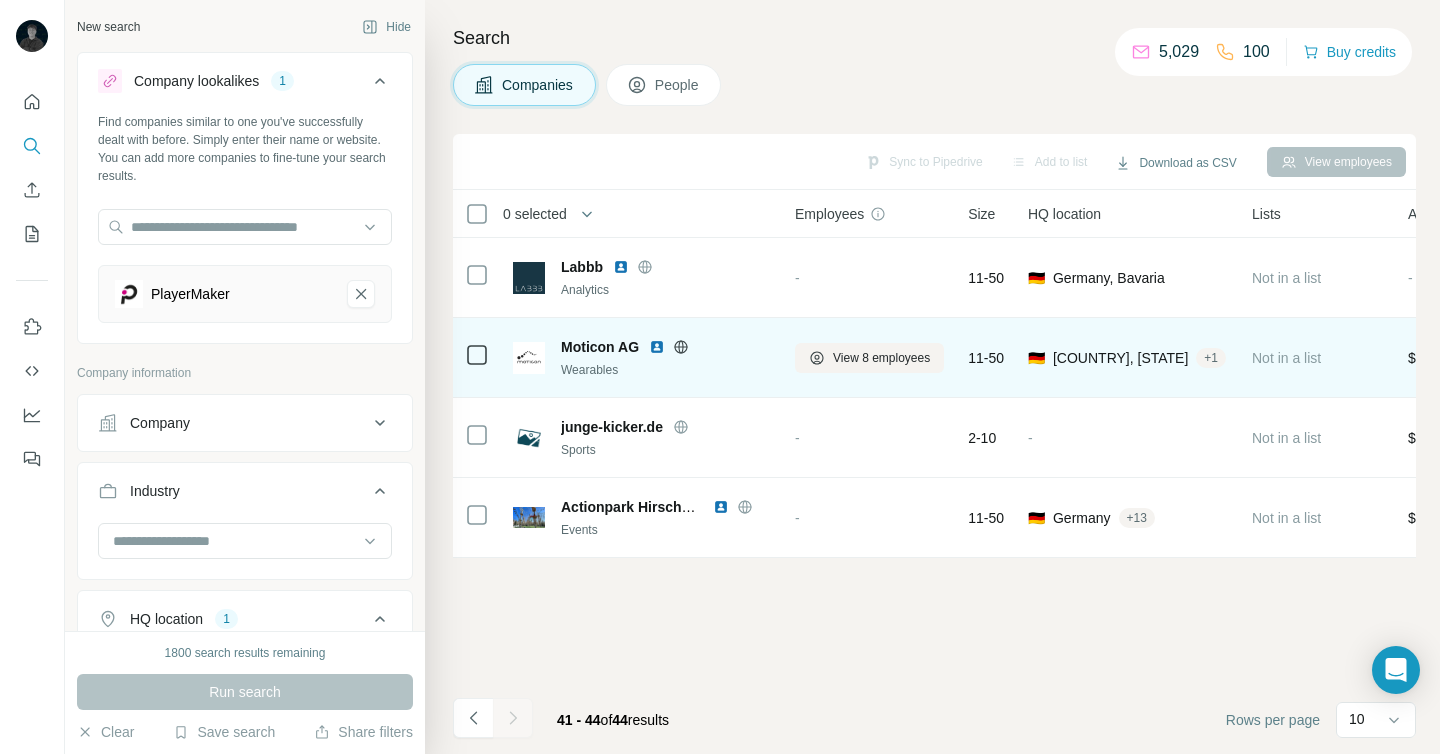 click 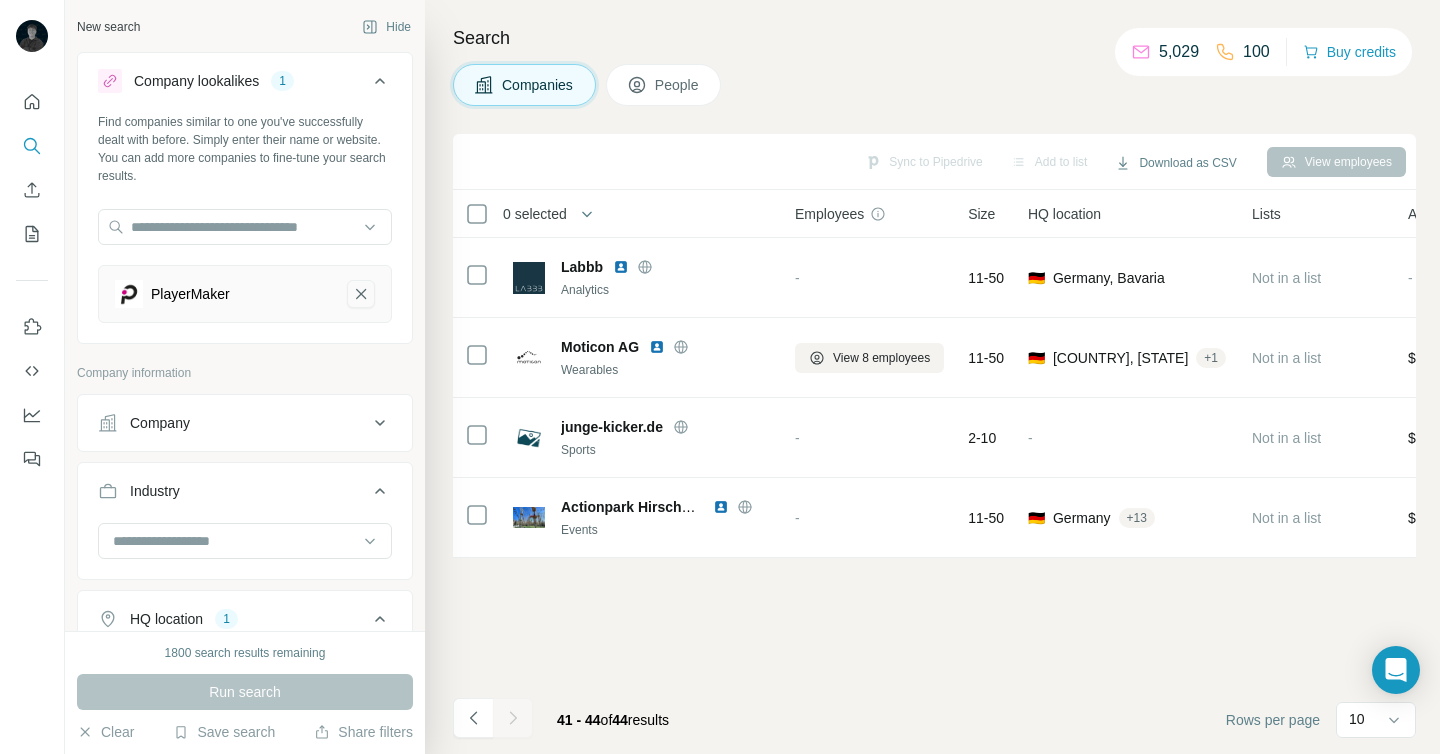 click 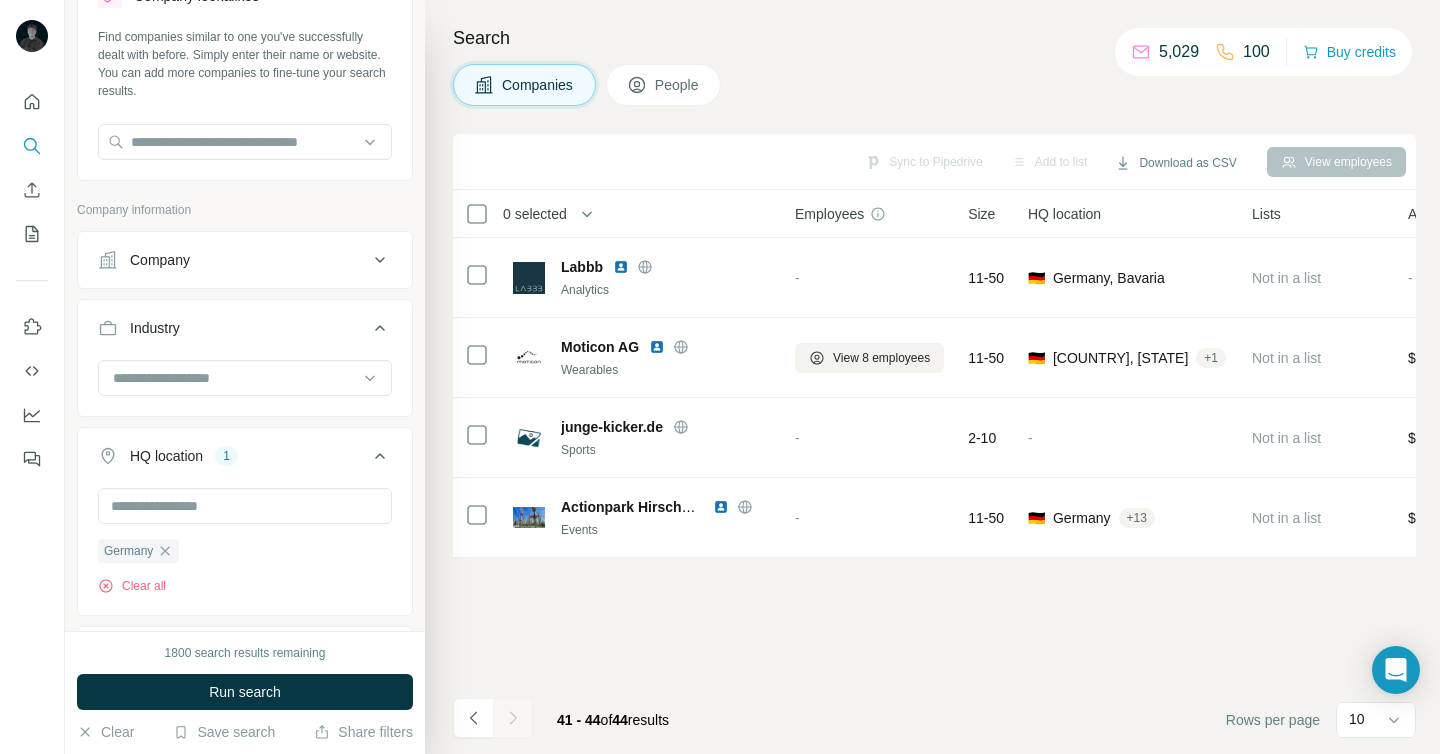 scroll, scrollTop: 86, scrollLeft: 0, axis: vertical 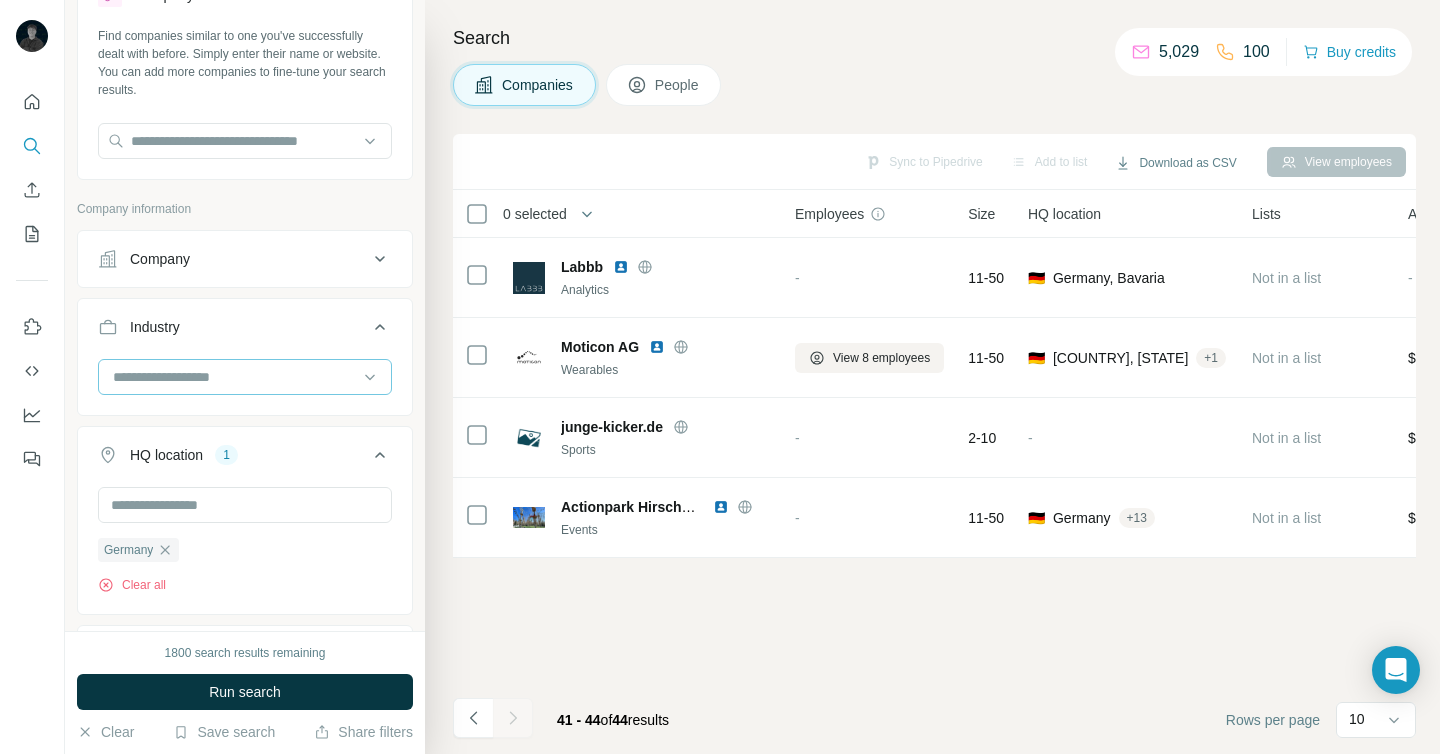 click at bounding box center [234, 377] 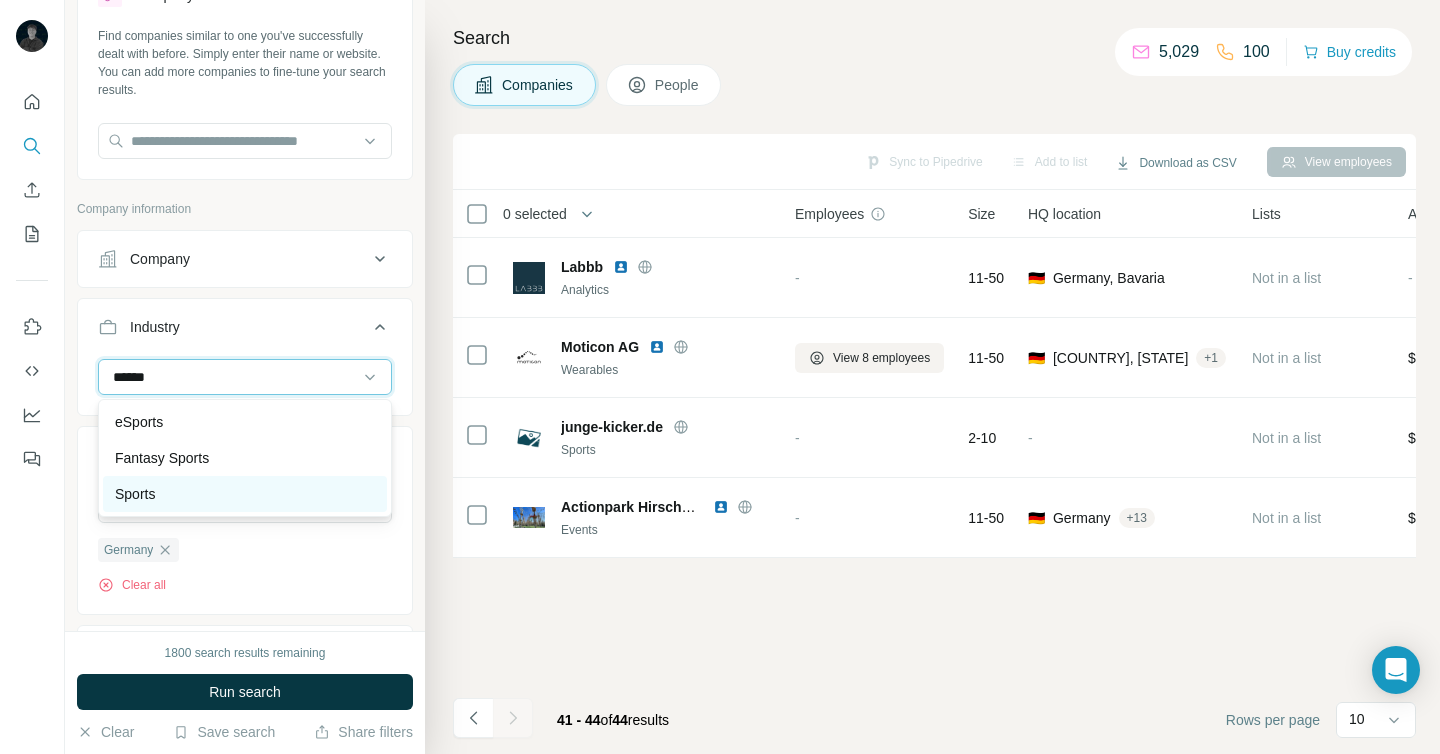 type on "******" 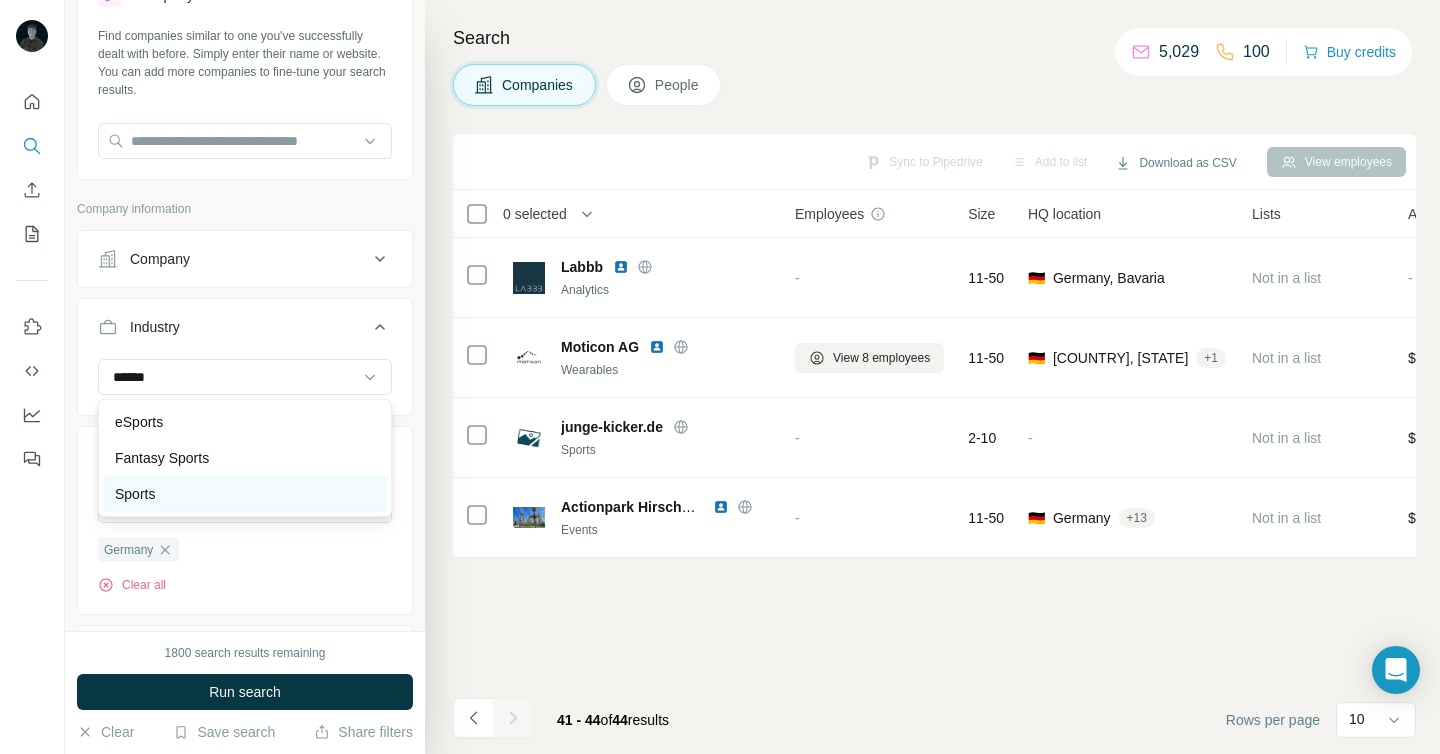 click on "Sports" at bounding box center (245, 494) 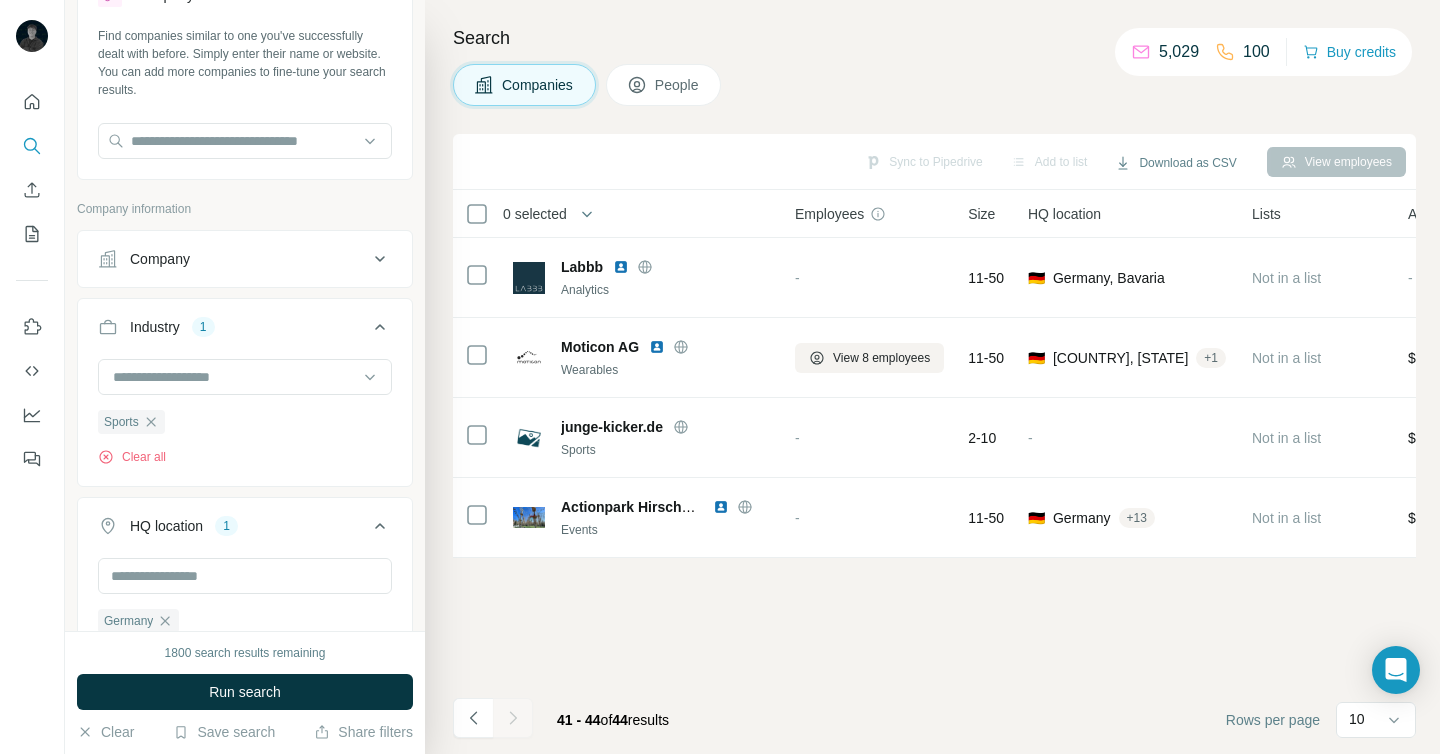 click on "Company" at bounding box center [245, 259] 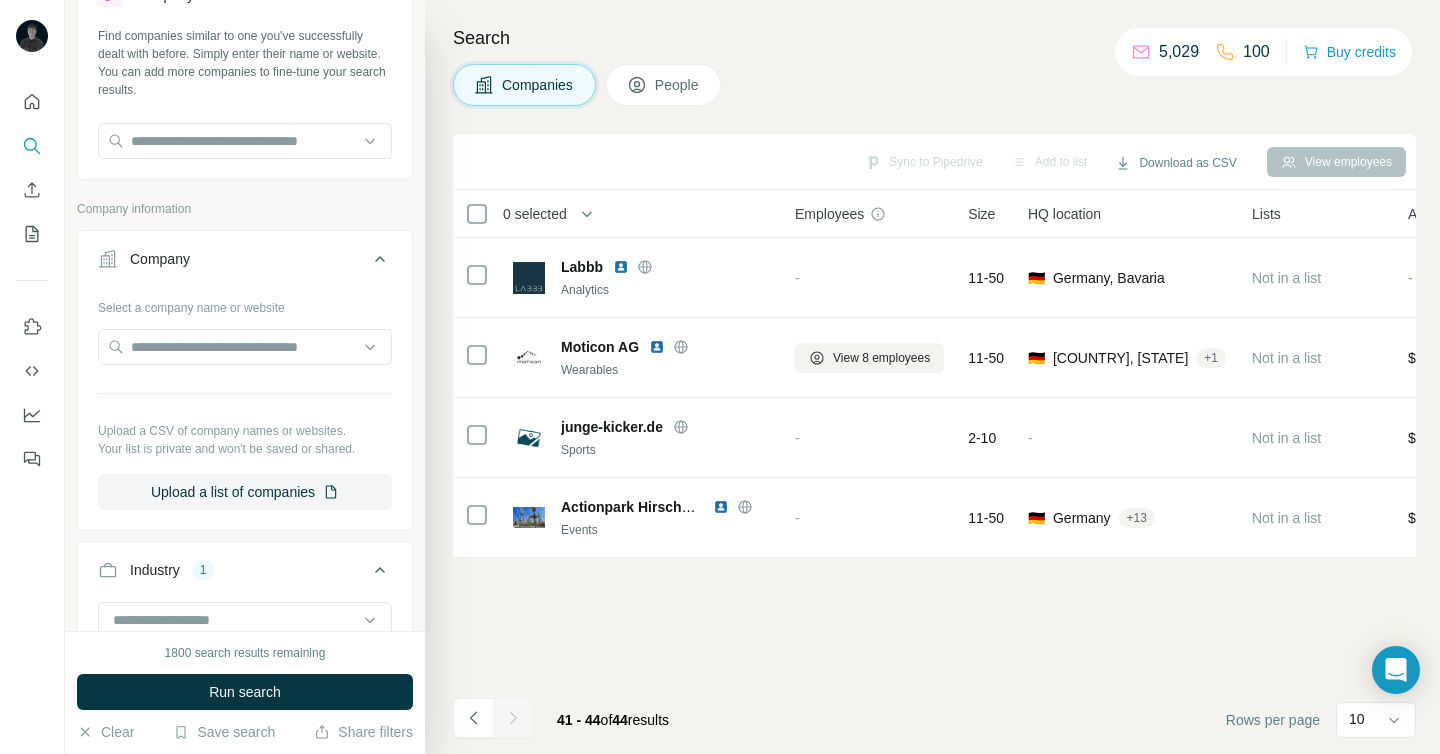 click on "Company" at bounding box center (245, 263) 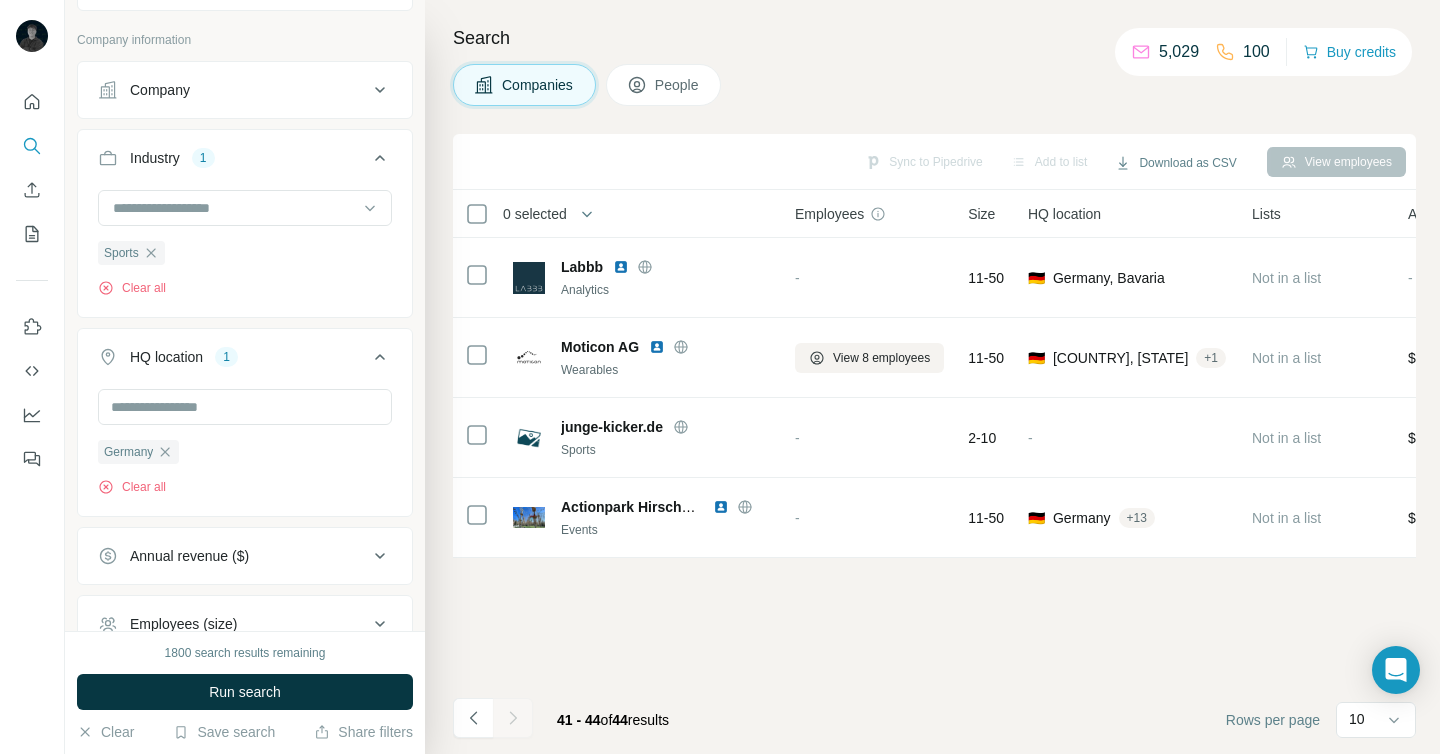 scroll, scrollTop: 414, scrollLeft: 0, axis: vertical 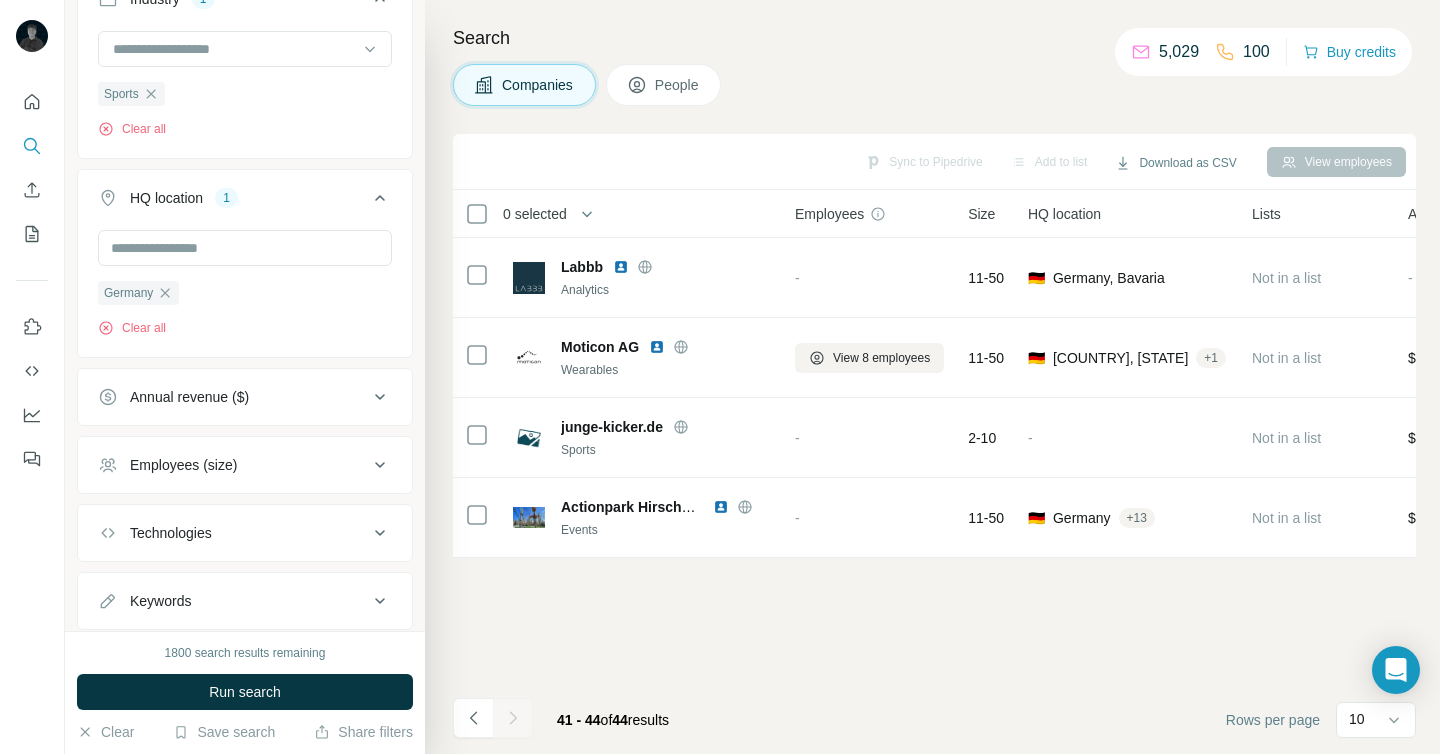 click on "Technologies" at bounding box center [233, 533] 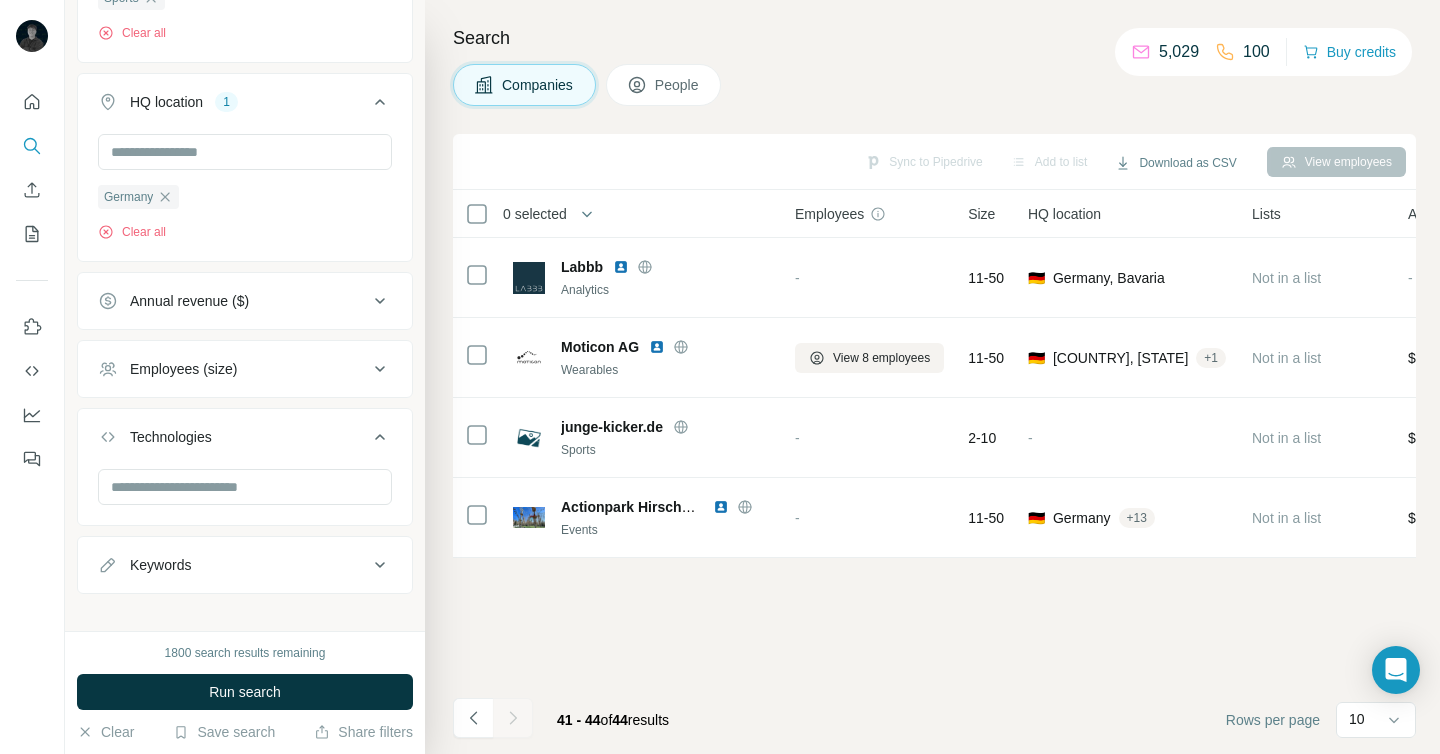 scroll, scrollTop: 530, scrollLeft: 0, axis: vertical 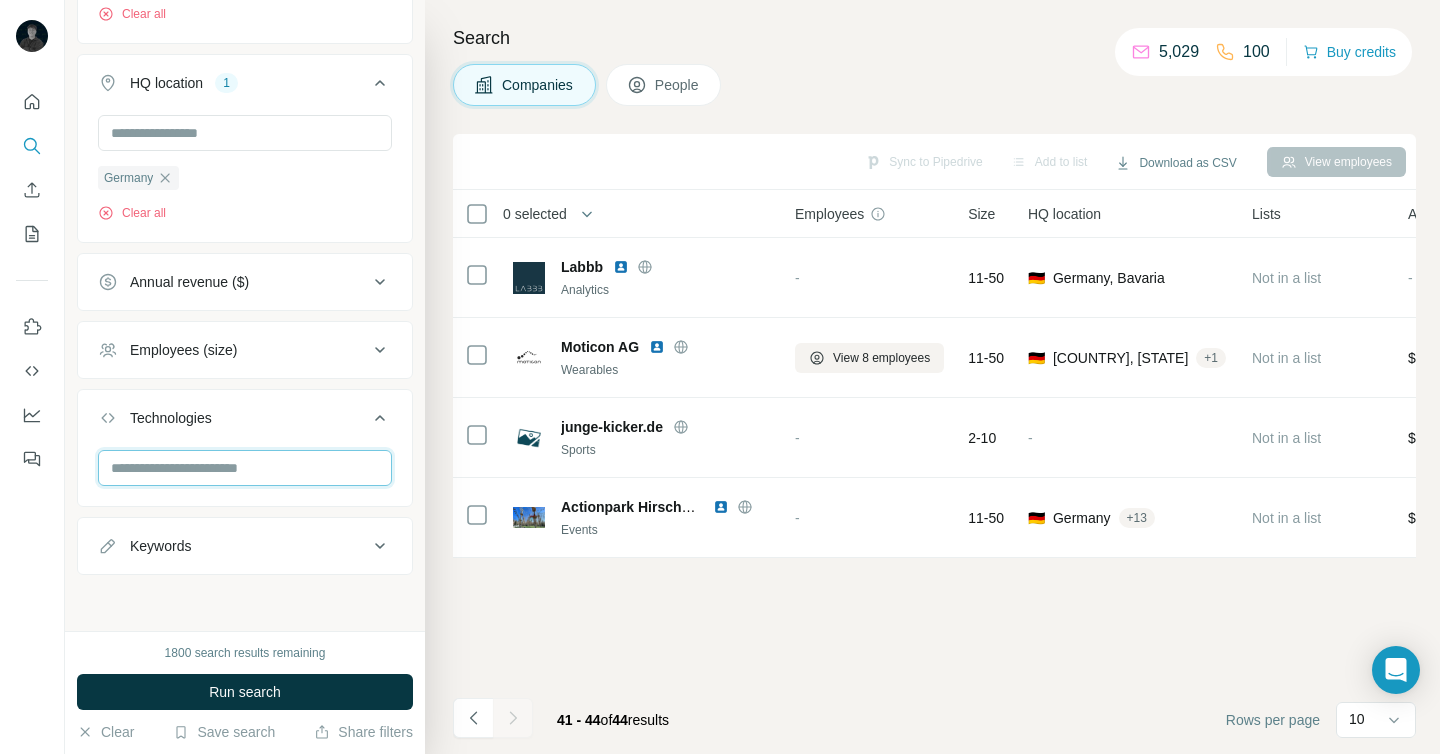 click at bounding box center (245, 468) 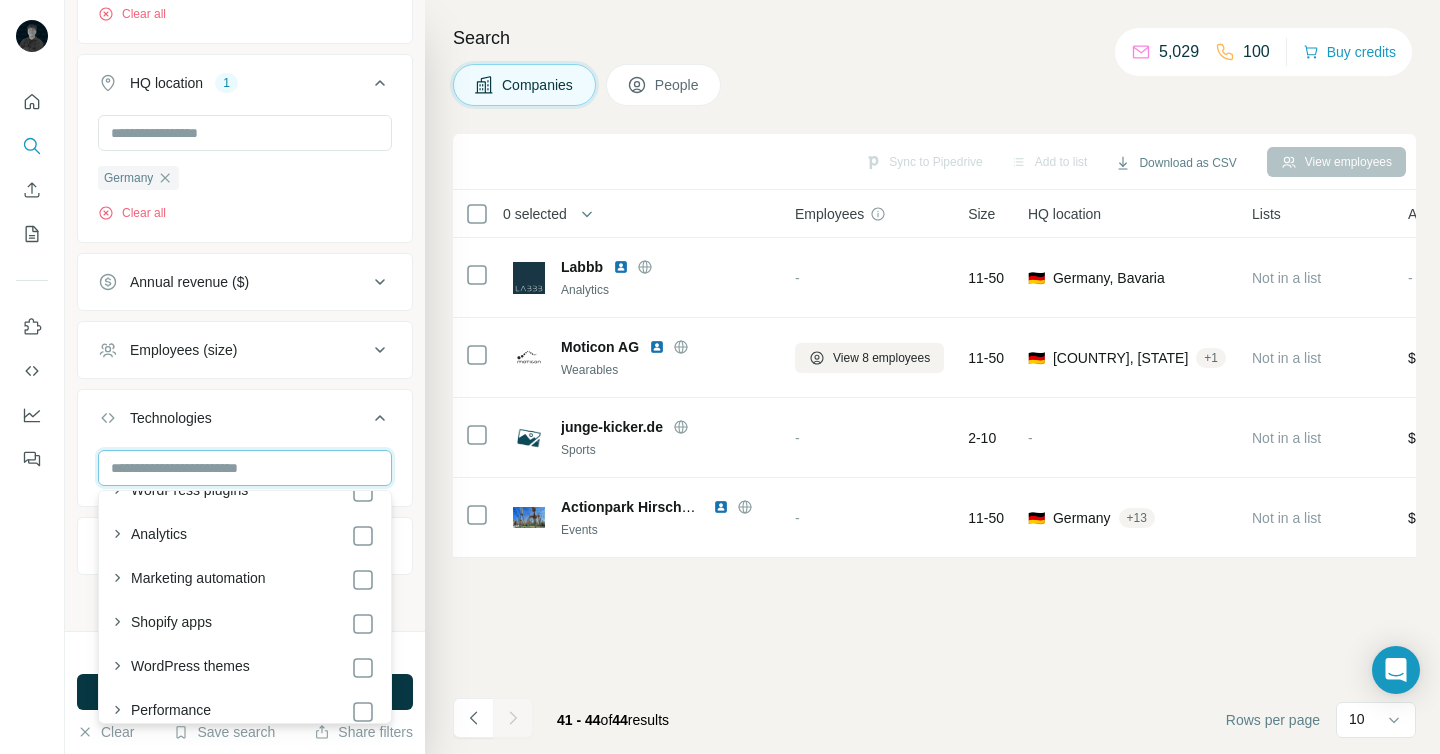 scroll, scrollTop: 75, scrollLeft: 0, axis: vertical 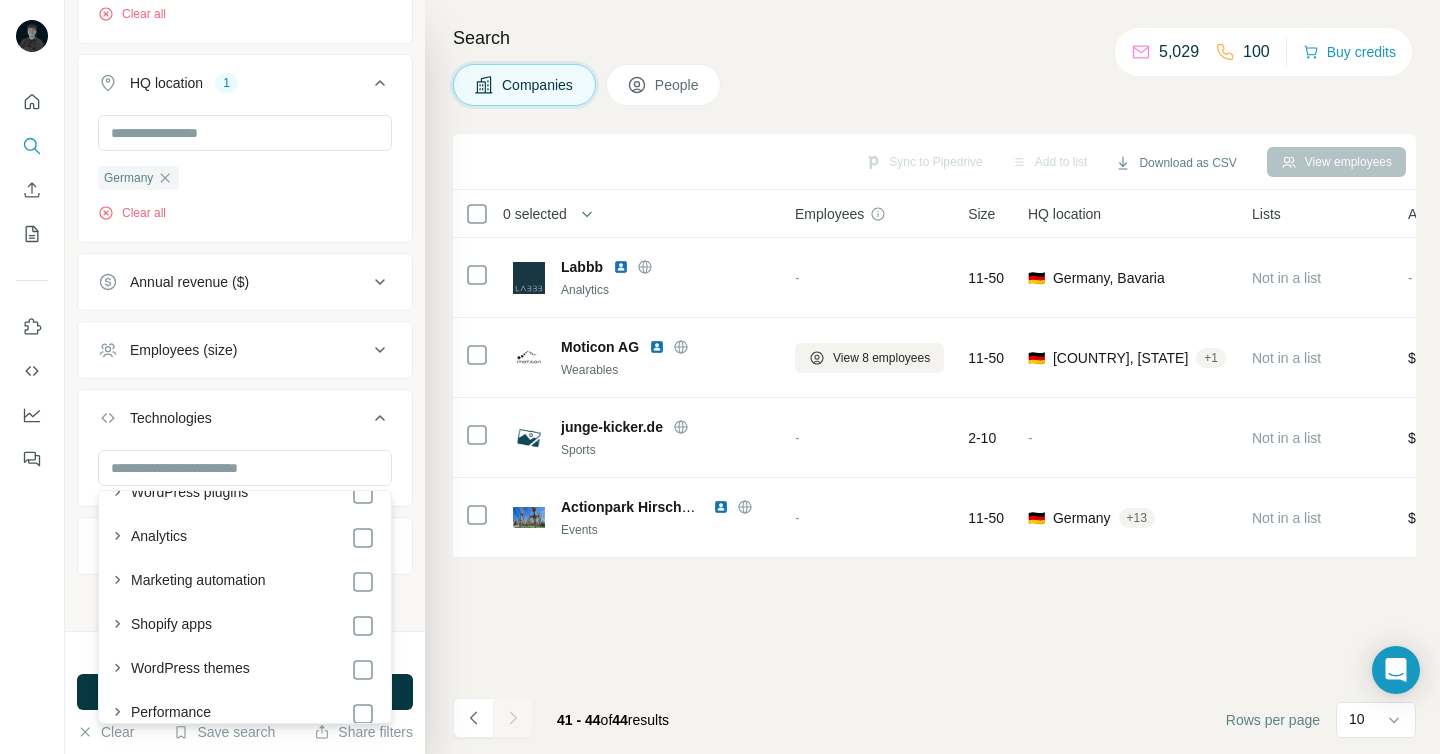 click on "Analytics" at bounding box center [253, 538] 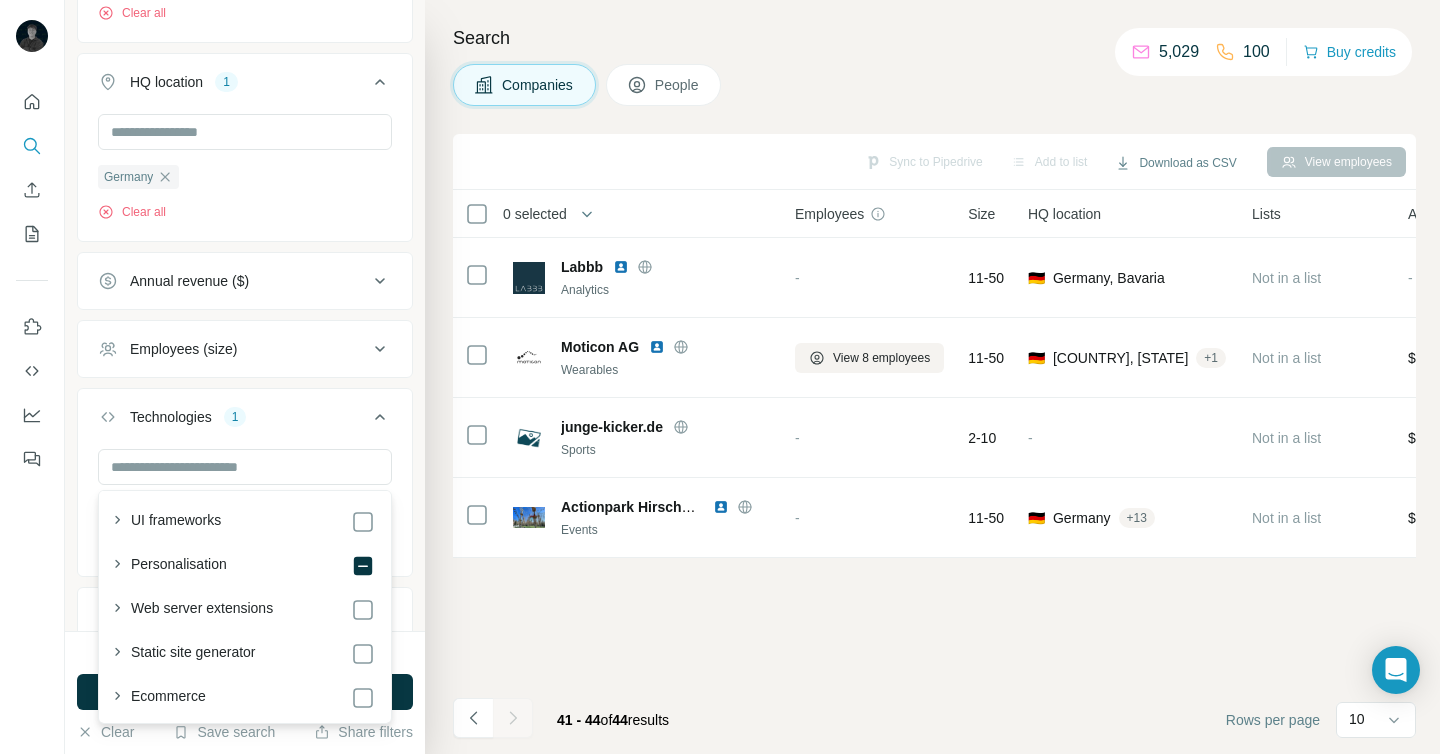 scroll, scrollTop: 450, scrollLeft: 0, axis: vertical 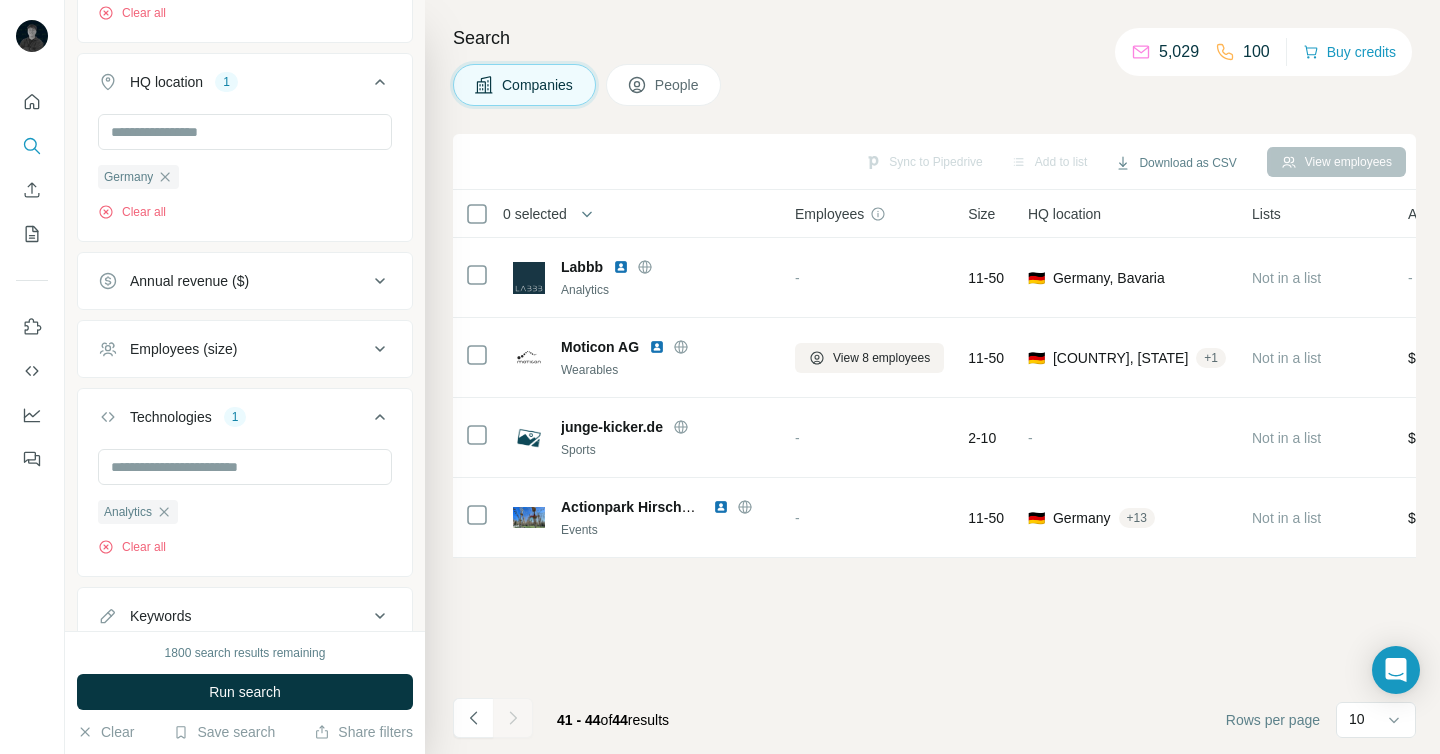 click on "Sync to Pipedrive Add to list Download as CSV View employees 0 selected Companies Employees Size HQ location Lists Annual revenue About Technologies Industry Keywords Labbb Analytics - 11-50 🇩🇪 Germany, Bavaria Not in a list - Labor für Besseren Ballsport Lodash, Global-e, Webpack, Active Campaign, Priority Hints, Swiper, Catch, Sentry, Prototype, Mautic, BySide, HSTS, Google Cloud, HTTP/3, Google Cloud CDN, Bootstrap, RequireJS, Wix, Wix eCommerce, Convert, React Analytics, Sports, Data Visualization, Software, Artificial Intelligence, eSports, Machine Learning coaches intuitively deep scoring talent scouting good coaches coaches coaching football professionals scouting sports talent opponents scoring ball sports intelligence rethink tactics measurable scoring ai experts artificial intelligence leading experts scouting lives opponents compactness increases training ball game tactics compactness intuitive score intuitively sensors game calculated score experts football prediction real-time prediction +" at bounding box center [934, 444] 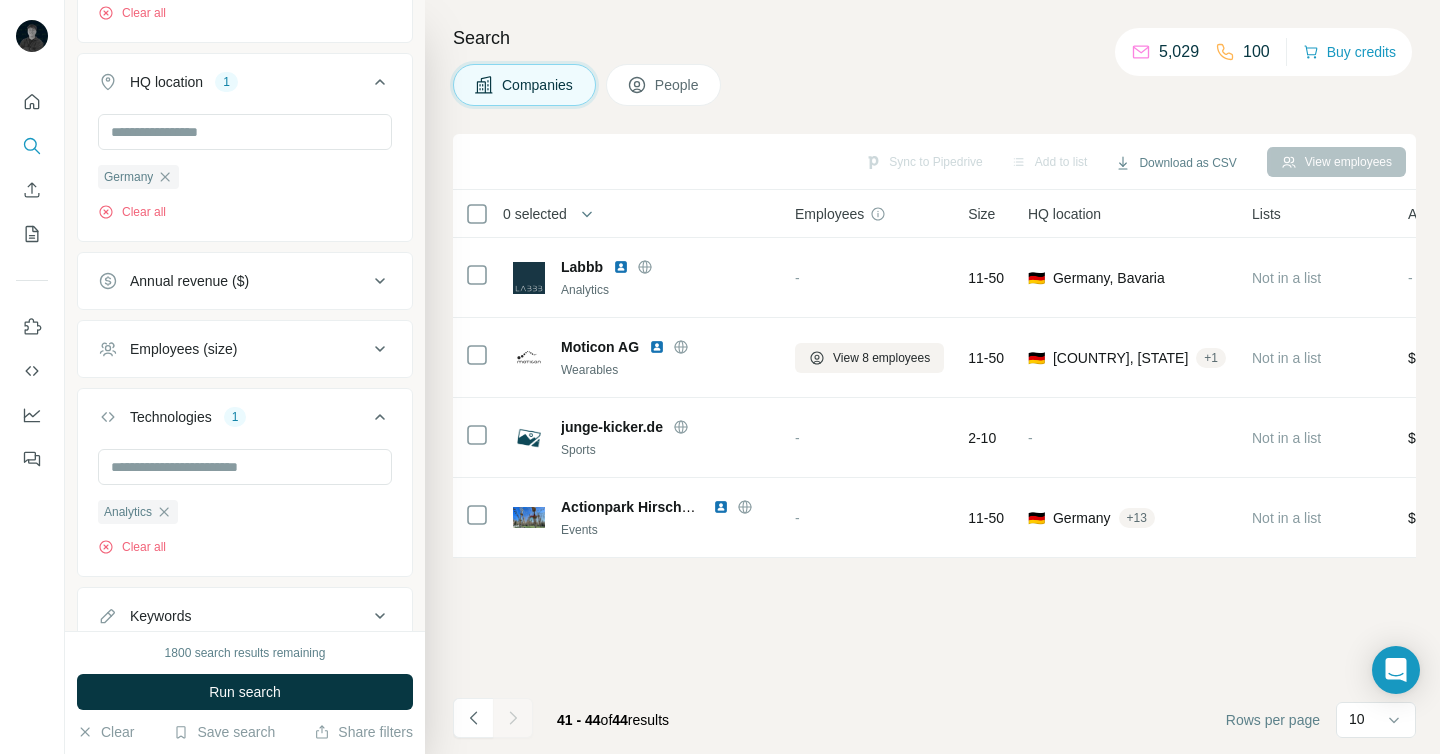 scroll, scrollTop: 601, scrollLeft: 0, axis: vertical 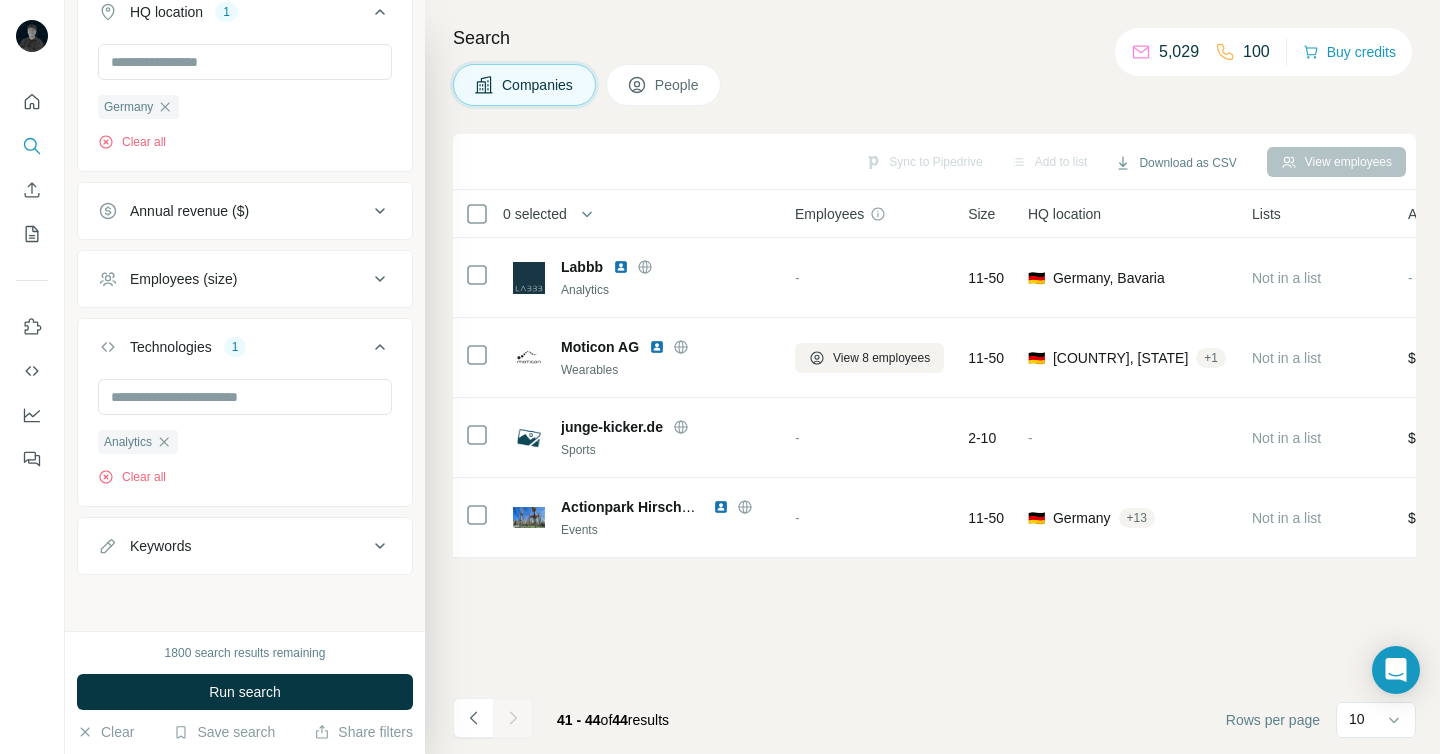 click on "Keywords" at bounding box center (233, 546) 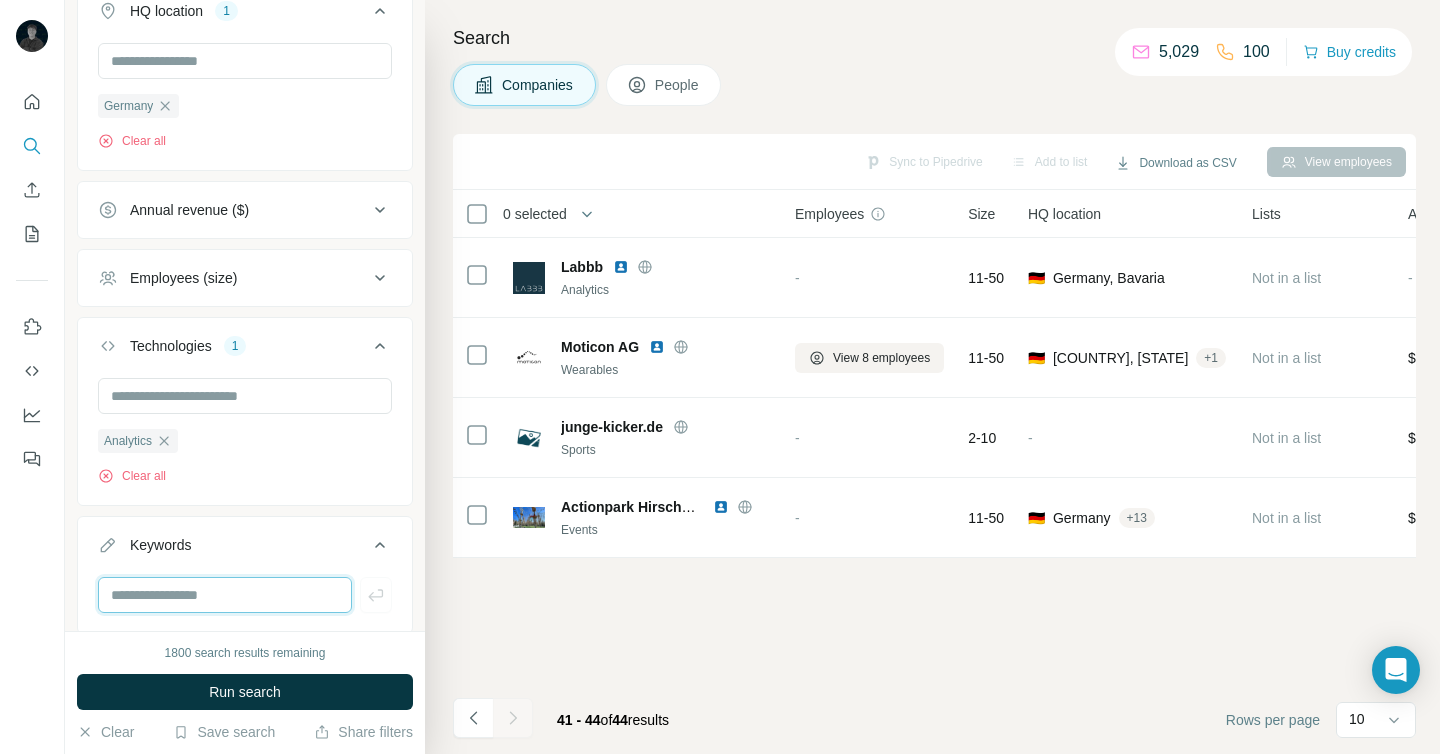 click at bounding box center [225, 595] 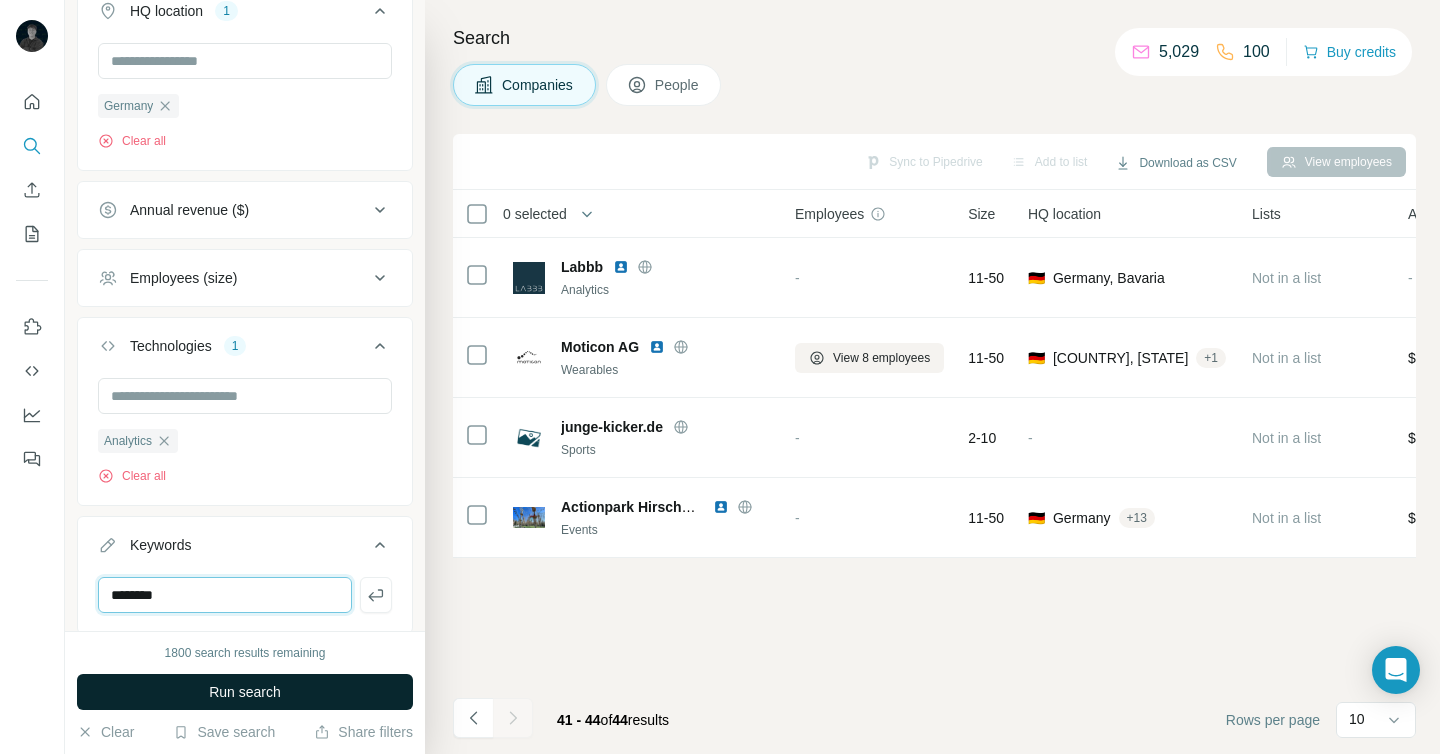 type on "********" 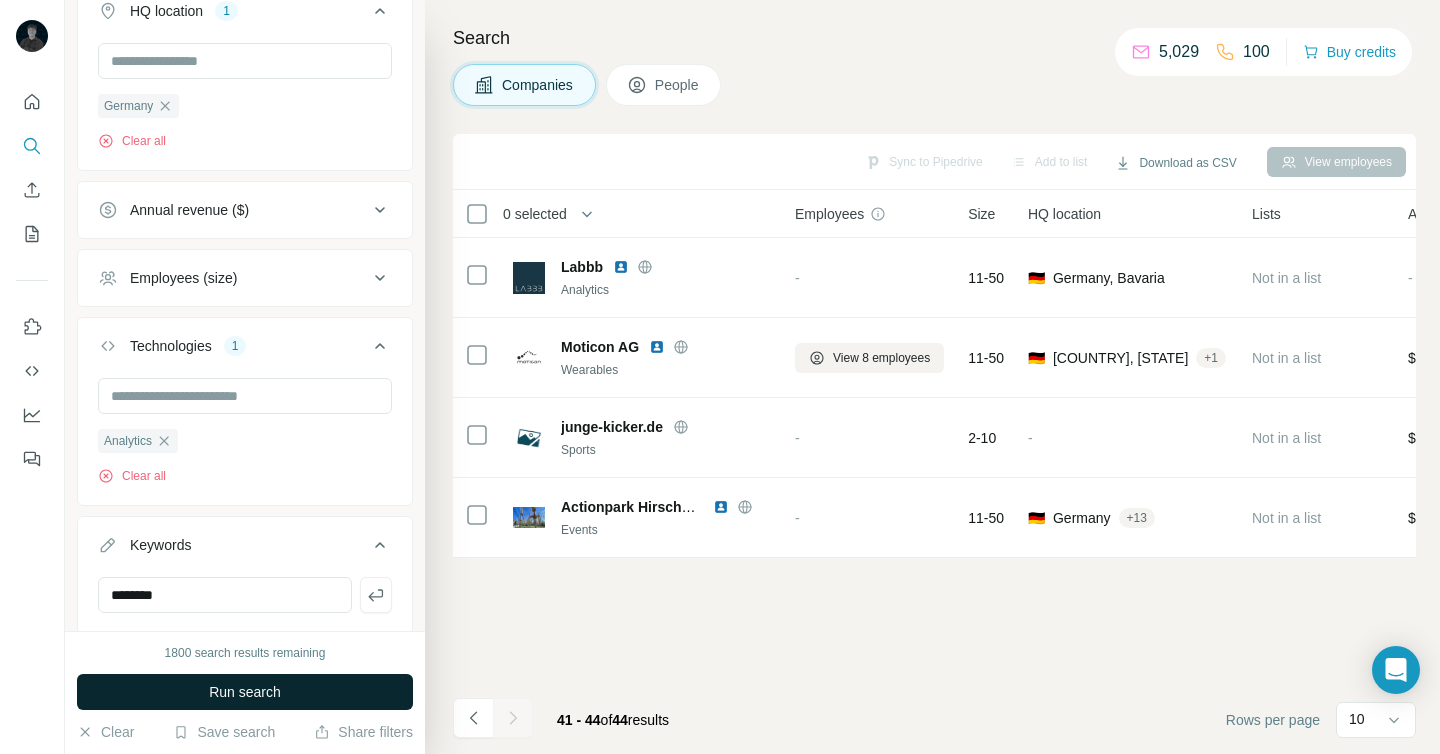 click on "Run search" at bounding box center (245, 692) 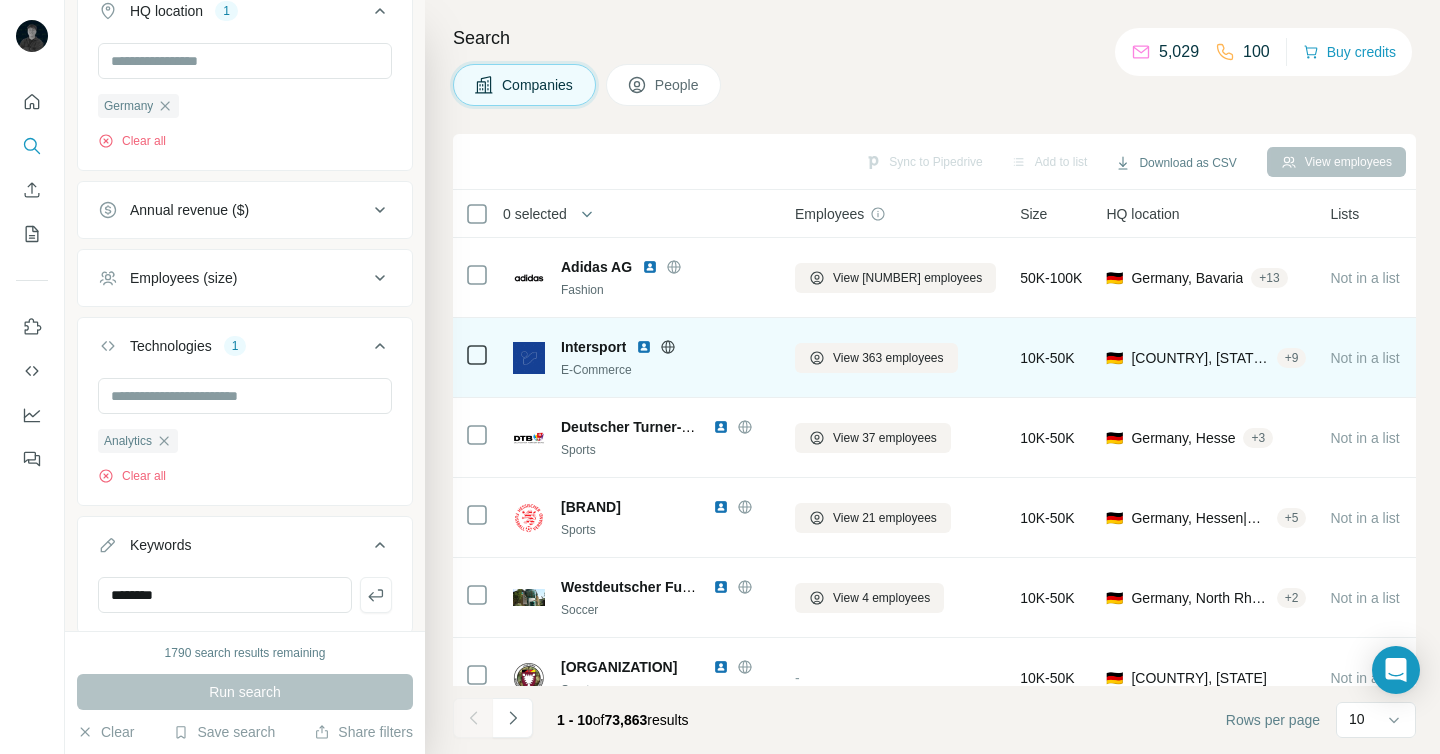 click 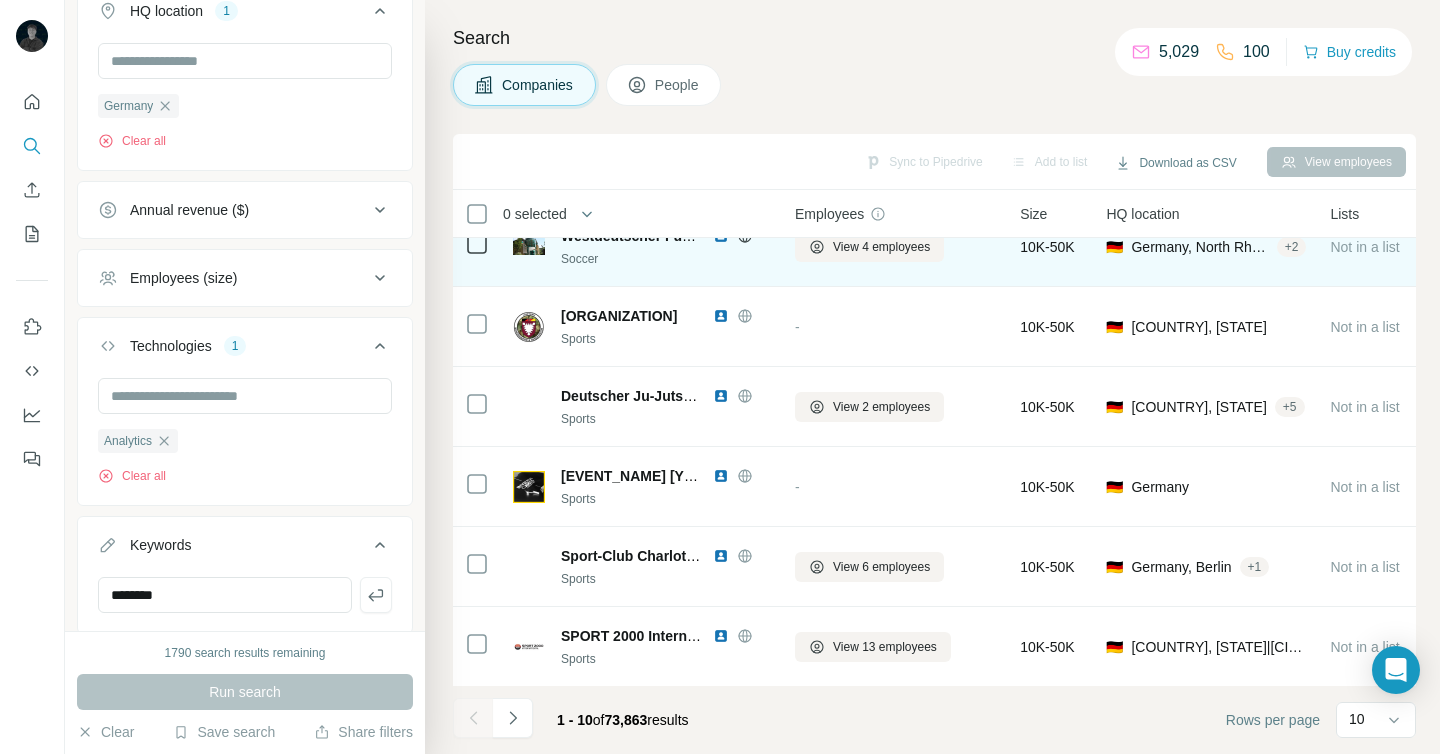 scroll, scrollTop: 352, scrollLeft: 6, axis: both 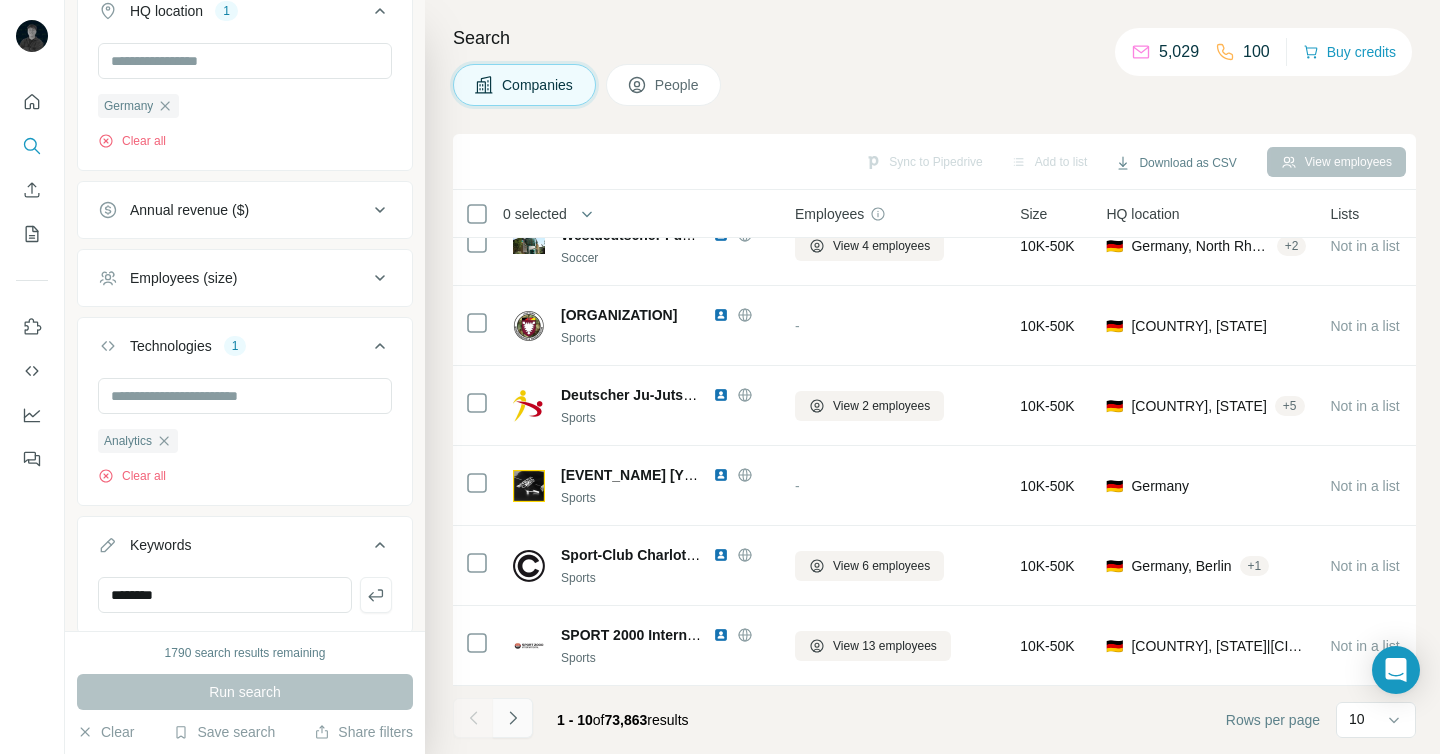 click 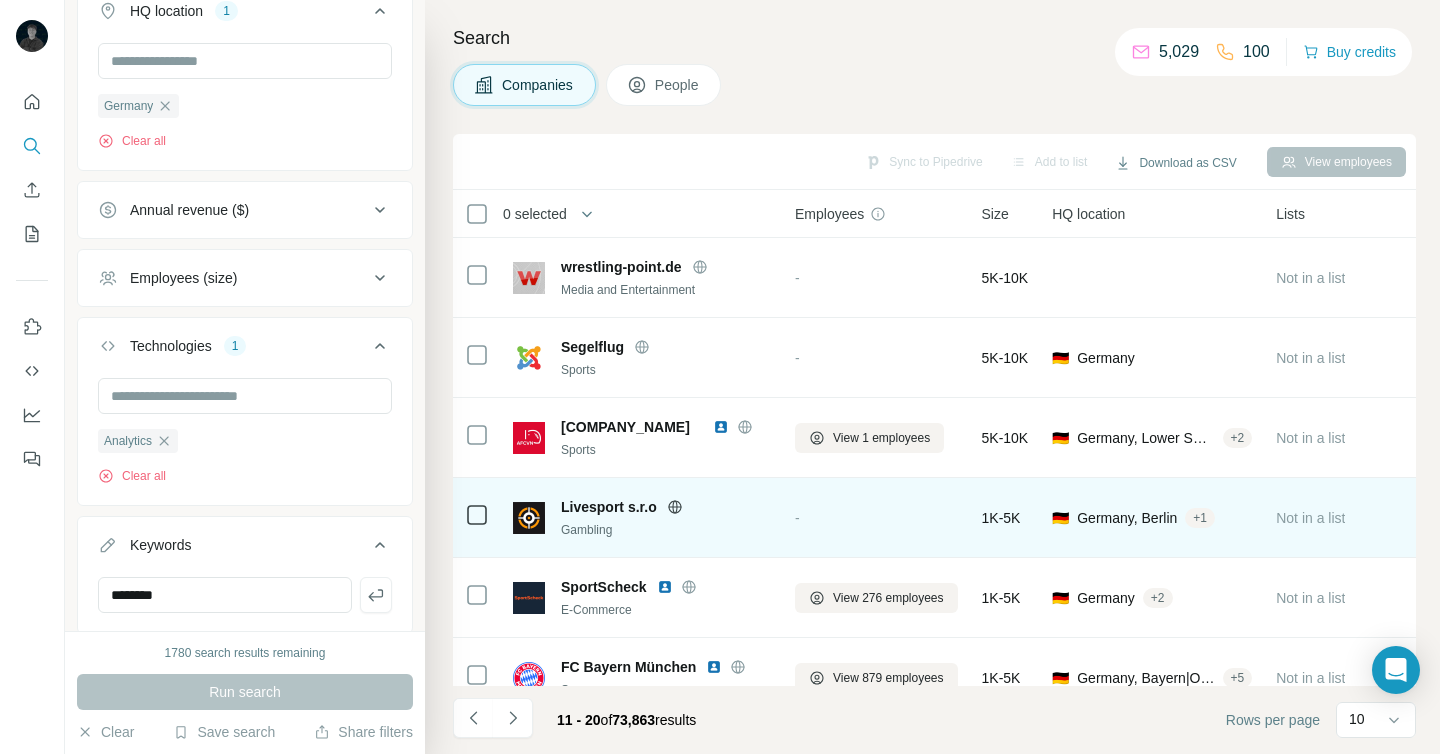 scroll, scrollTop: 352, scrollLeft: 6, axis: both 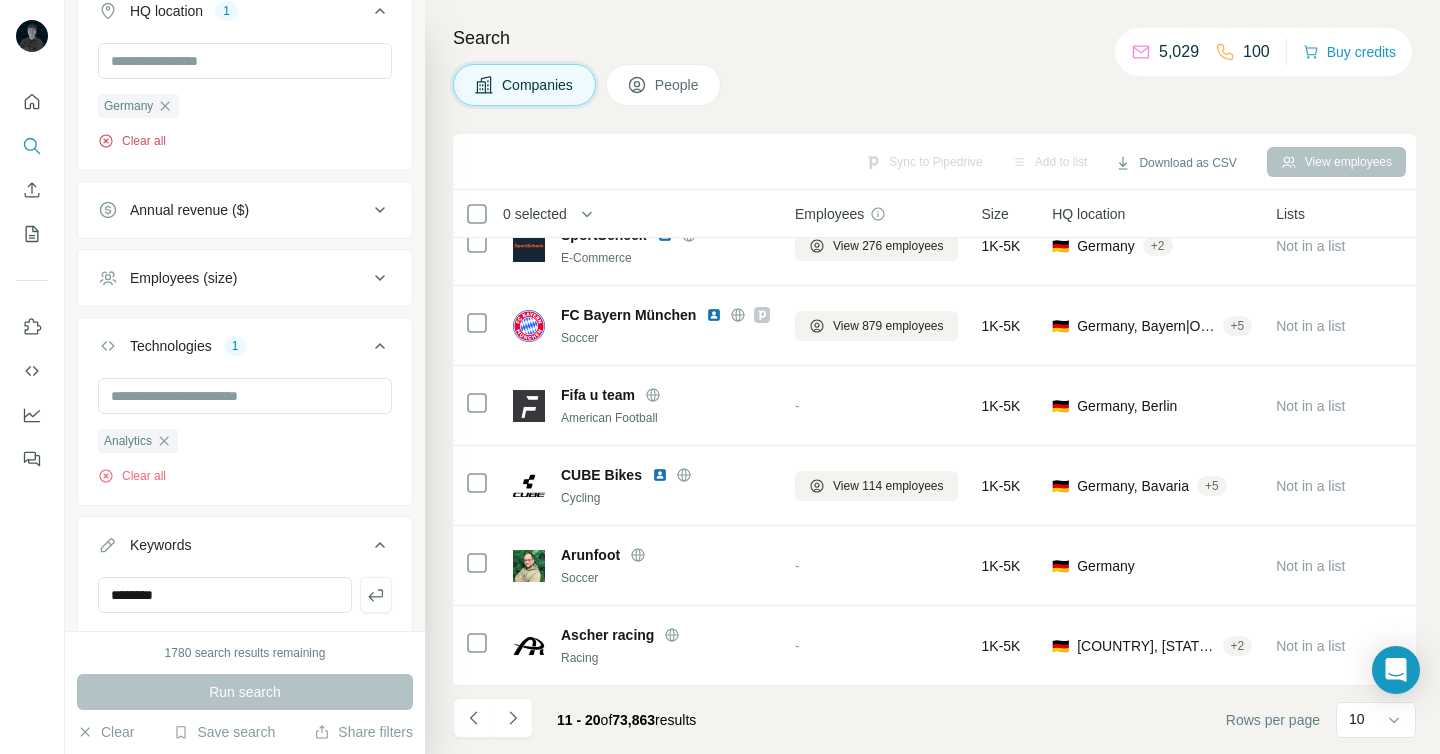 click on "Clear all" at bounding box center (132, 141) 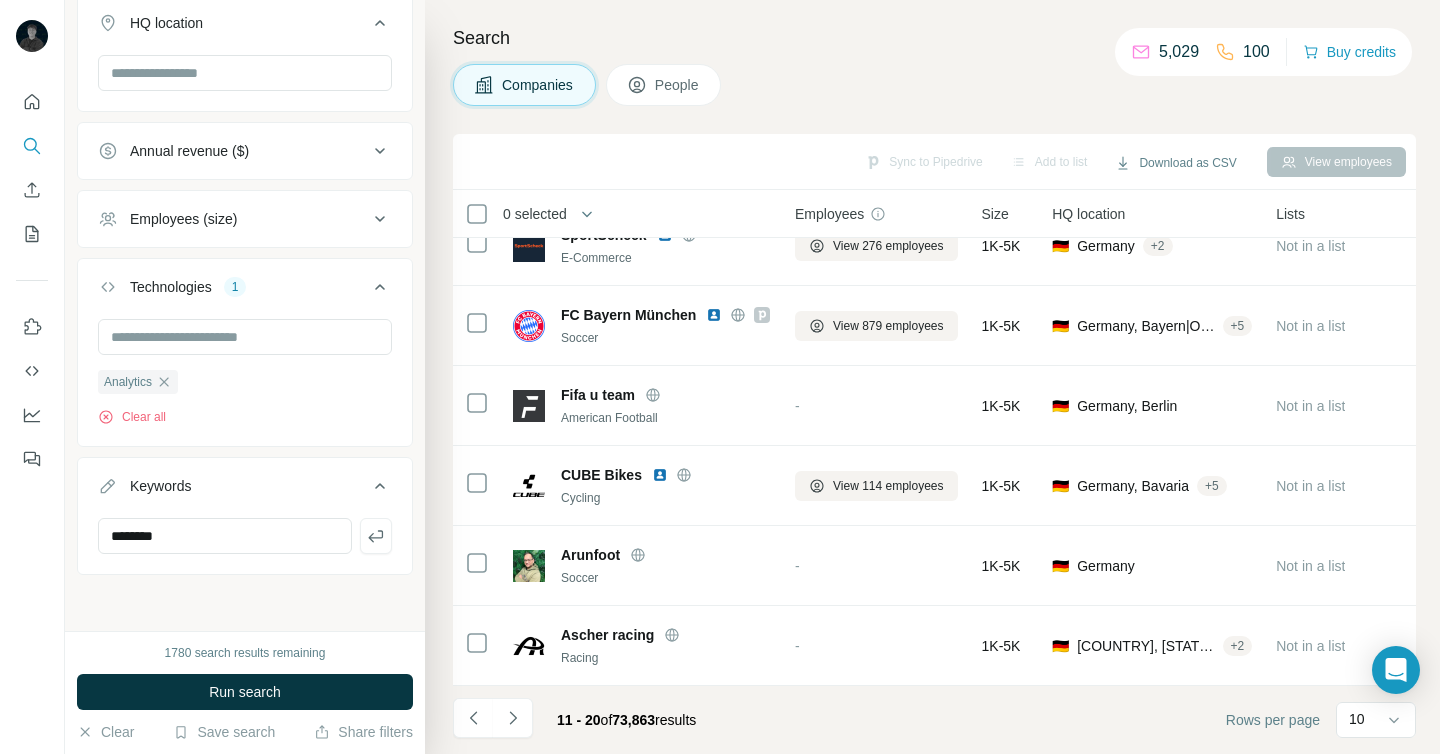 scroll, scrollTop: 590, scrollLeft: 0, axis: vertical 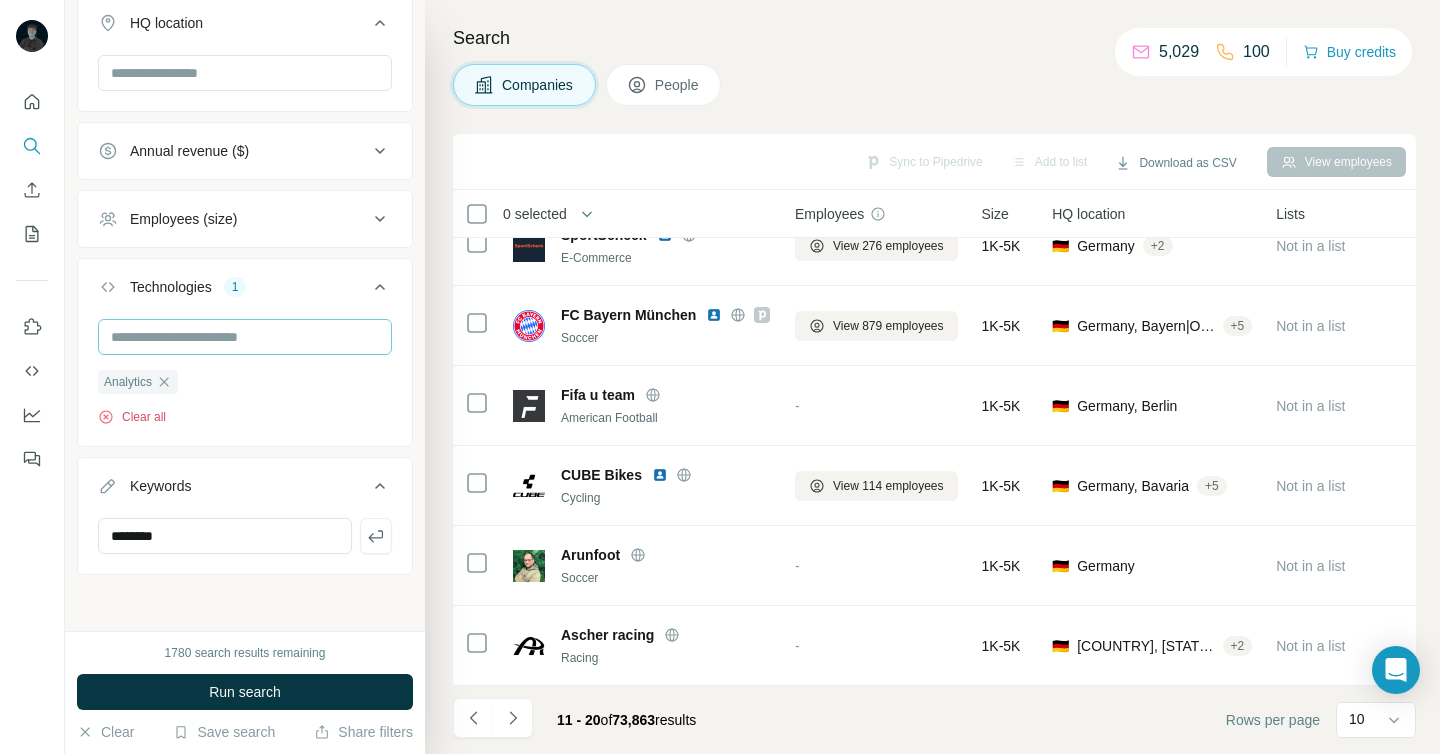 click on "Clear all" at bounding box center [132, 417] 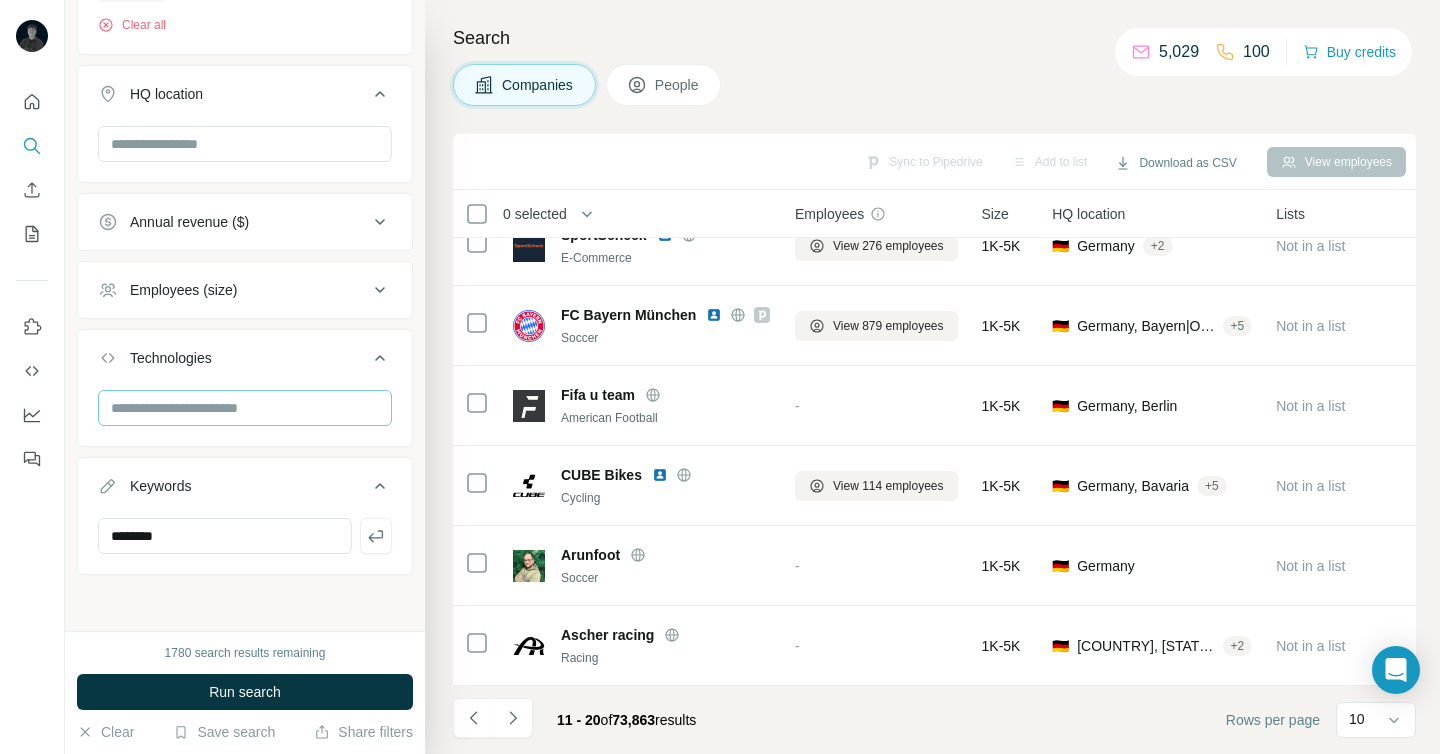 scroll, scrollTop: 121, scrollLeft: 0, axis: vertical 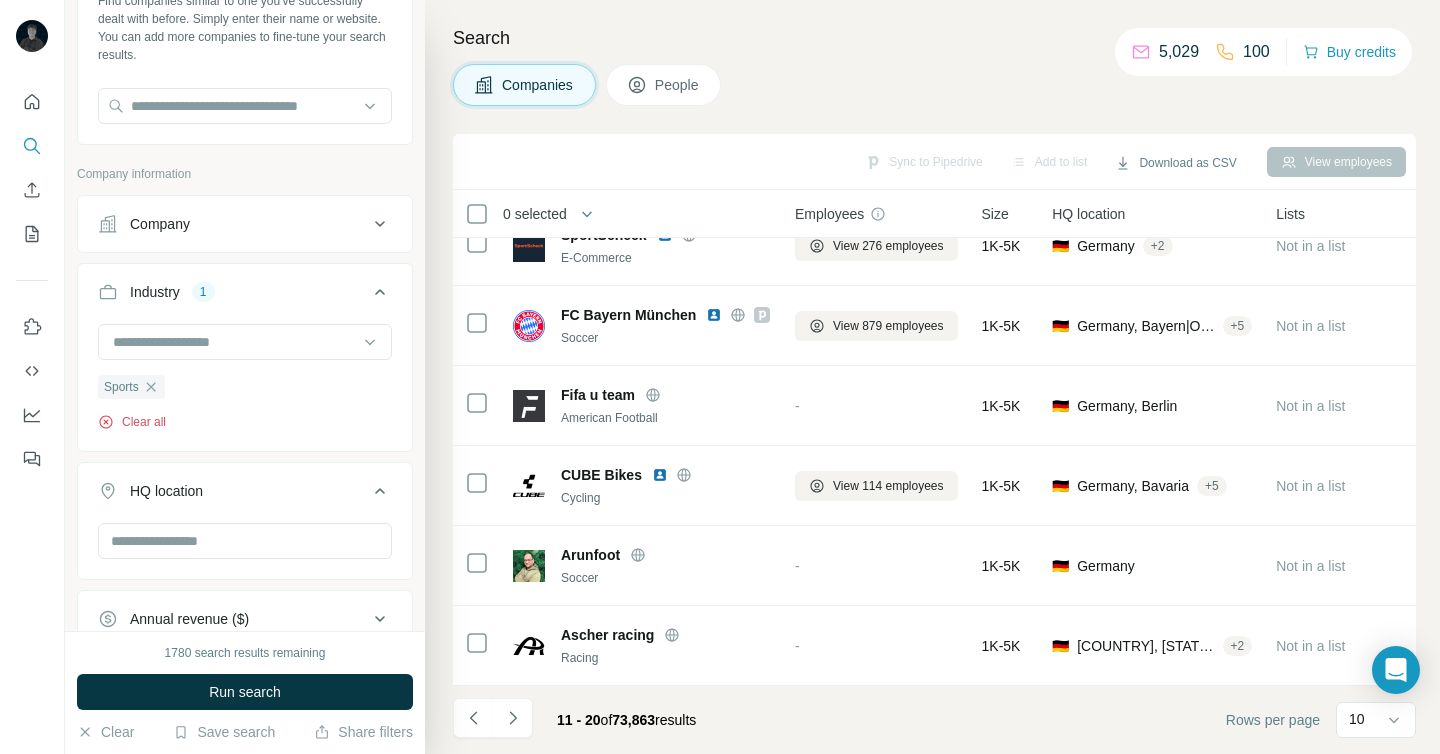 click on "Clear all" at bounding box center (132, 422) 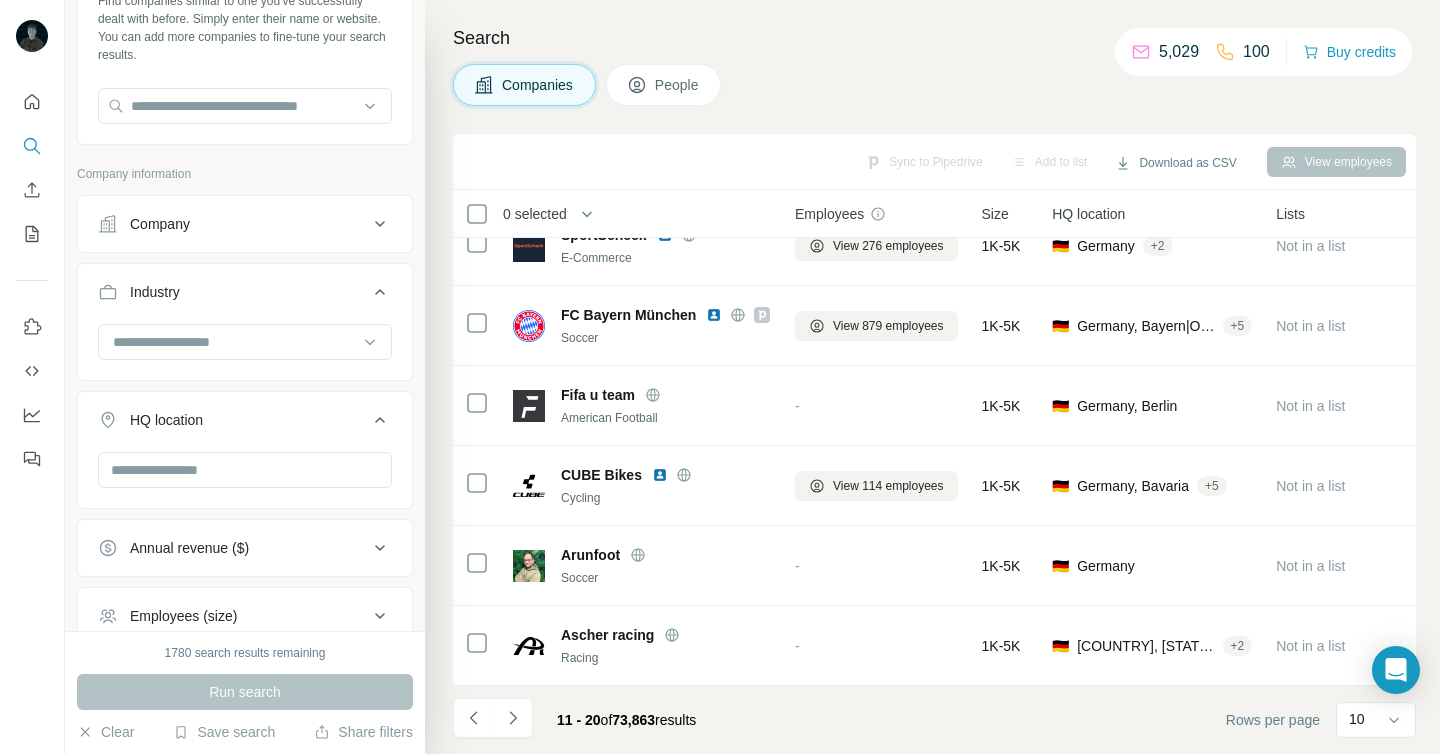 click at bounding box center (245, 478) 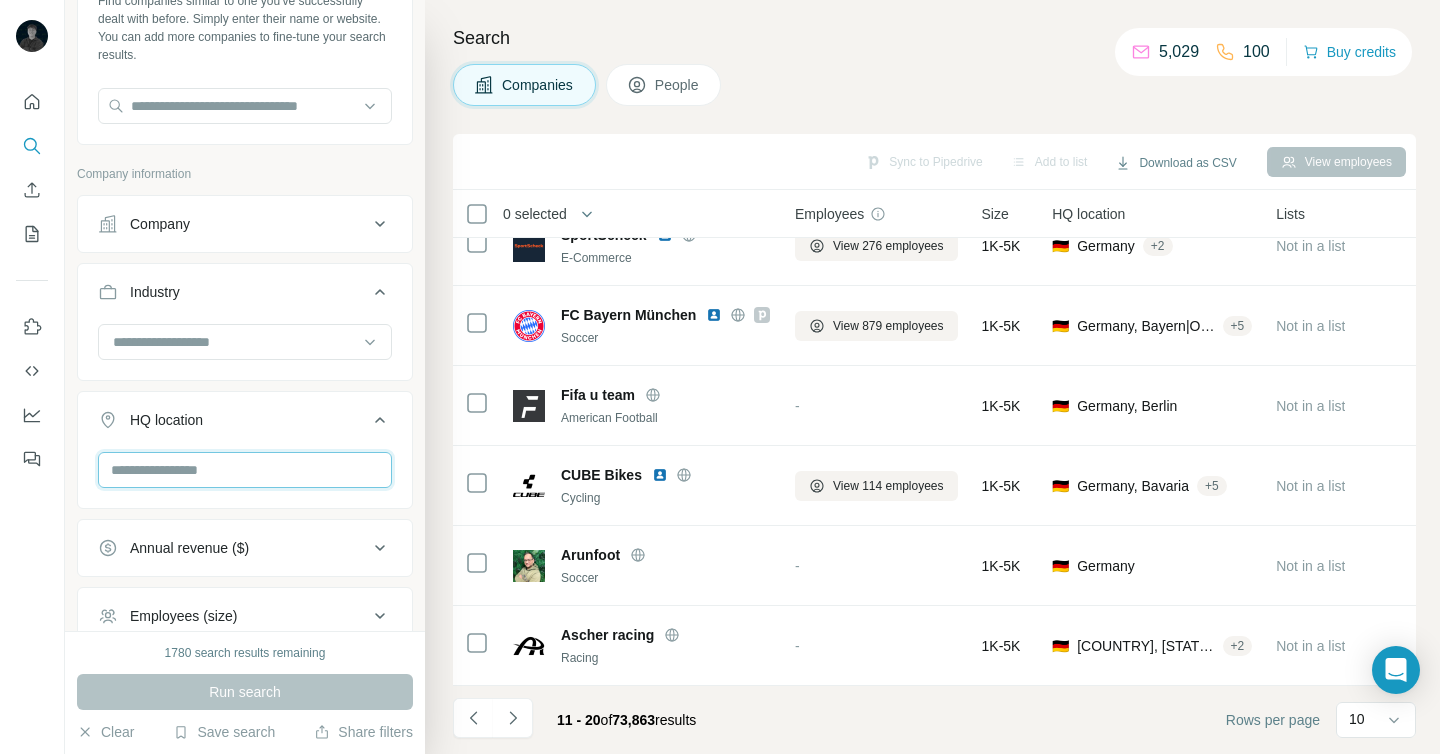 click at bounding box center (245, 470) 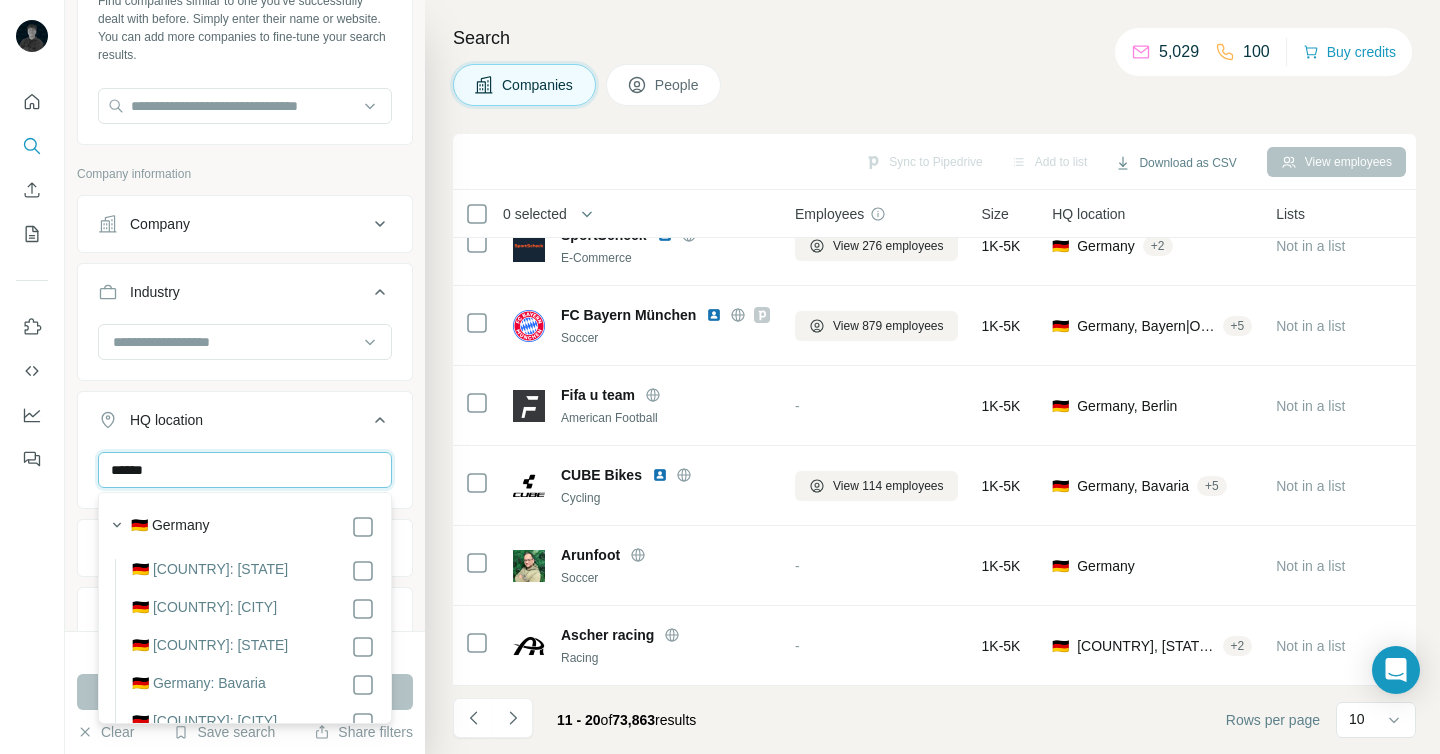 type on "******" 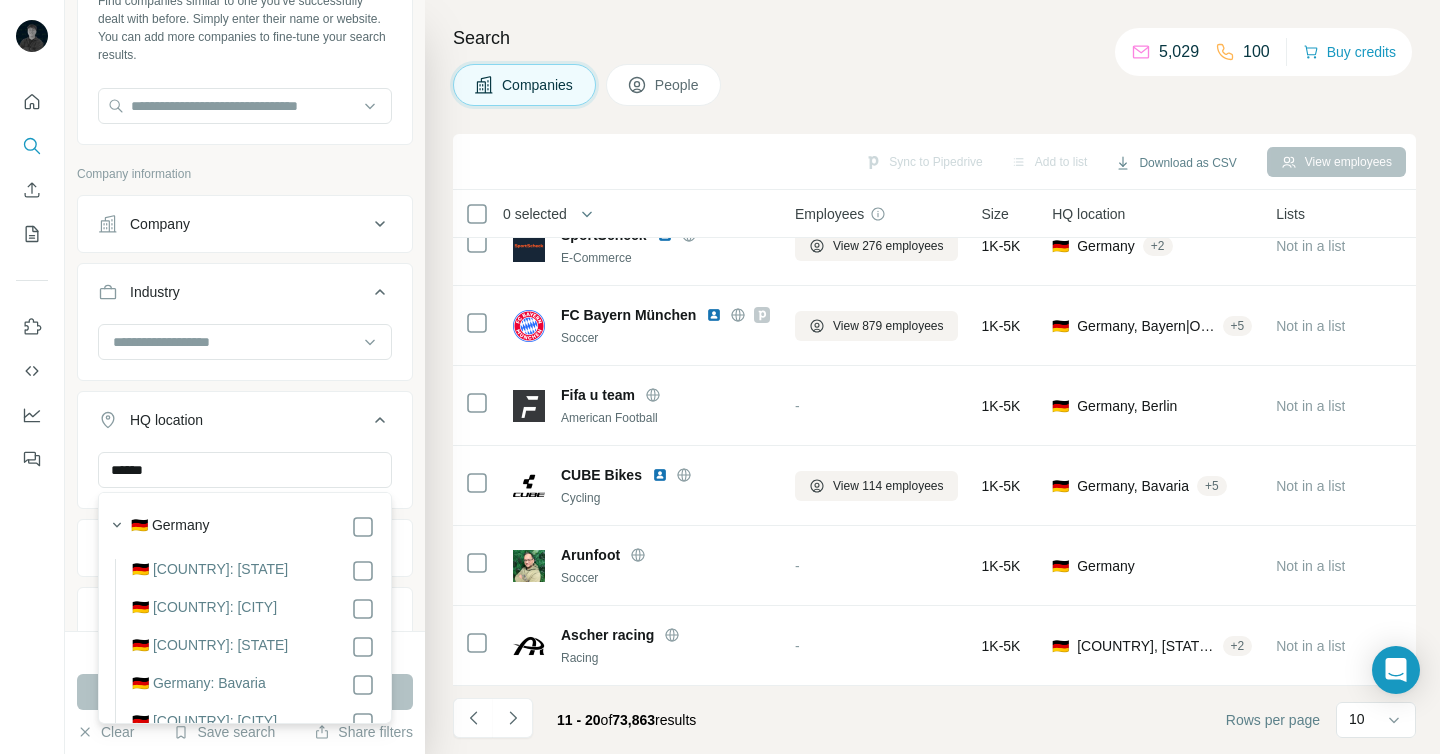 click on "🇩🇪 Germany" at bounding box center (170, 527) 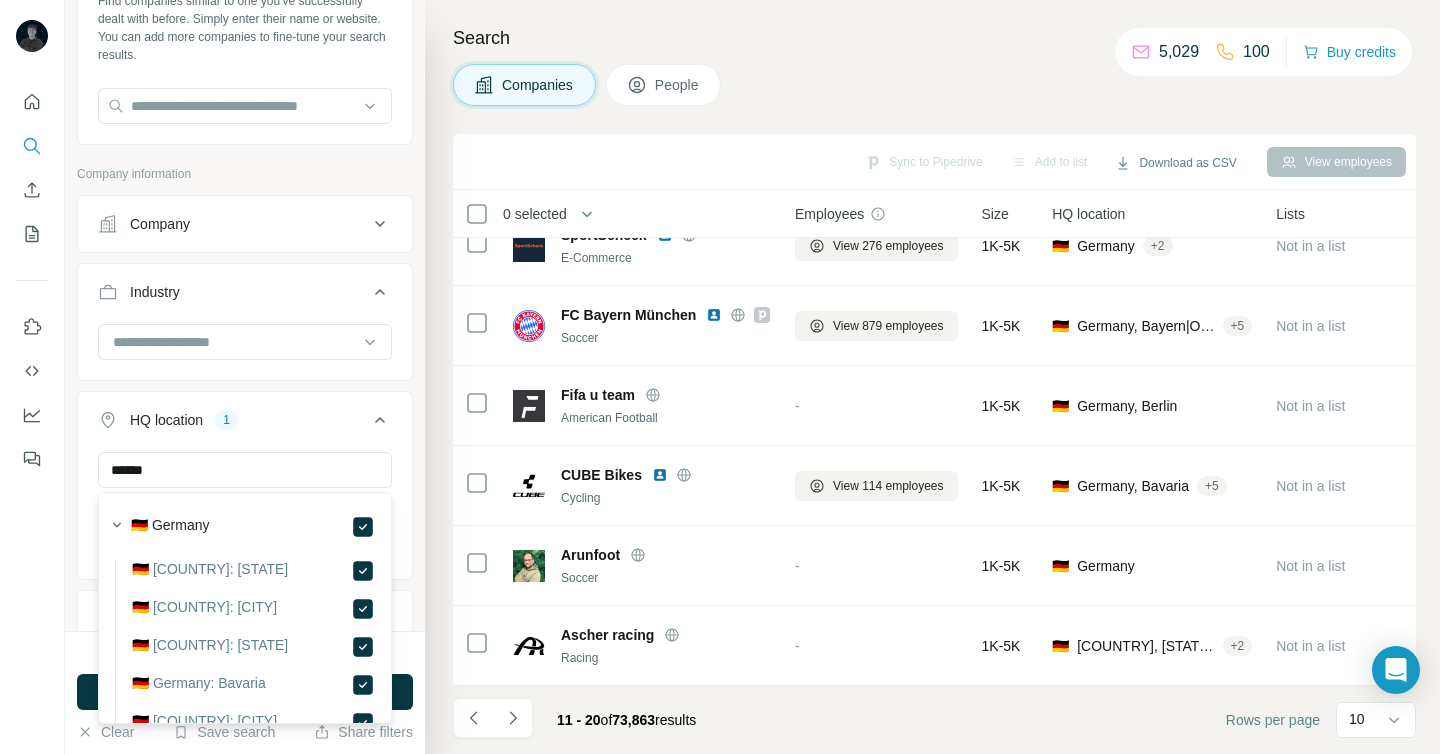 click on "HQ location 1" at bounding box center [233, 420] 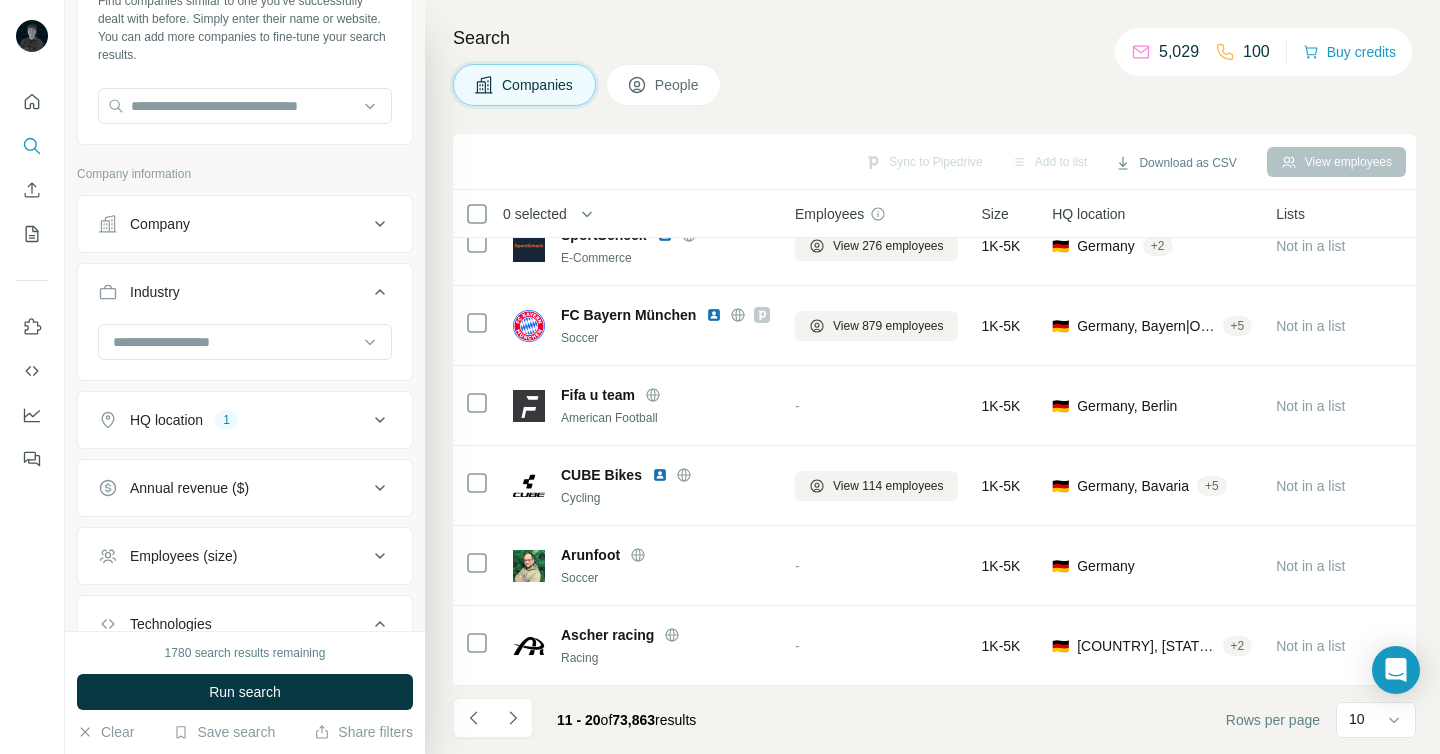 scroll, scrollTop: 0, scrollLeft: 0, axis: both 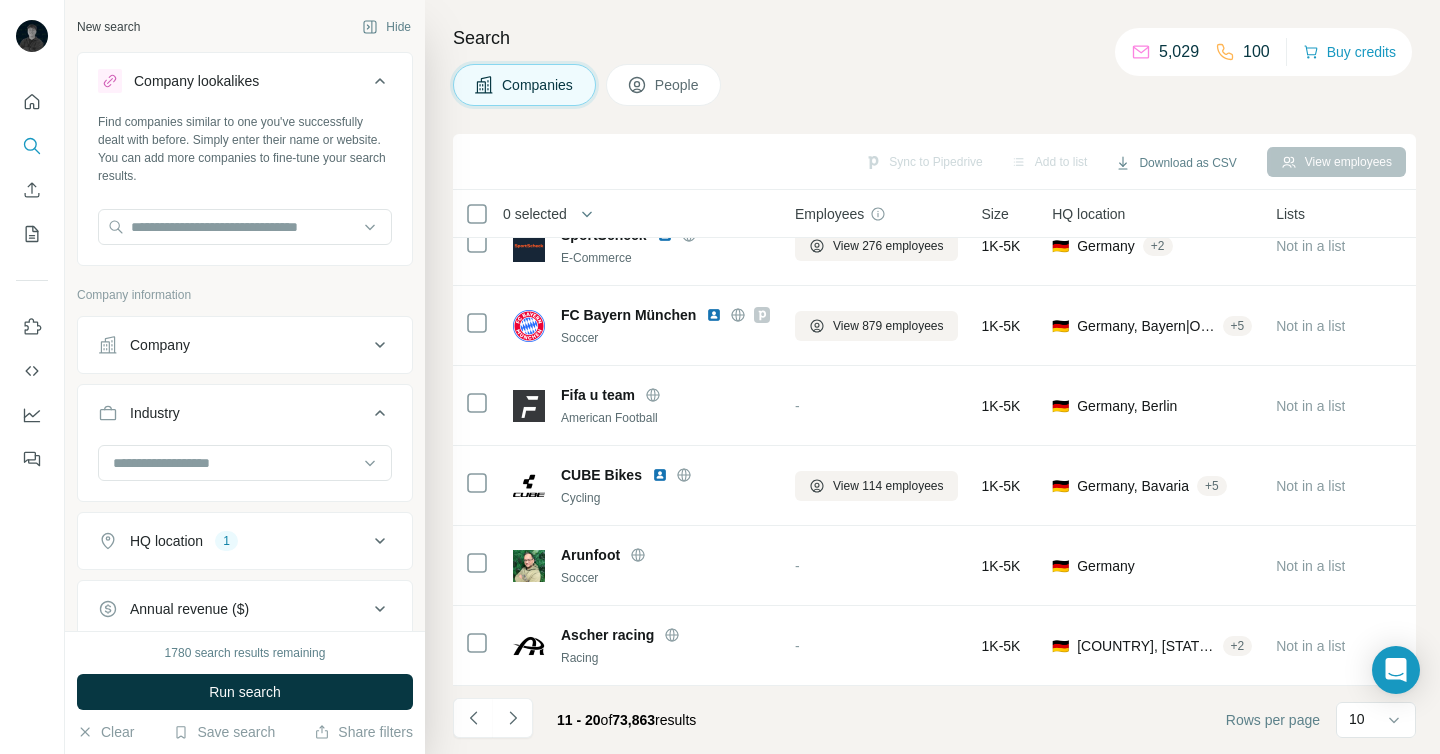 click on "Find companies similar to one you've successfully dealt with before. Simply enter their name or website. You can add more companies to fine-tune your search results." at bounding box center [245, 187] 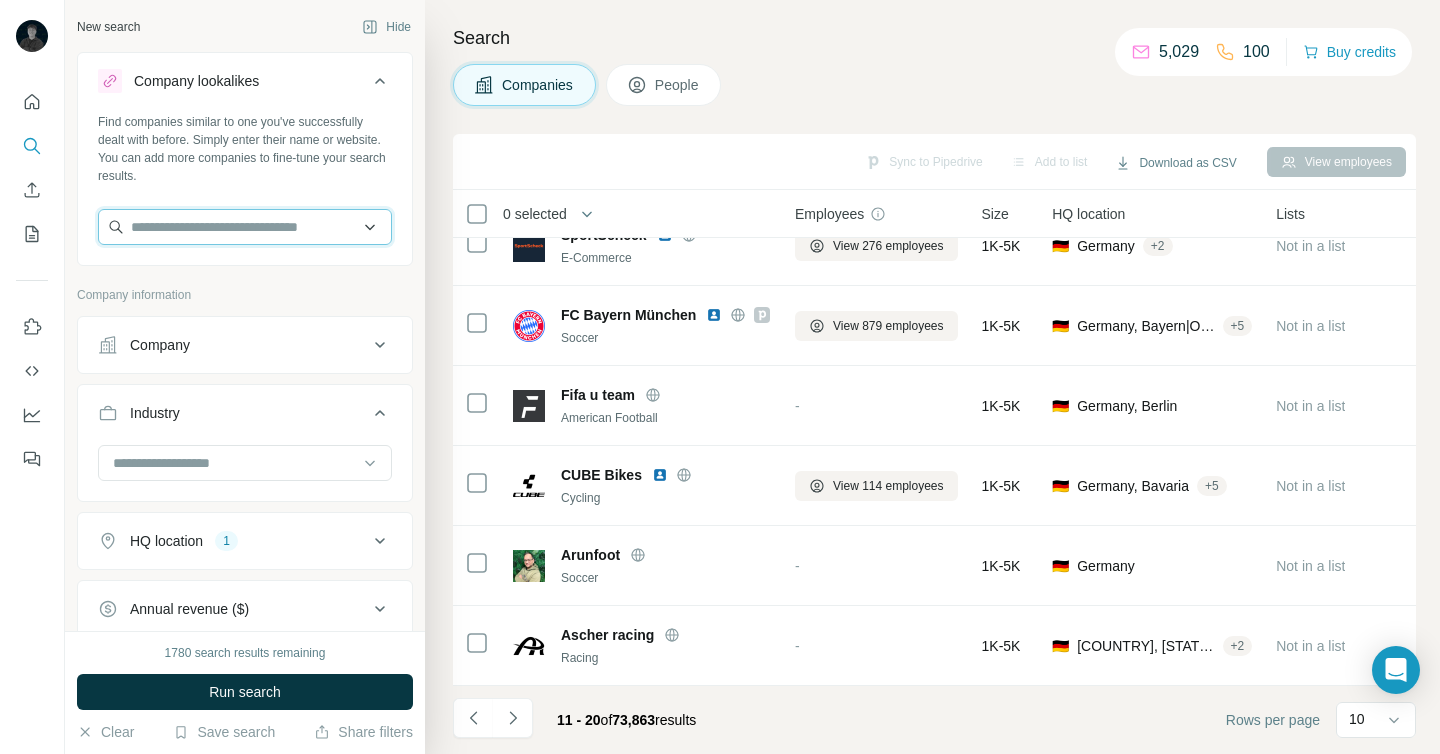 click at bounding box center [245, 227] 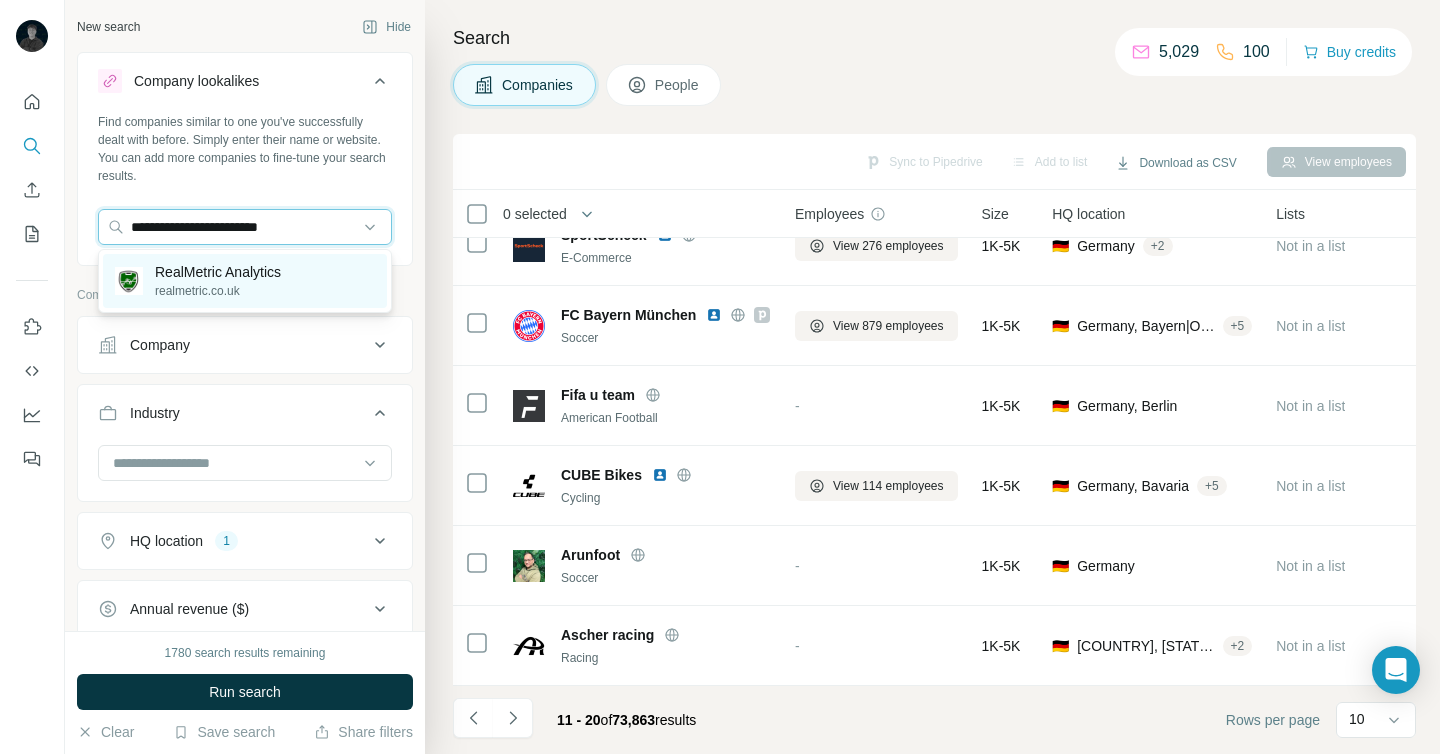 type on "**********" 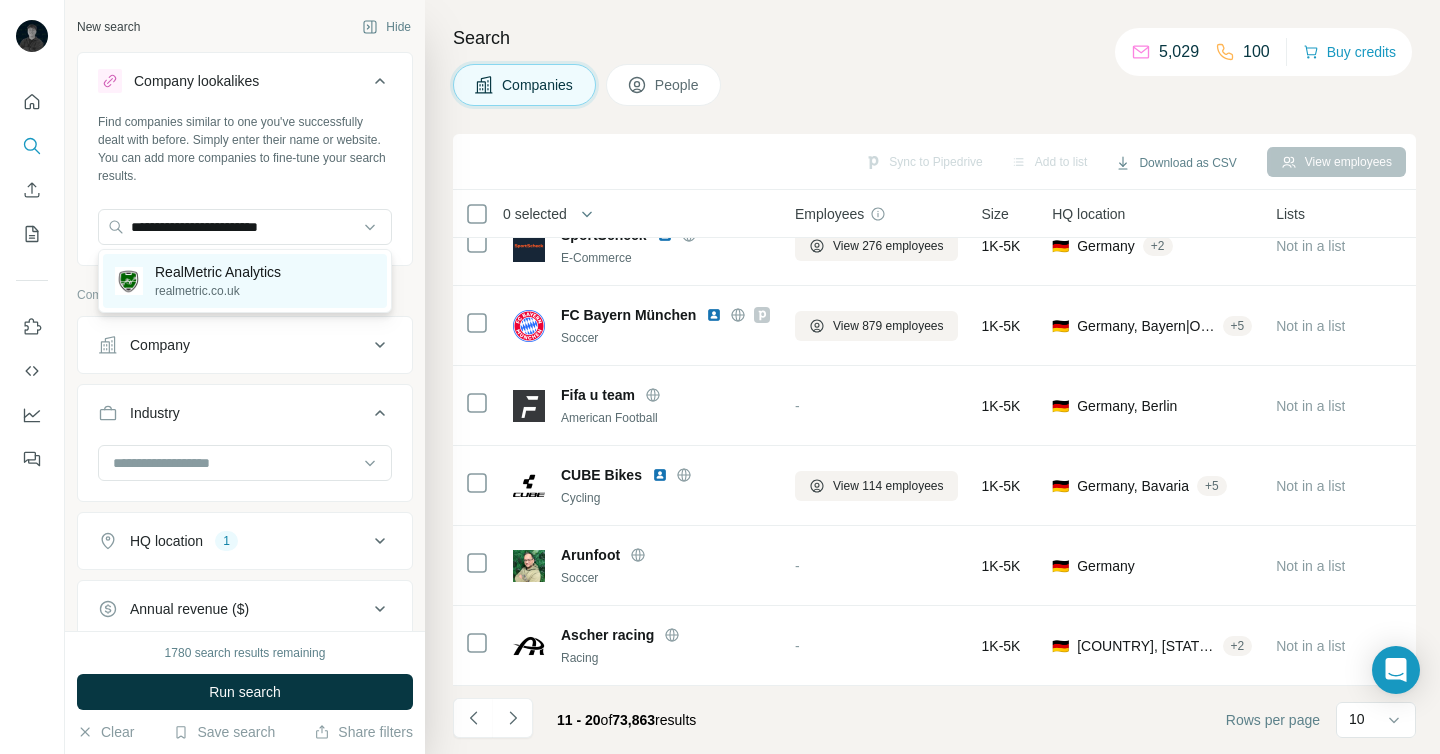 click on "RealMetric Analytics" at bounding box center (218, 272) 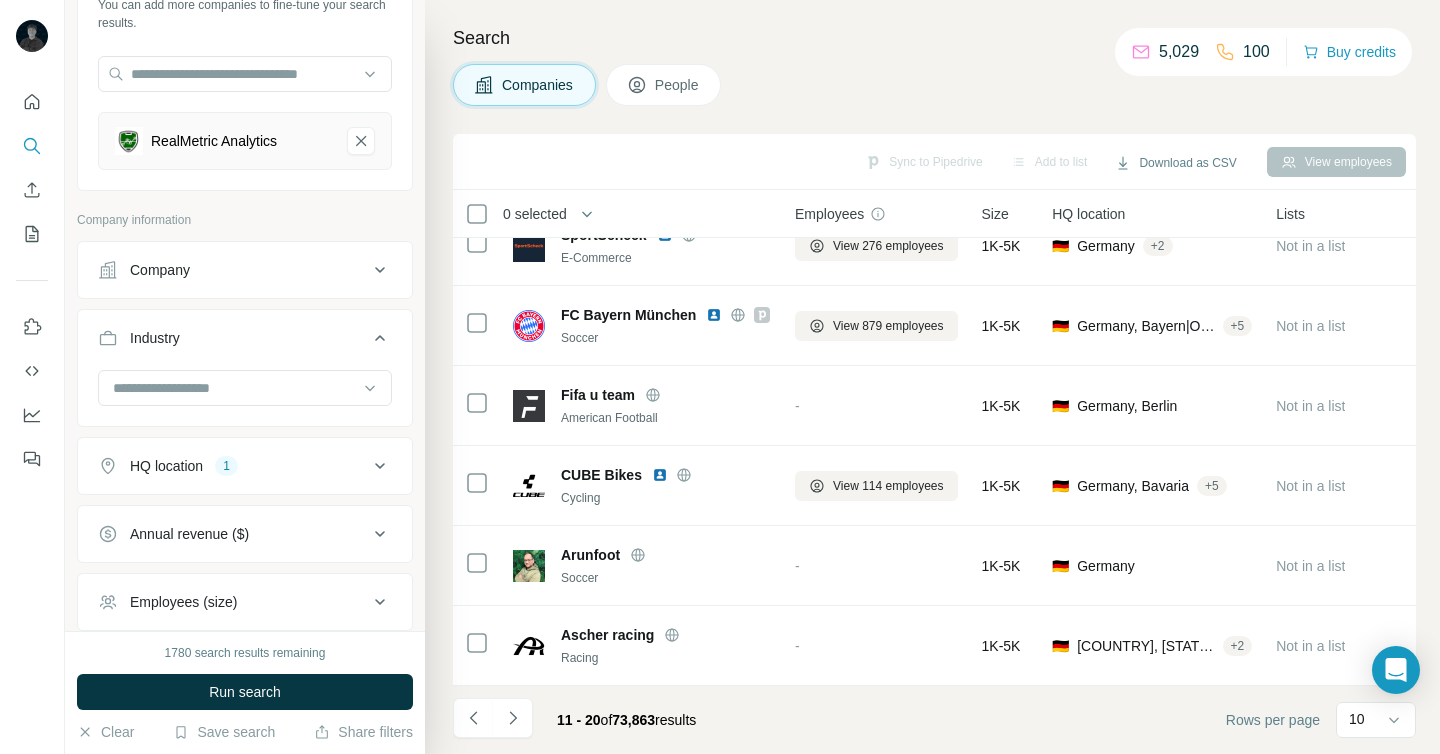 scroll, scrollTop: 204, scrollLeft: 0, axis: vertical 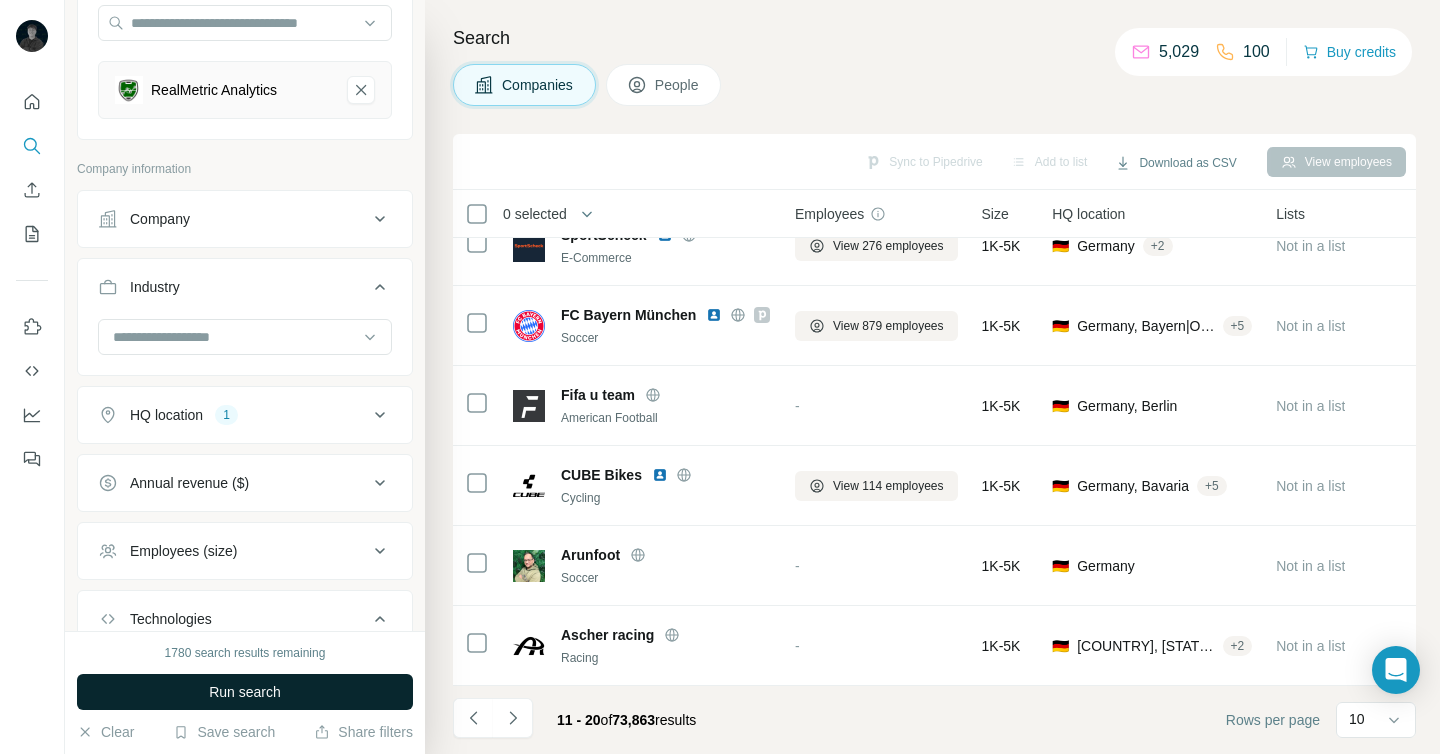 click on "Run search" at bounding box center [245, 692] 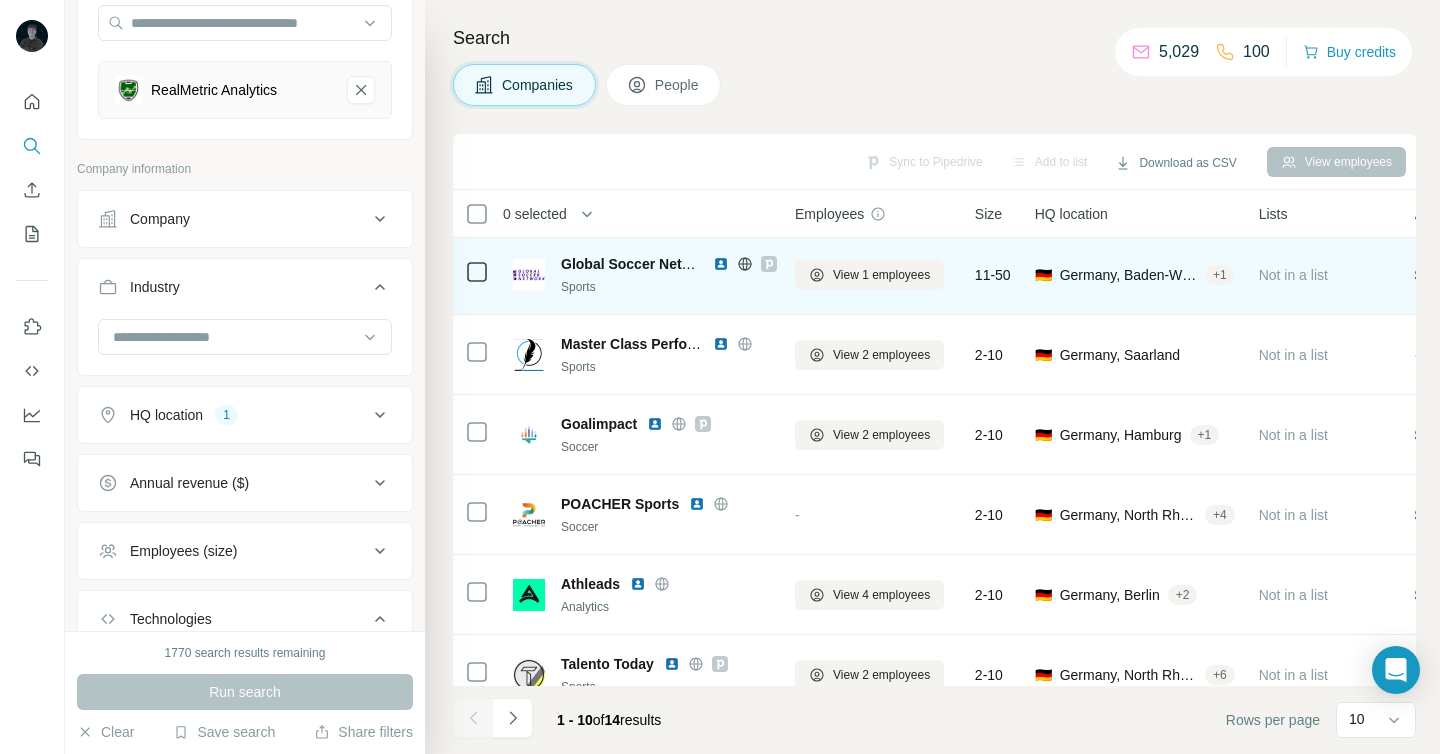 scroll, scrollTop: 92, scrollLeft: 6, axis: both 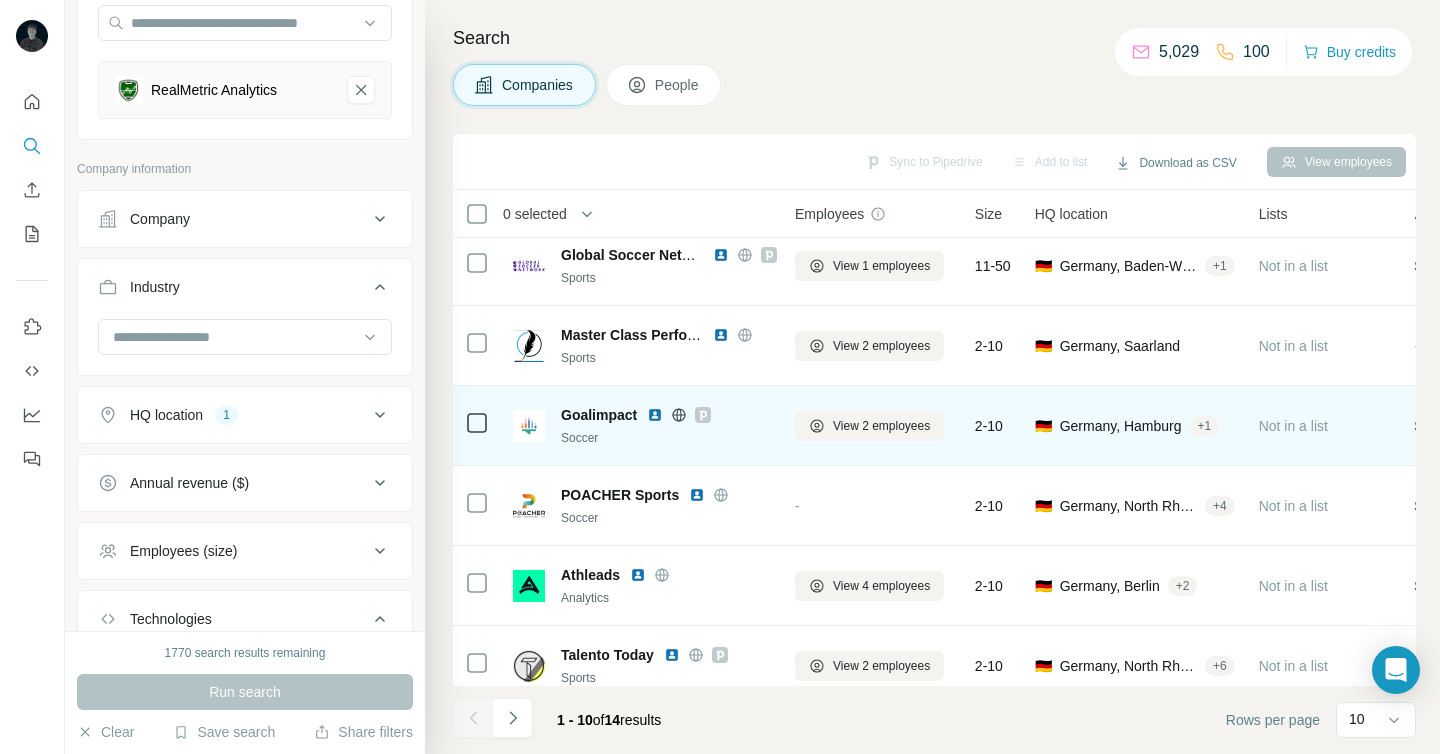 click 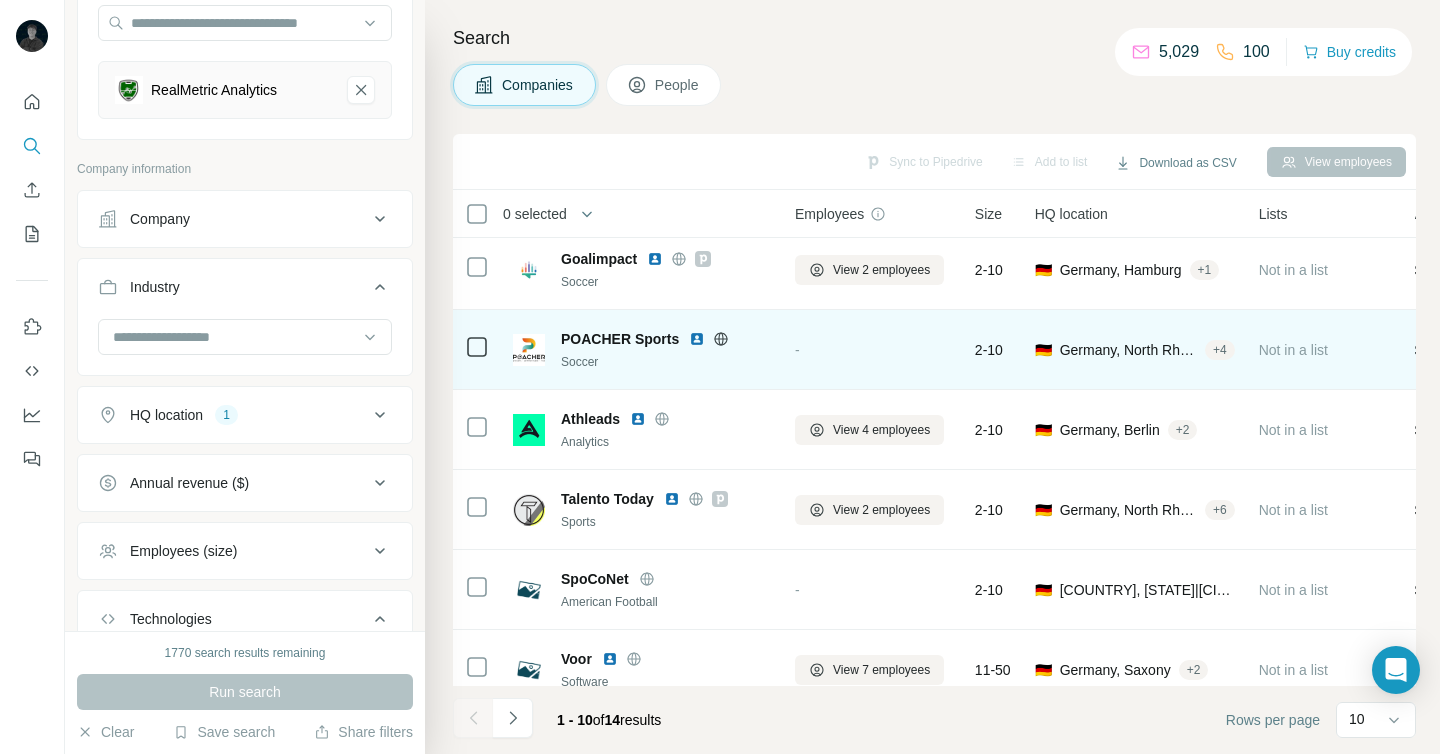 scroll, scrollTop: 252, scrollLeft: 6, axis: both 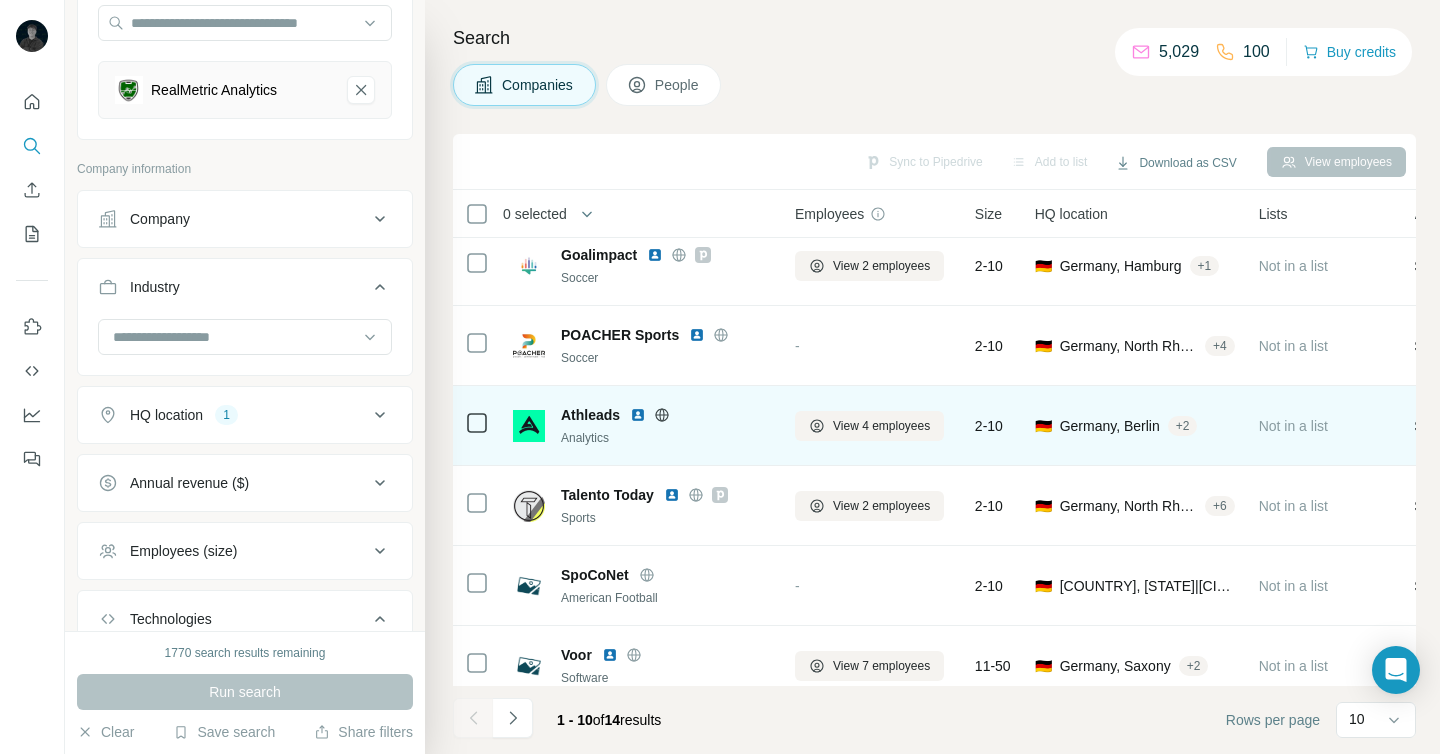click 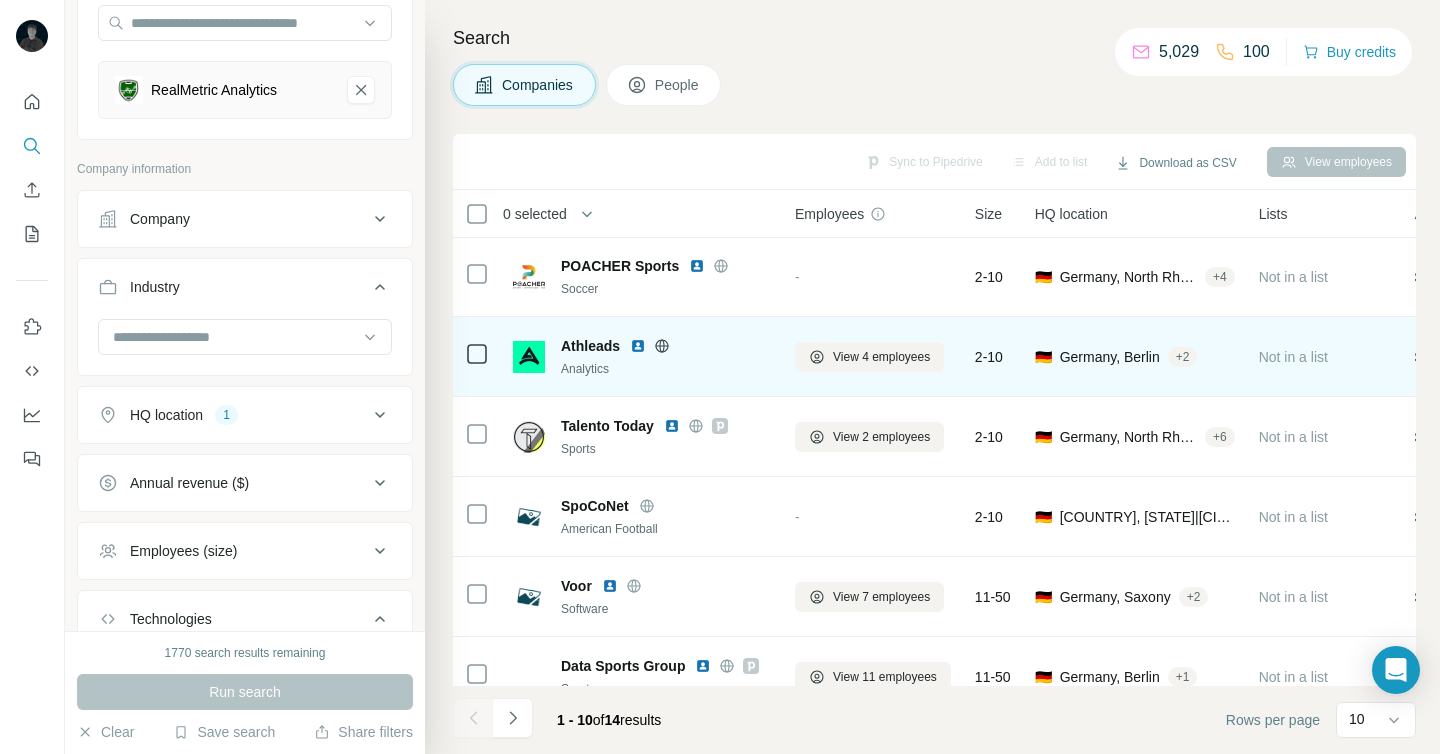scroll, scrollTop: 322, scrollLeft: 6, axis: both 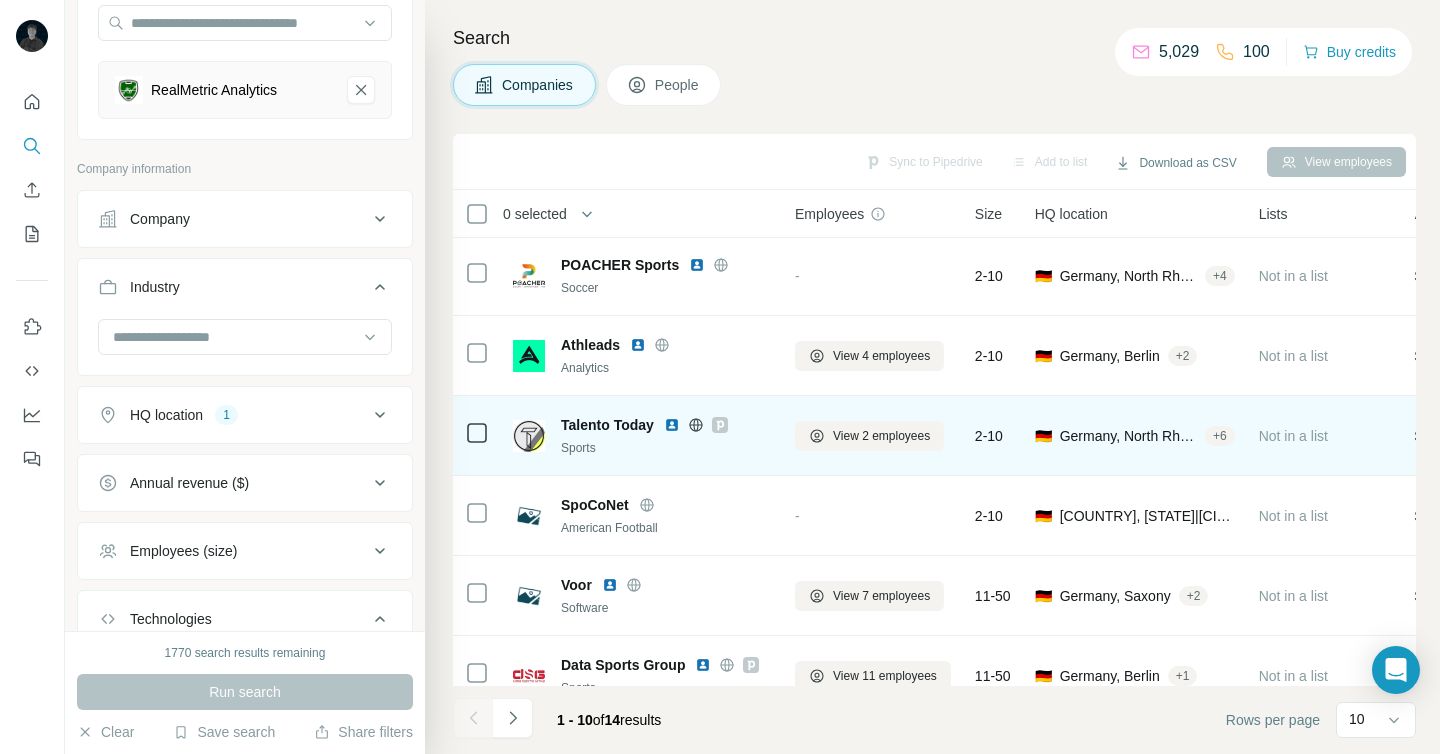 click 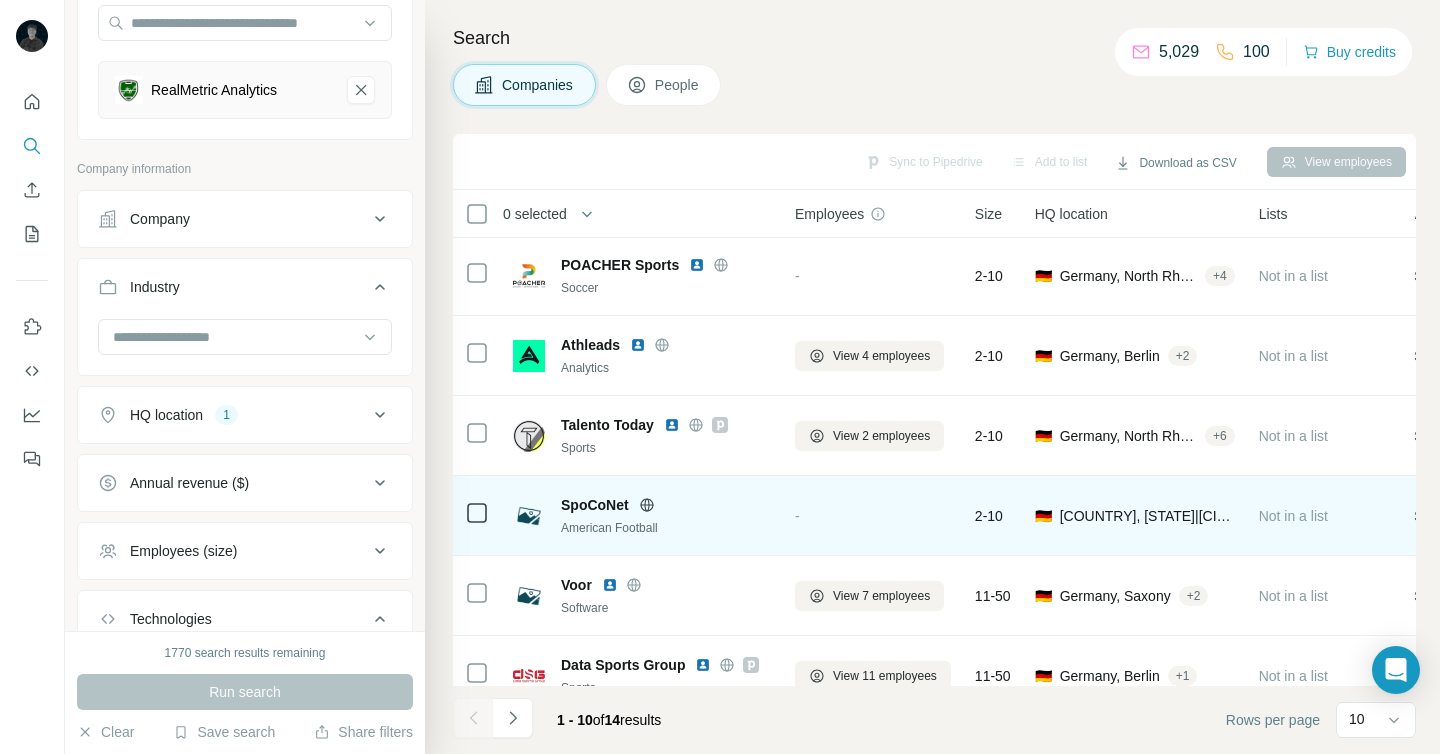scroll, scrollTop: 352, scrollLeft: 6, axis: both 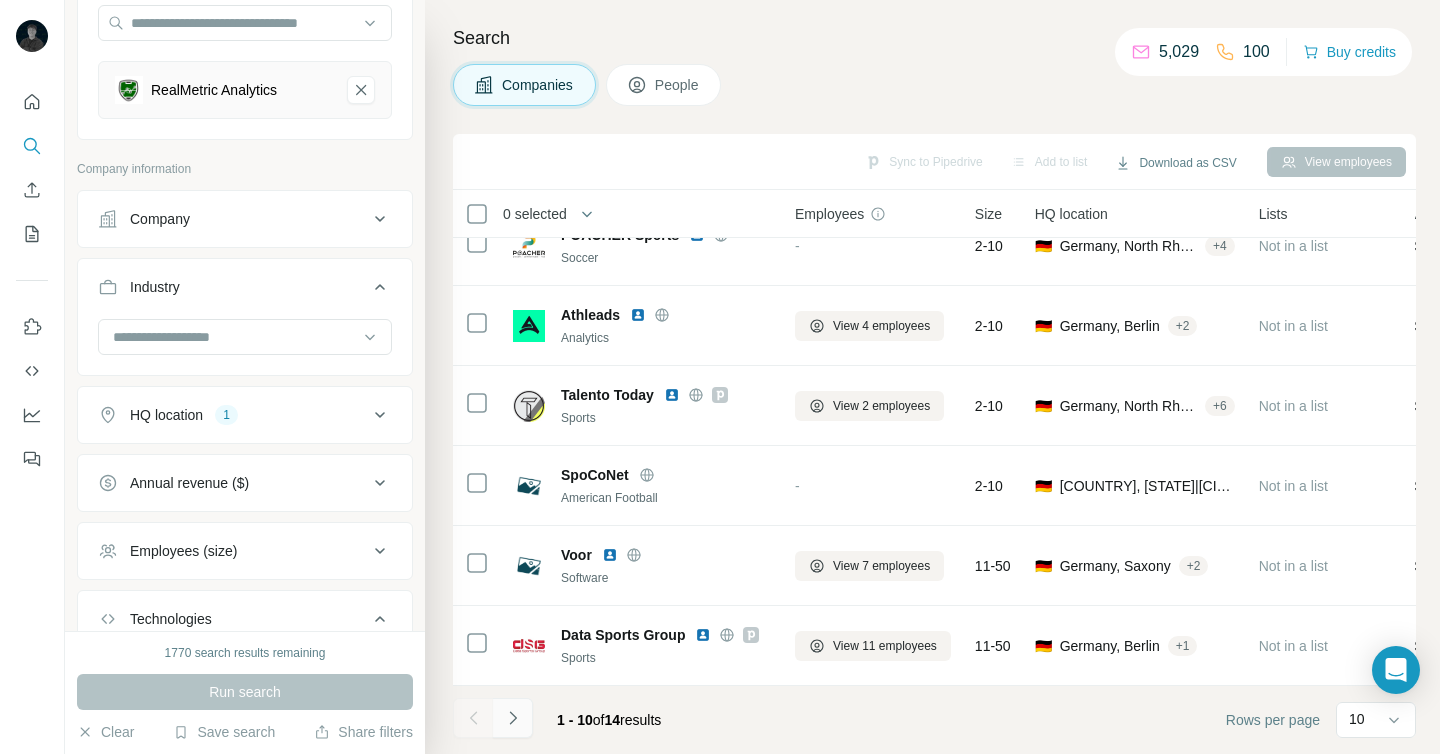 click 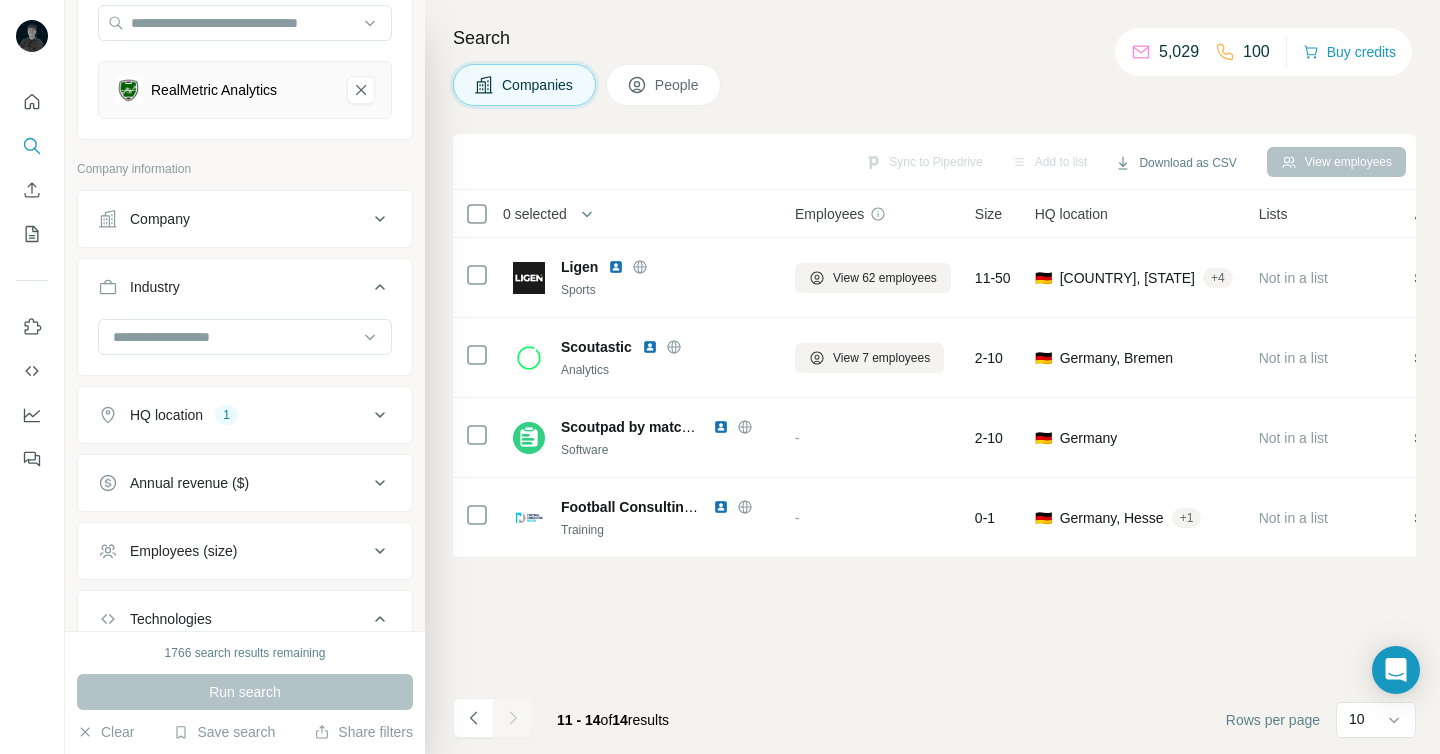 scroll, scrollTop: 0, scrollLeft: 6, axis: horizontal 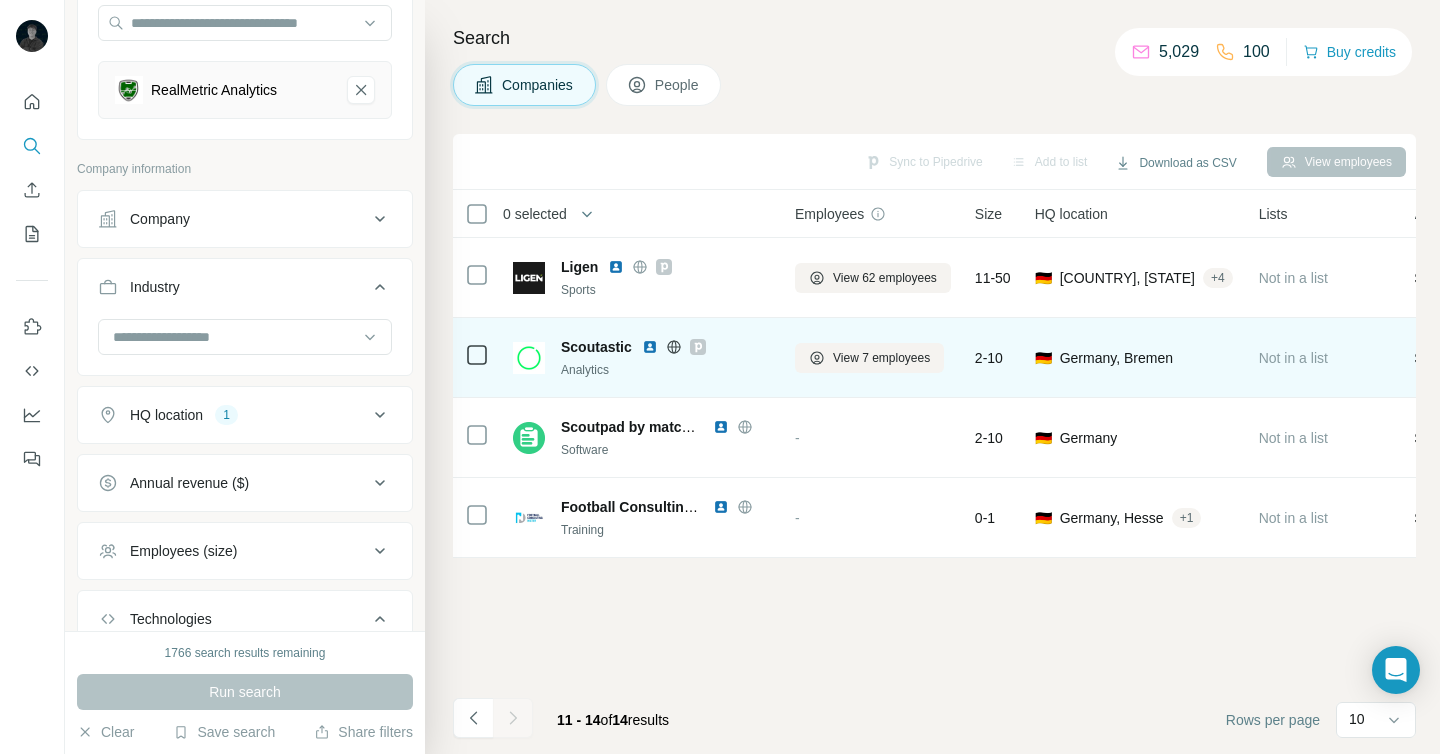 click 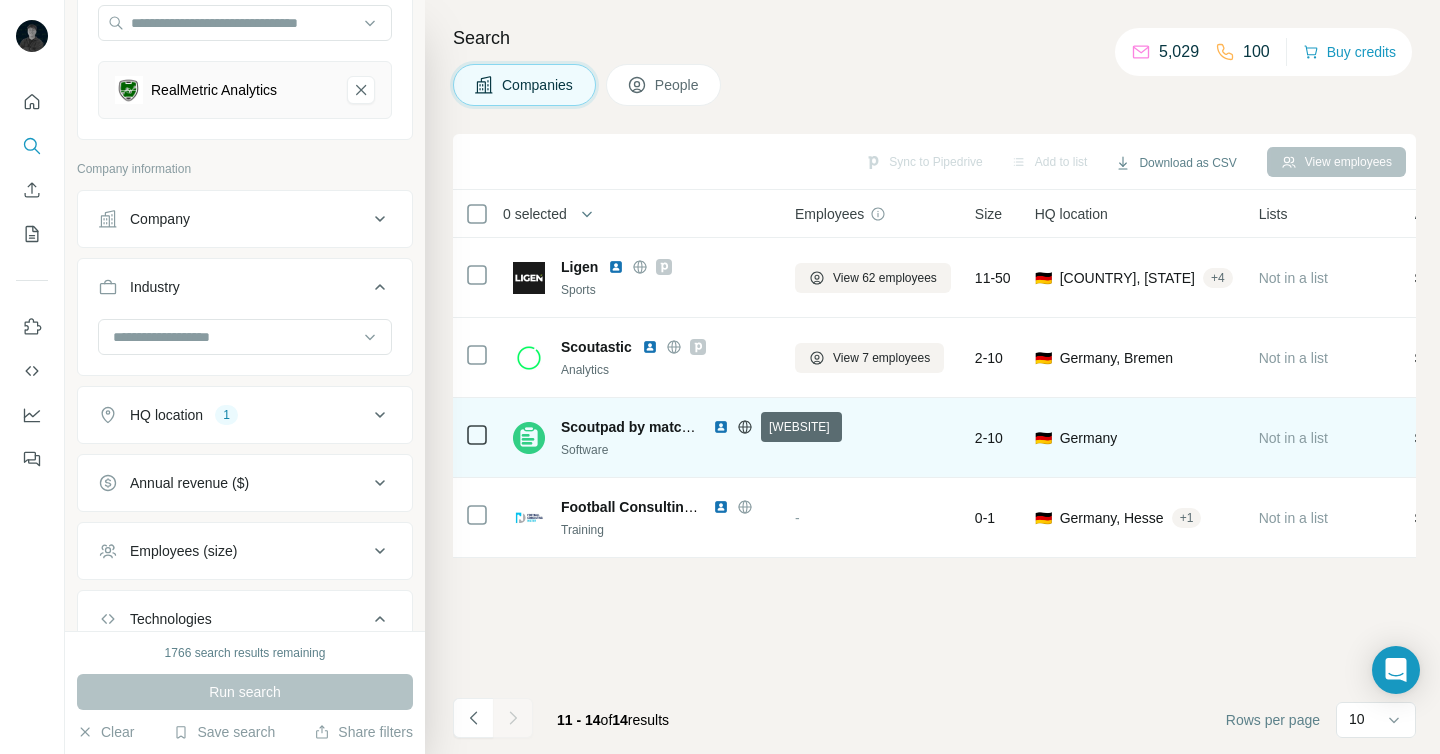 click 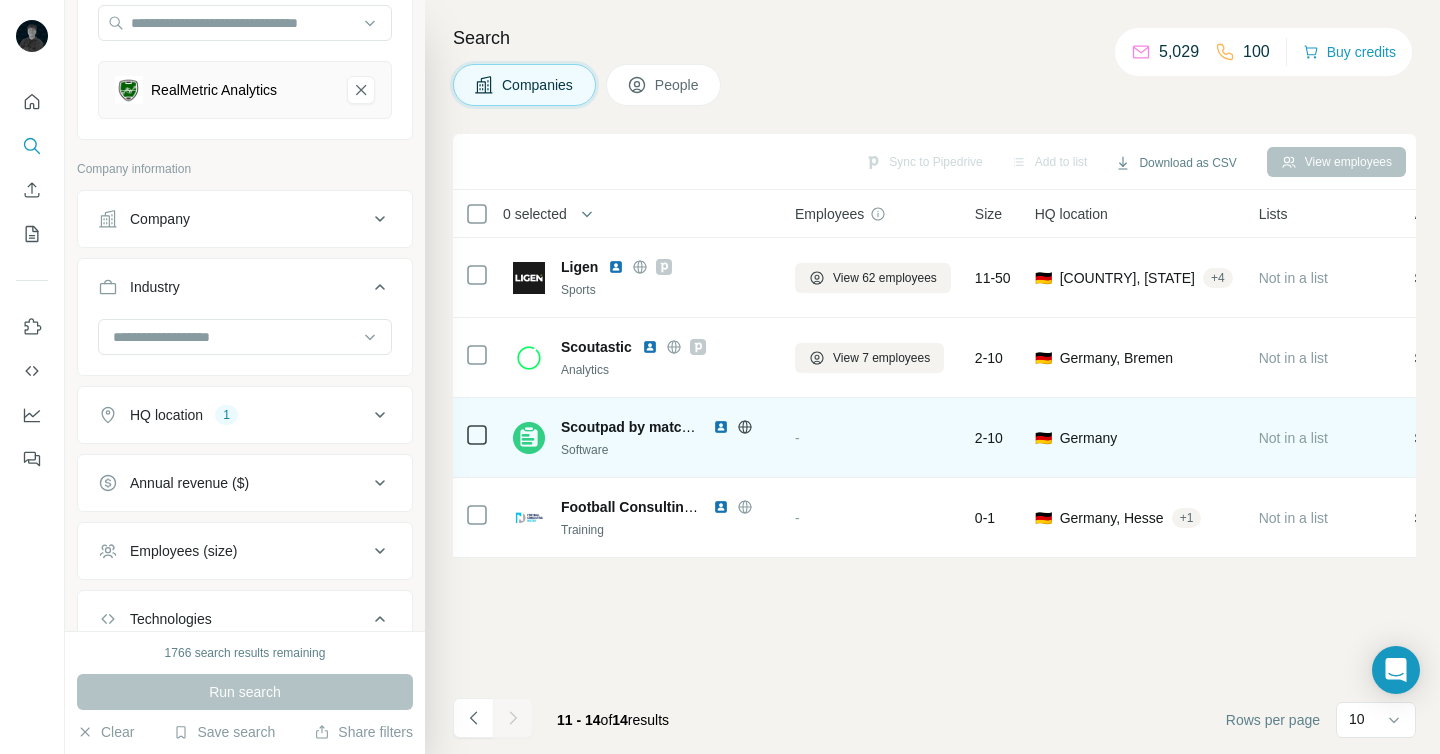 click 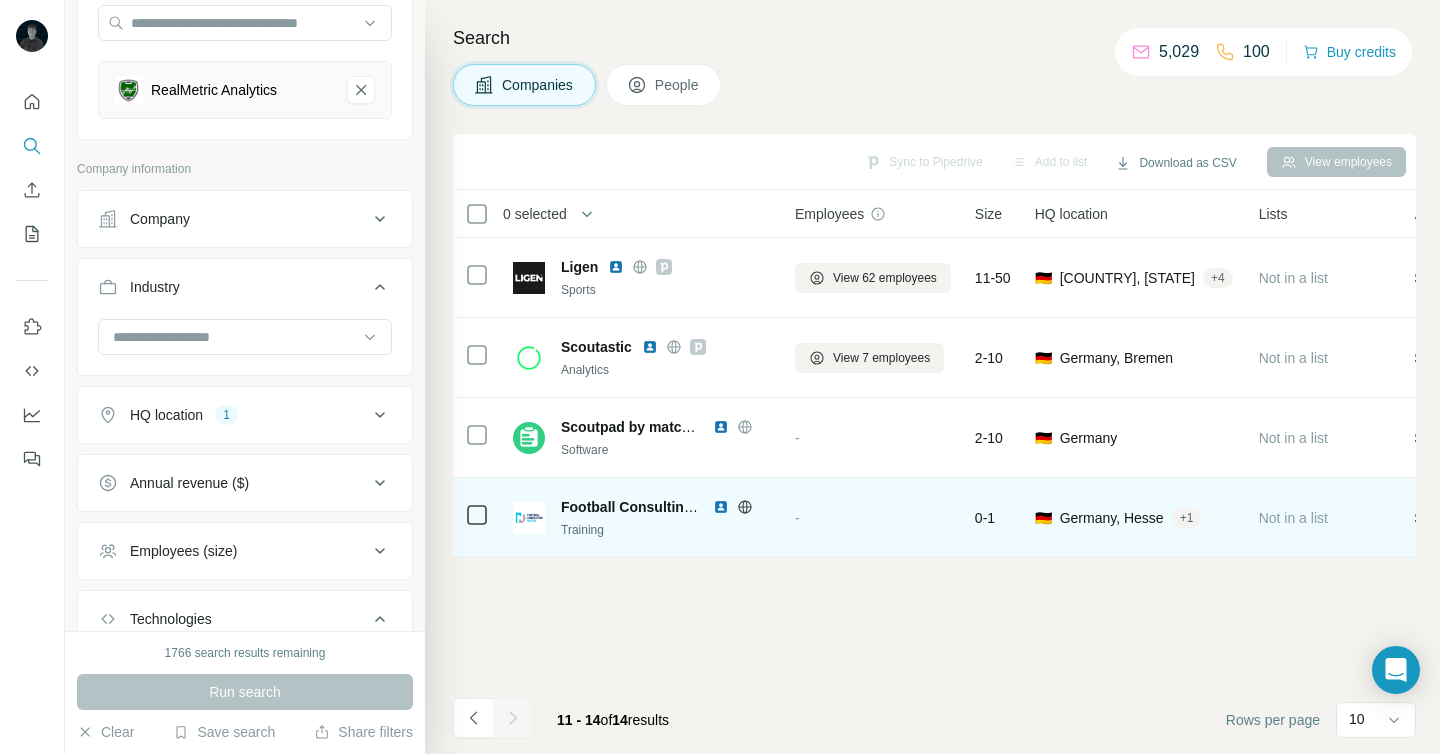 click 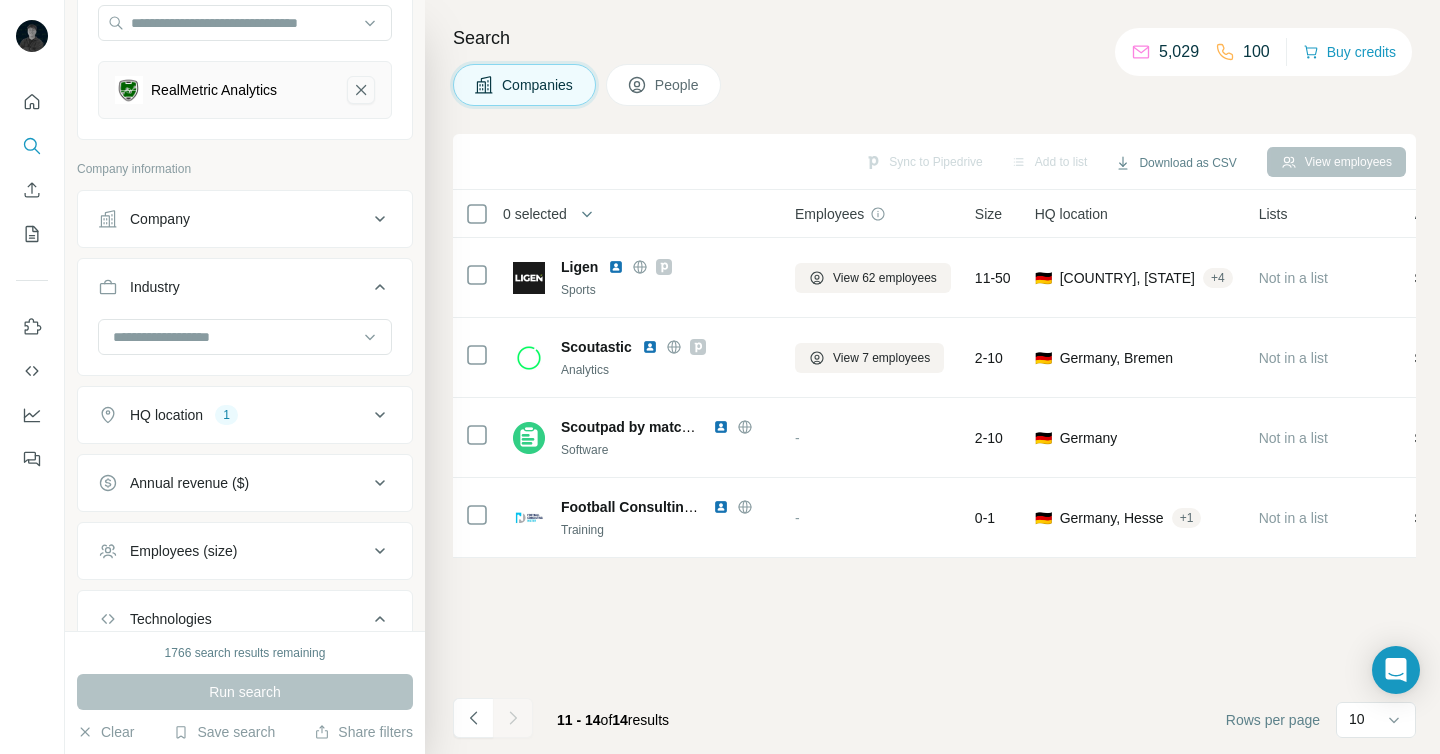 click 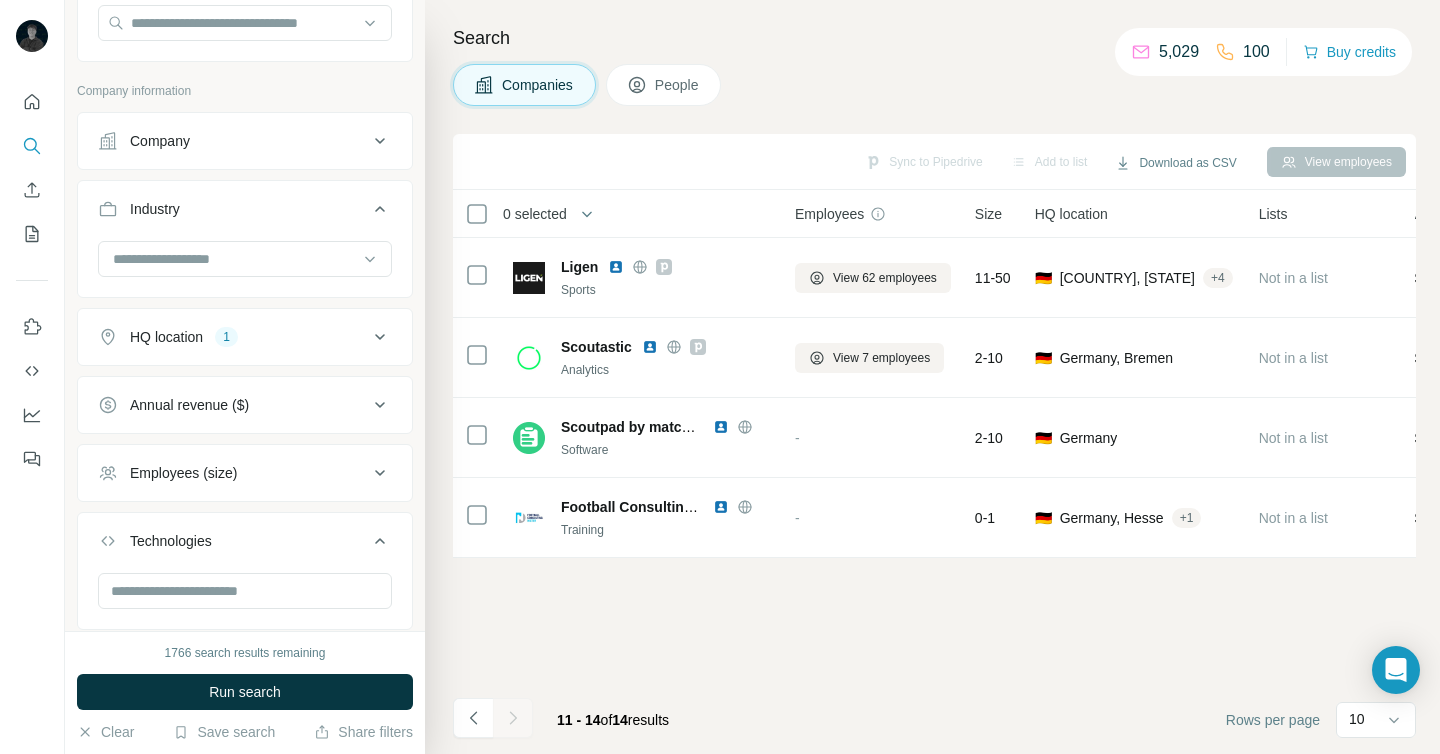 scroll, scrollTop: 76, scrollLeft: 0, axis: vertical 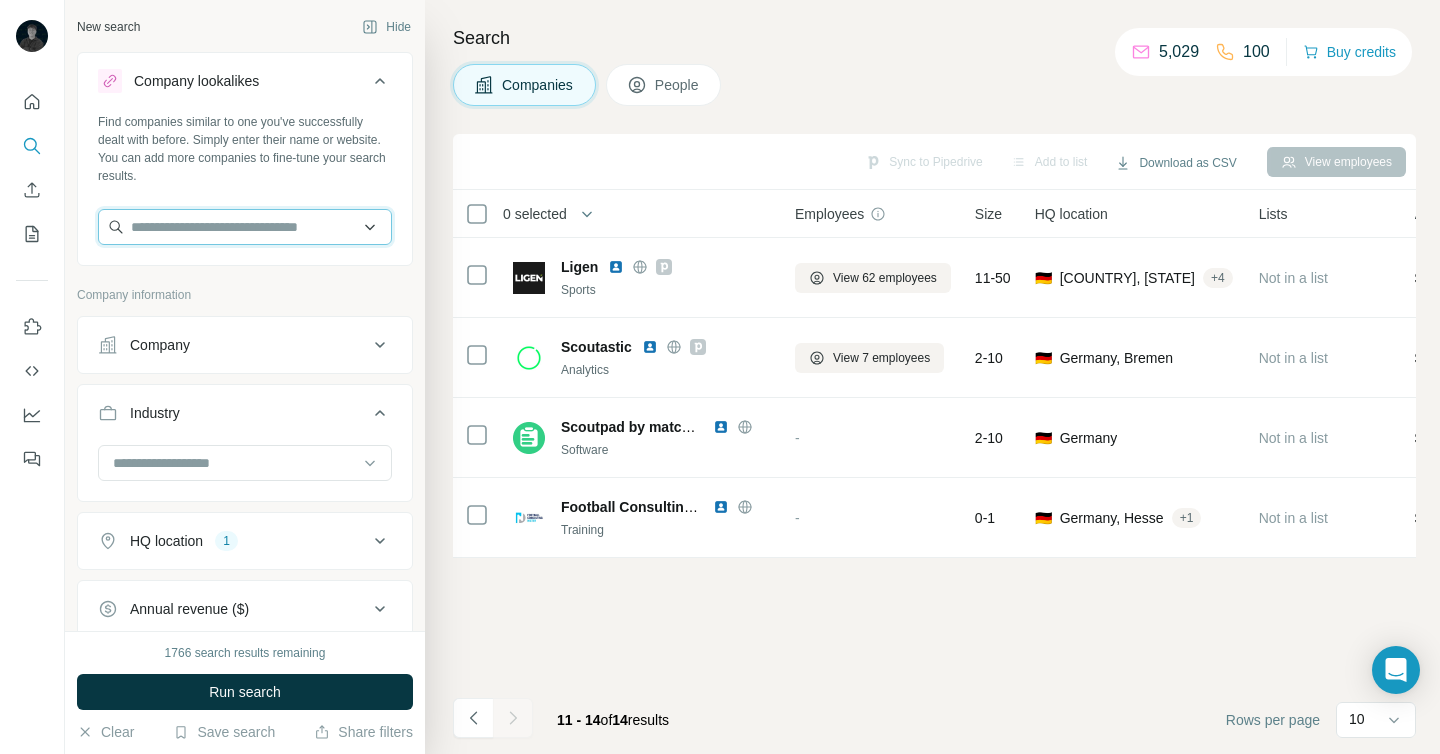 click at bounding box center [245, 227] 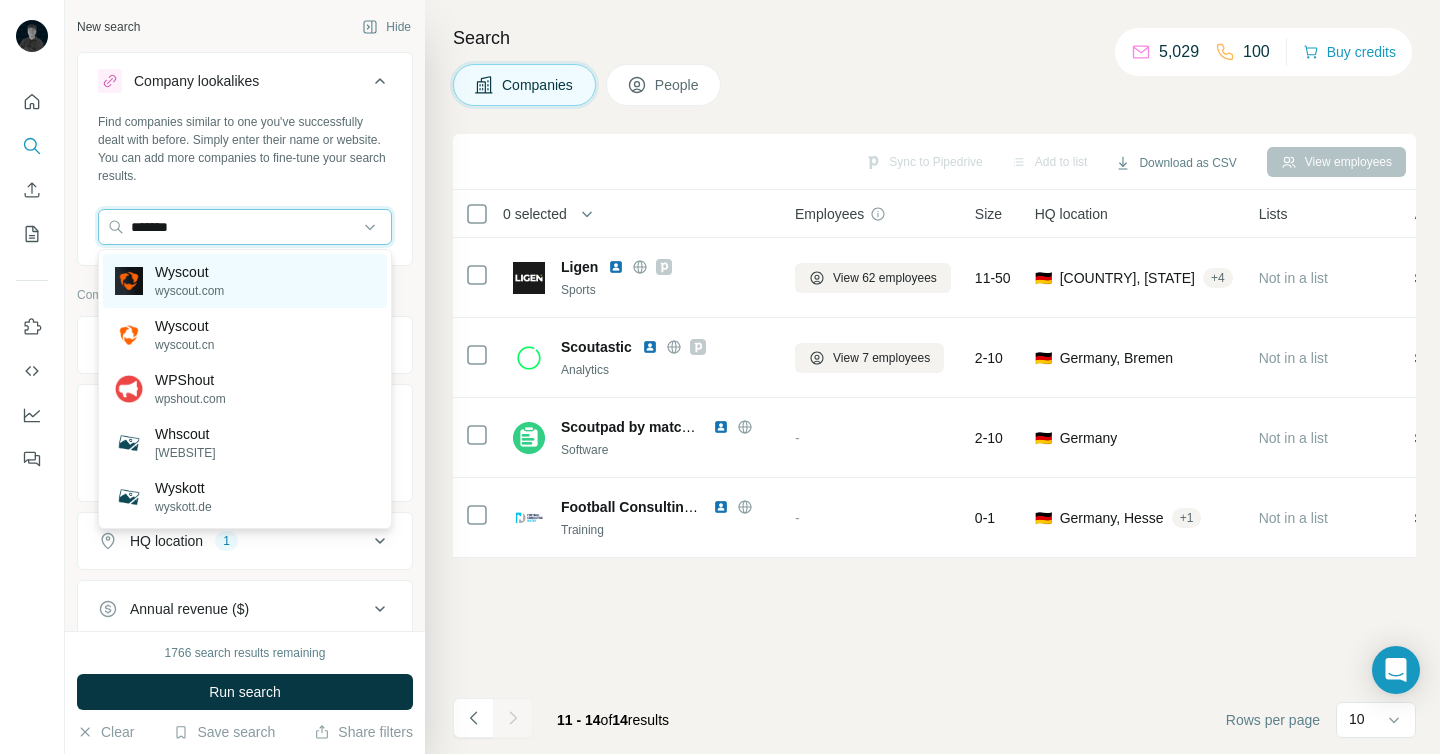 type on "*******" 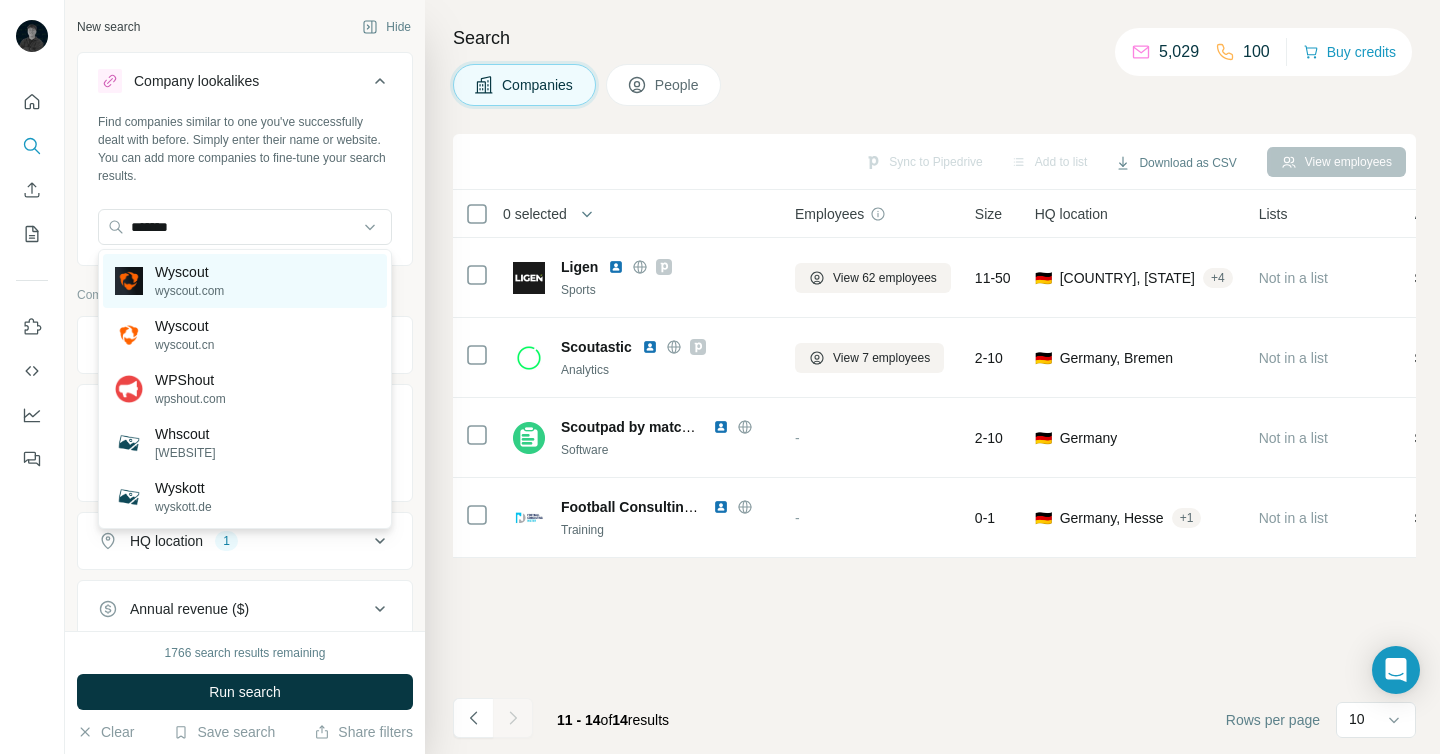click on "Wyscout wyscout.com" at bounding box center (245, 281) 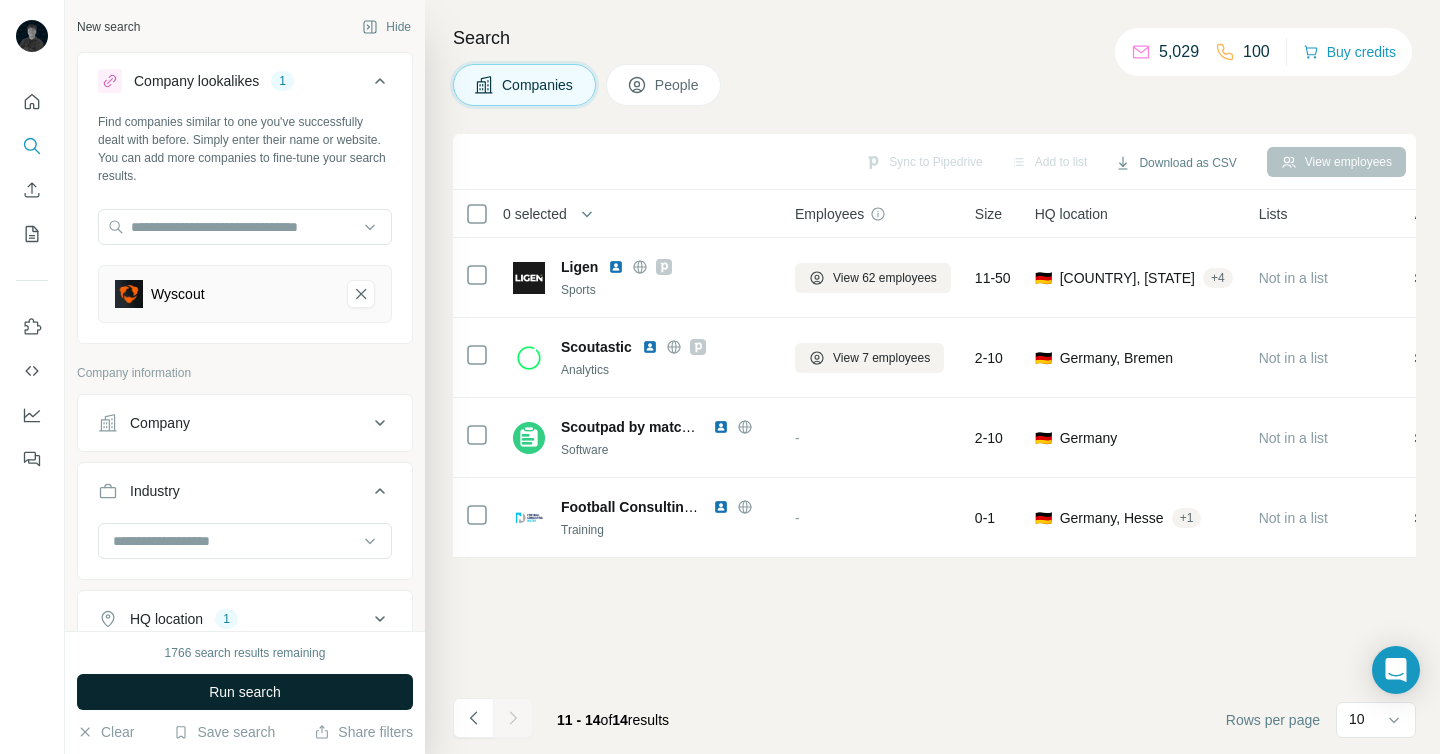 click on "Run search" at bounding box center (245, 692) 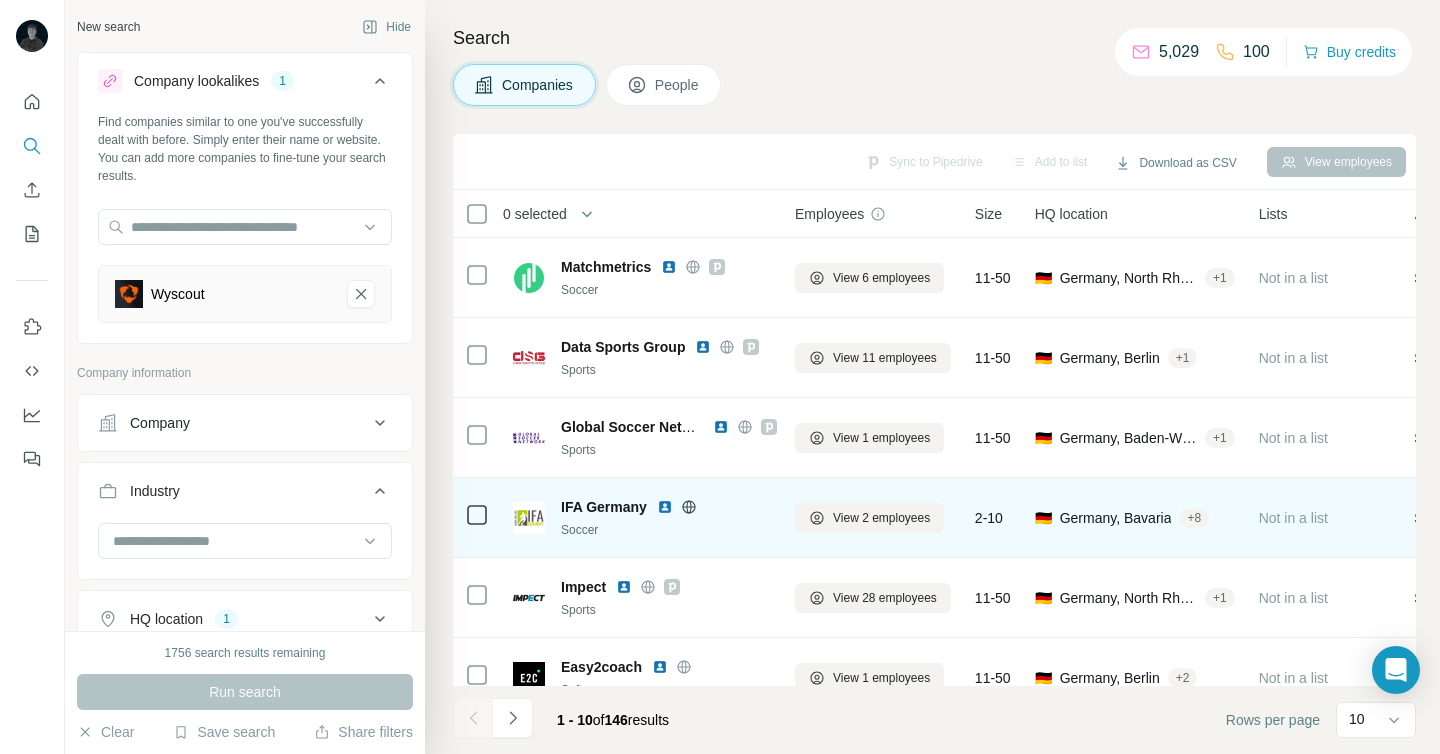 click 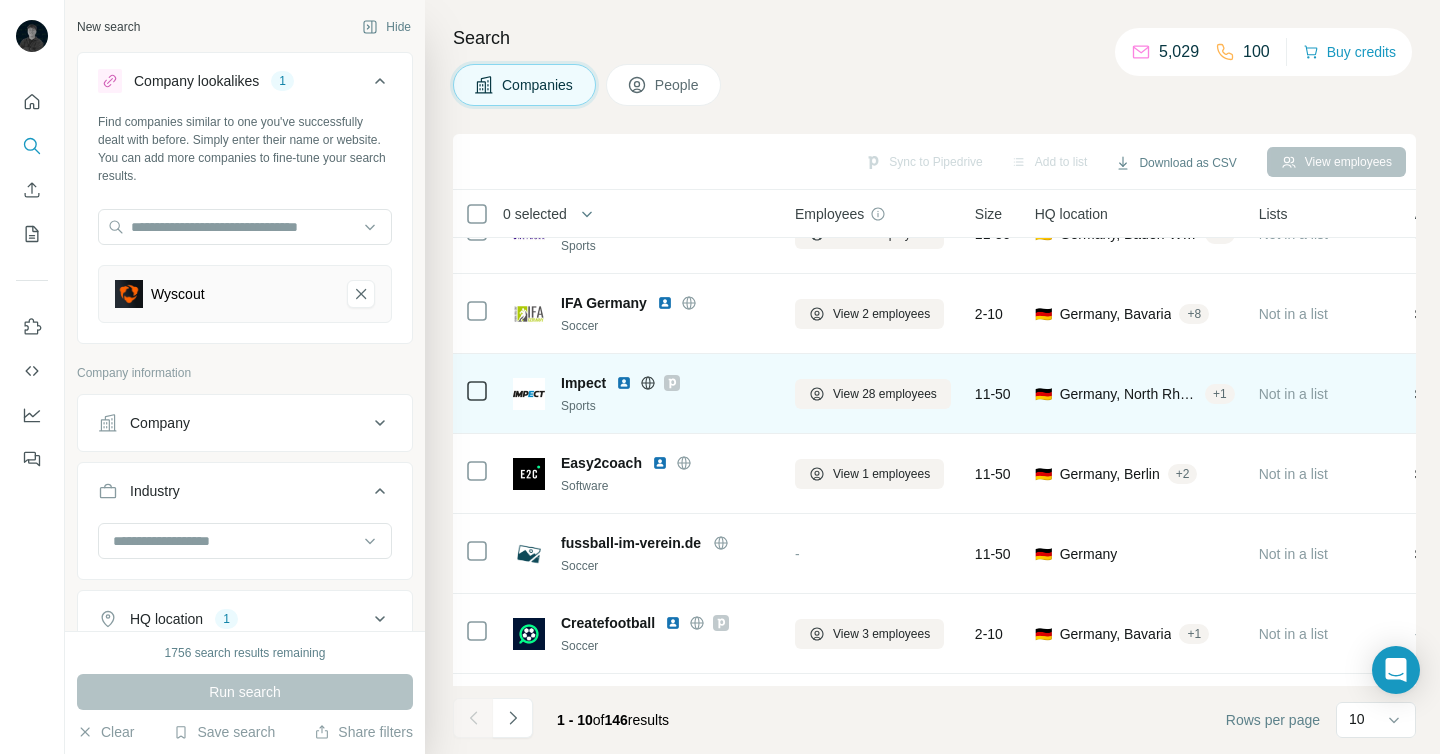 scroll, scrollTop: 211, scrollLeft: 6, axis: both 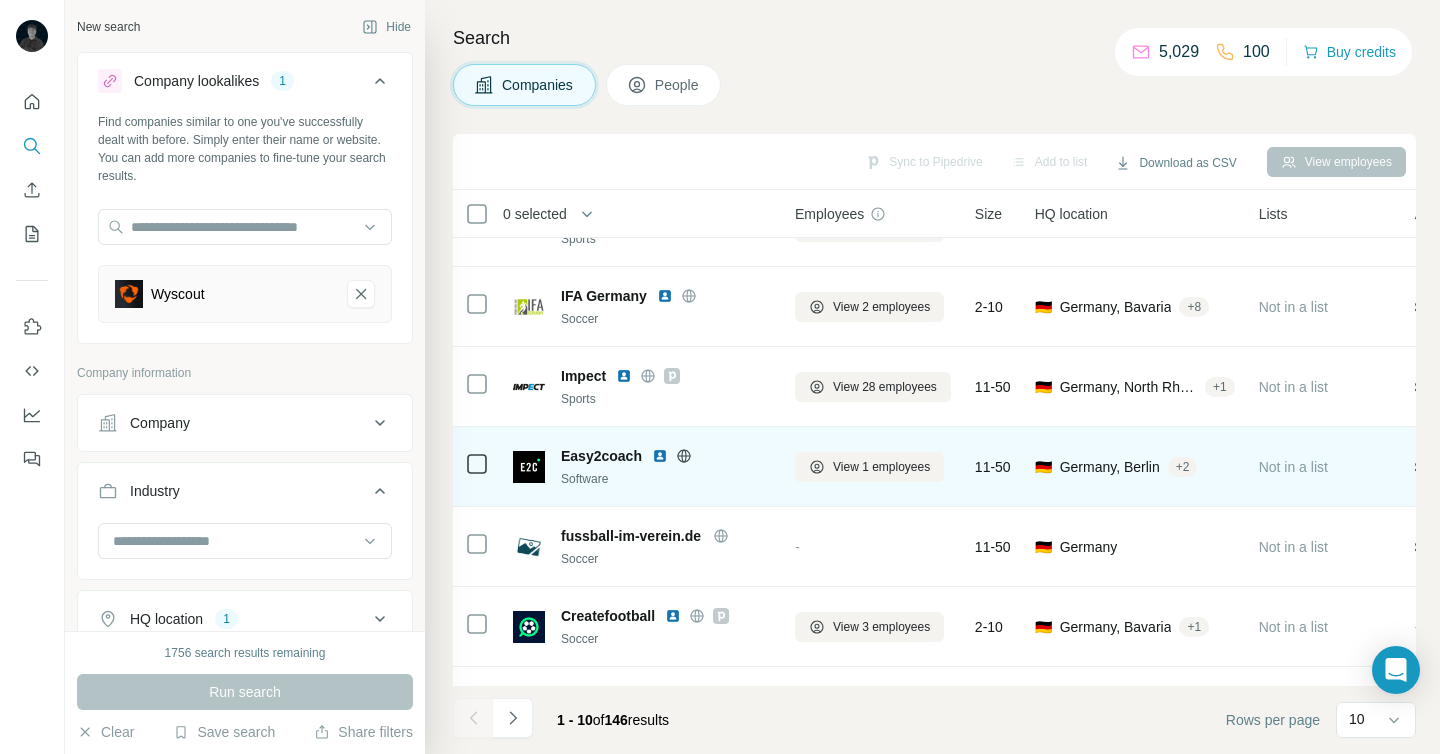 click 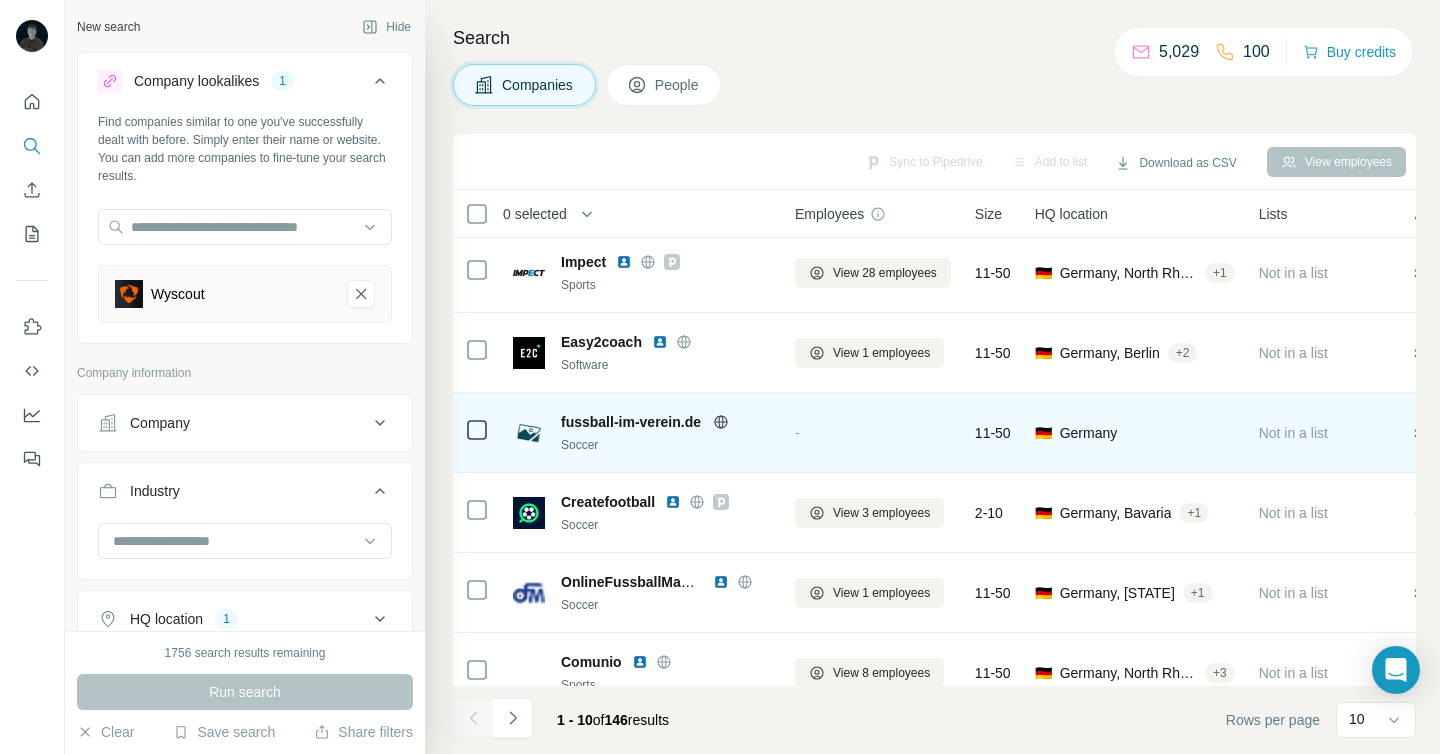 scroll, scrollTop: 352, scrollLeft: 6, axis: both 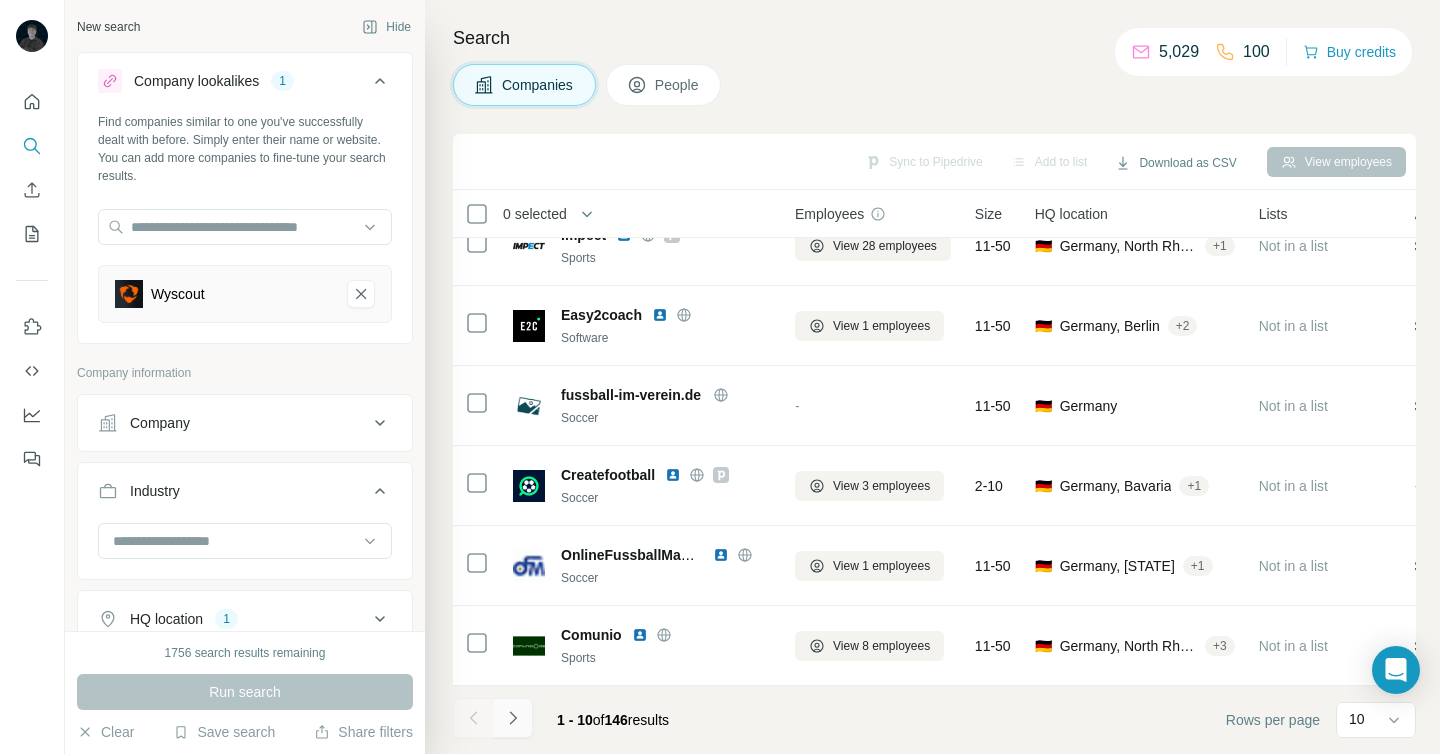 click at bounding box center (513, 718) 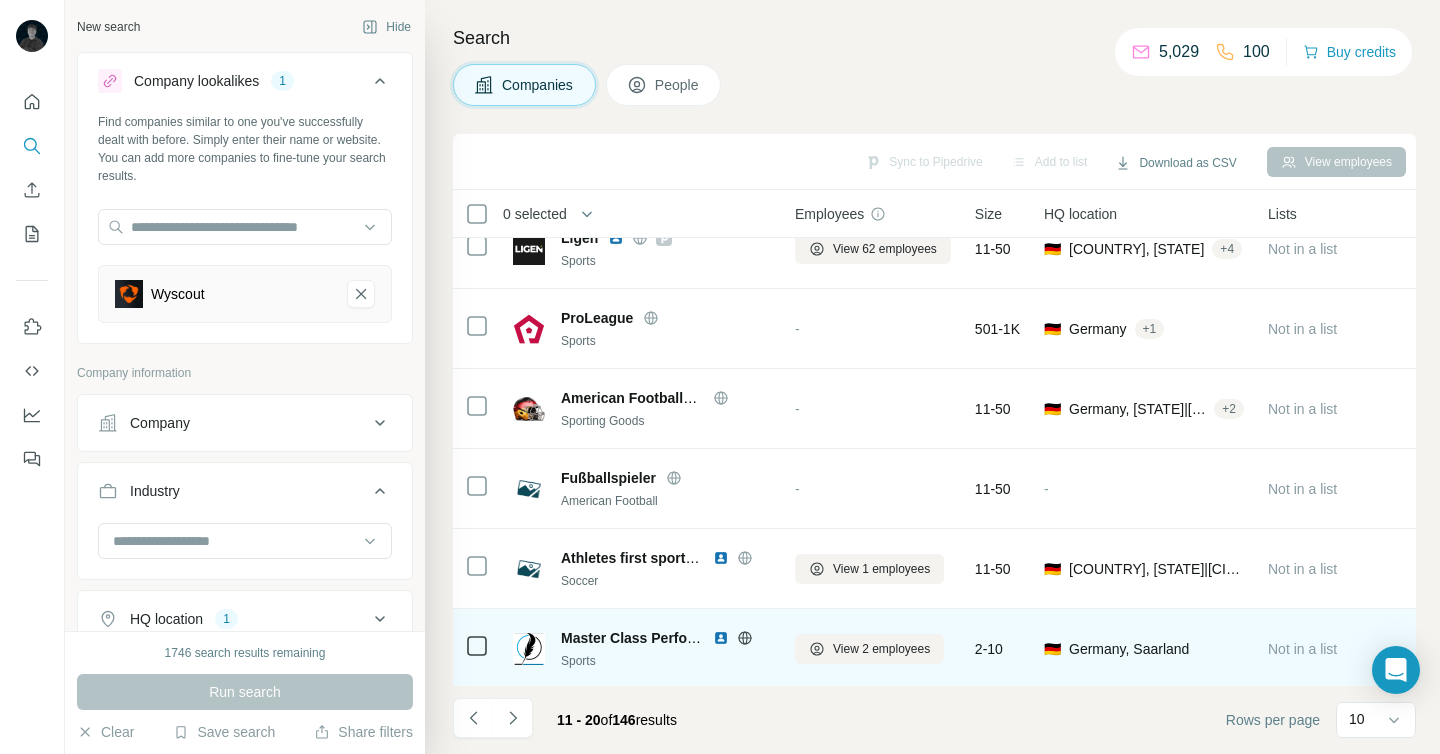scroll, scrollTop: 352, scrollLeft: 6, axis: both 